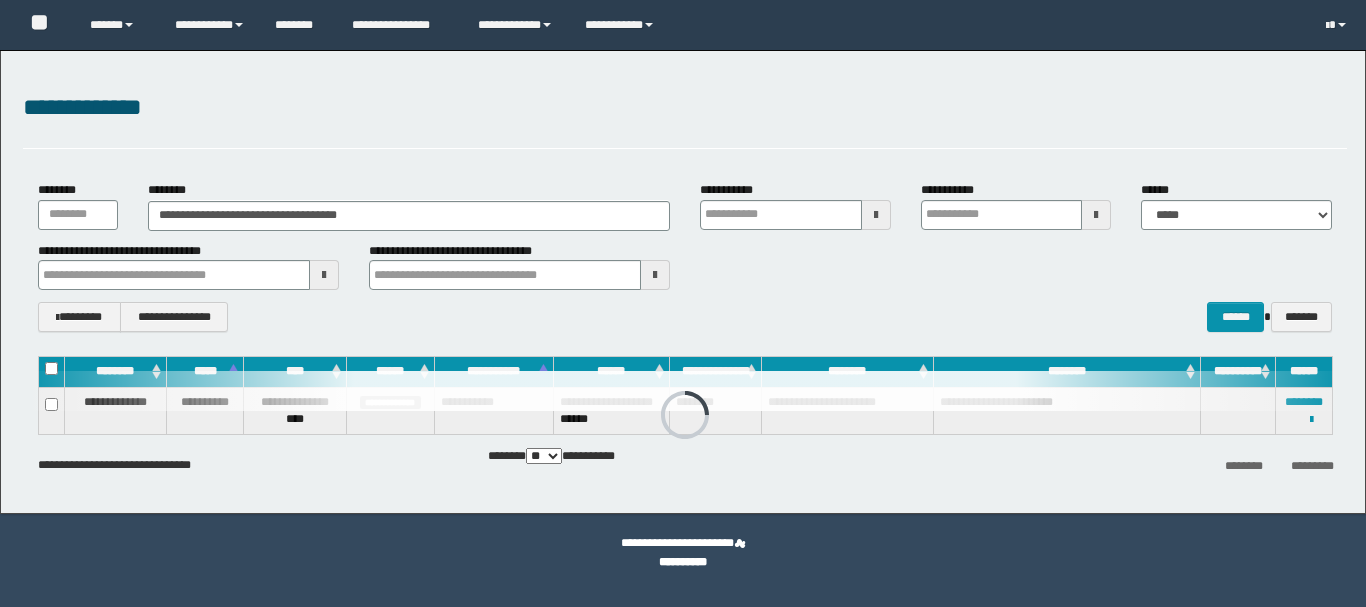 scroll, scrollTop: 0, scrollLeft: 0, axis: both 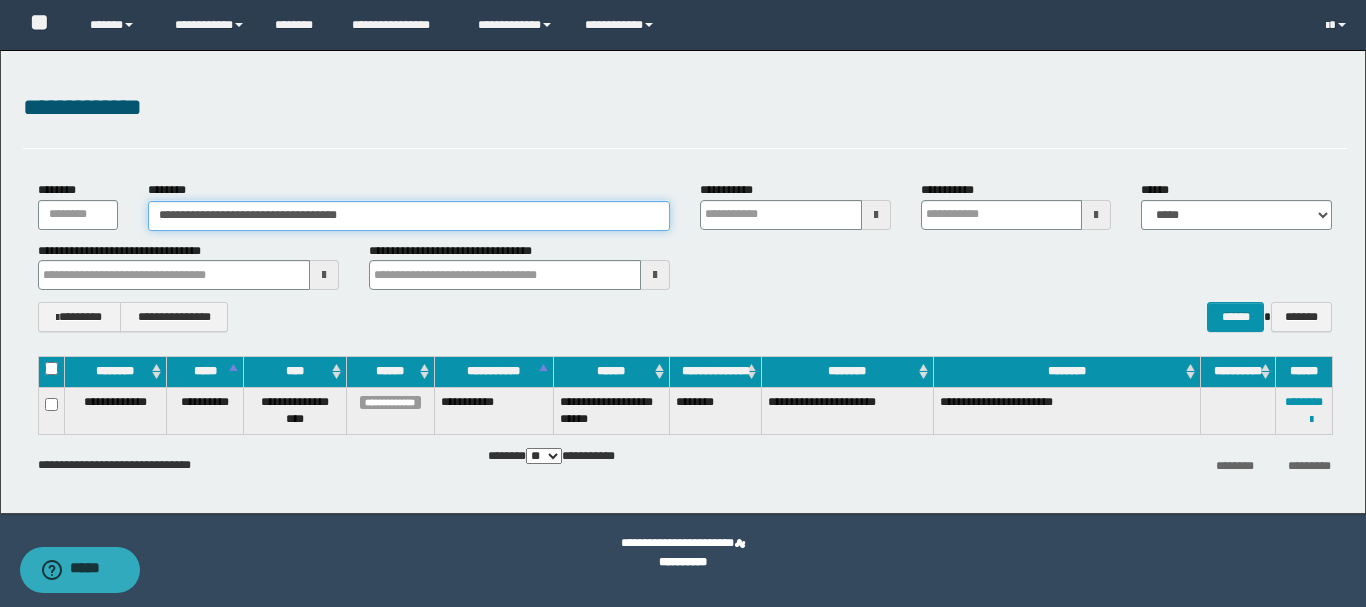 drag, startPoint x: 431, startPoint y: 209, endPoint x: 0, endPoint y: 214, distance: 431.029 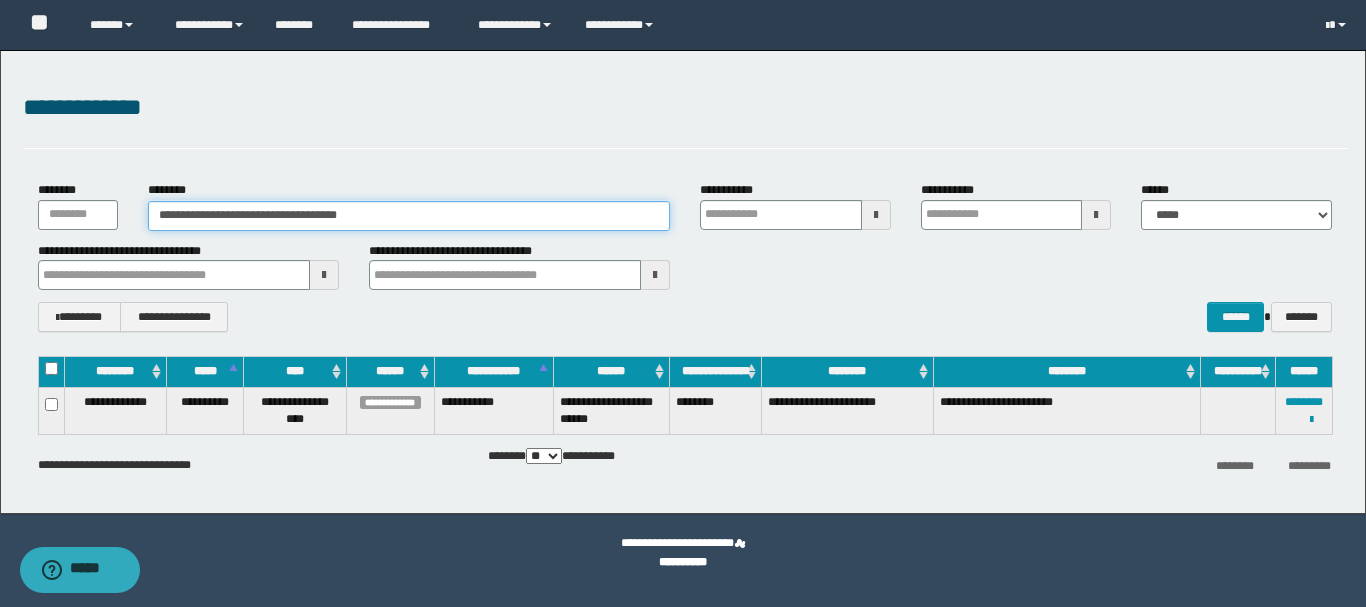 paste 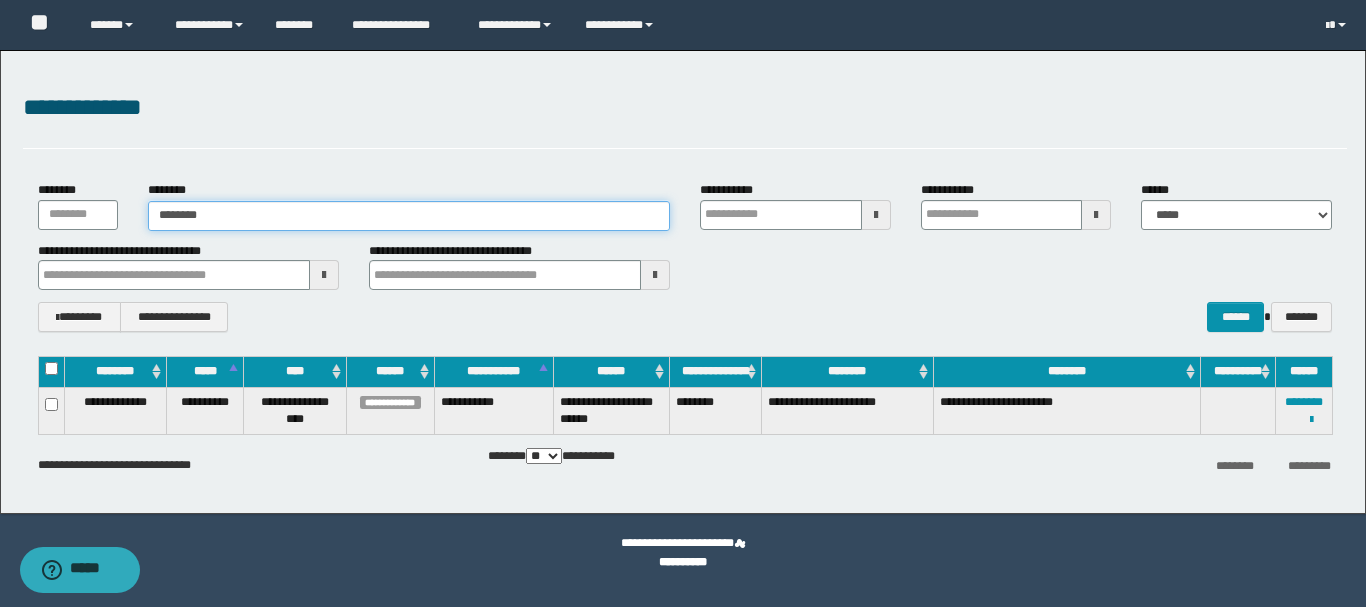 type on "********" 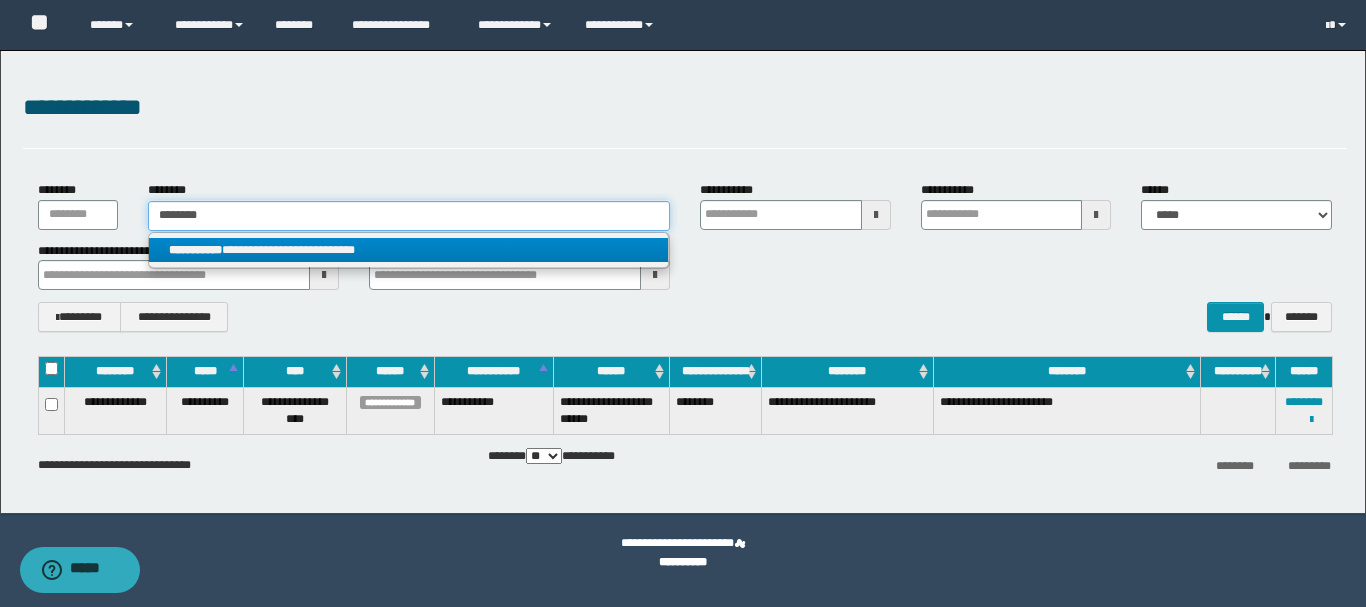 type on "********" 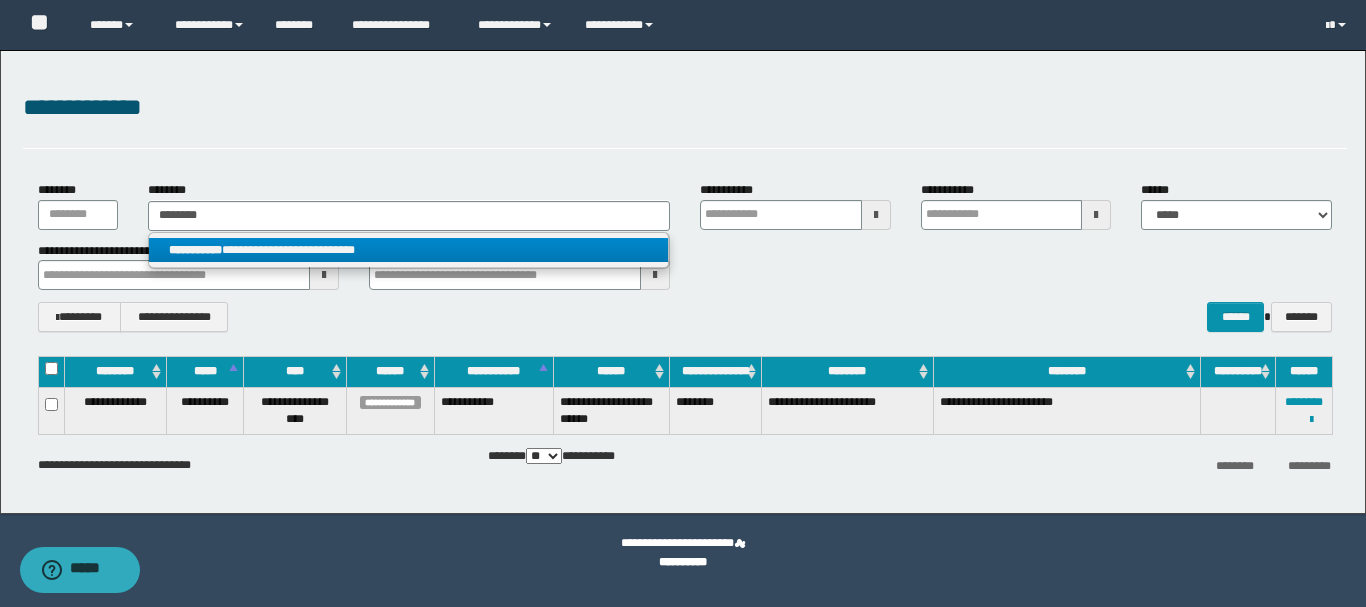 click on "**********" at bounding box center (408, 250) 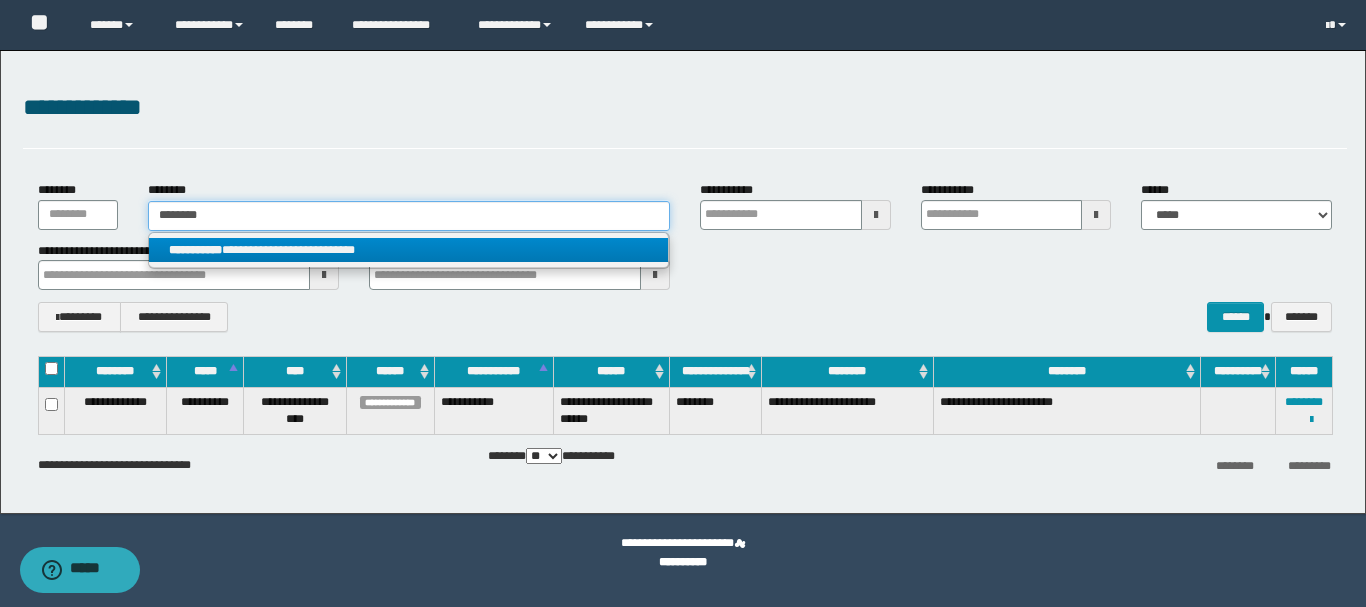type 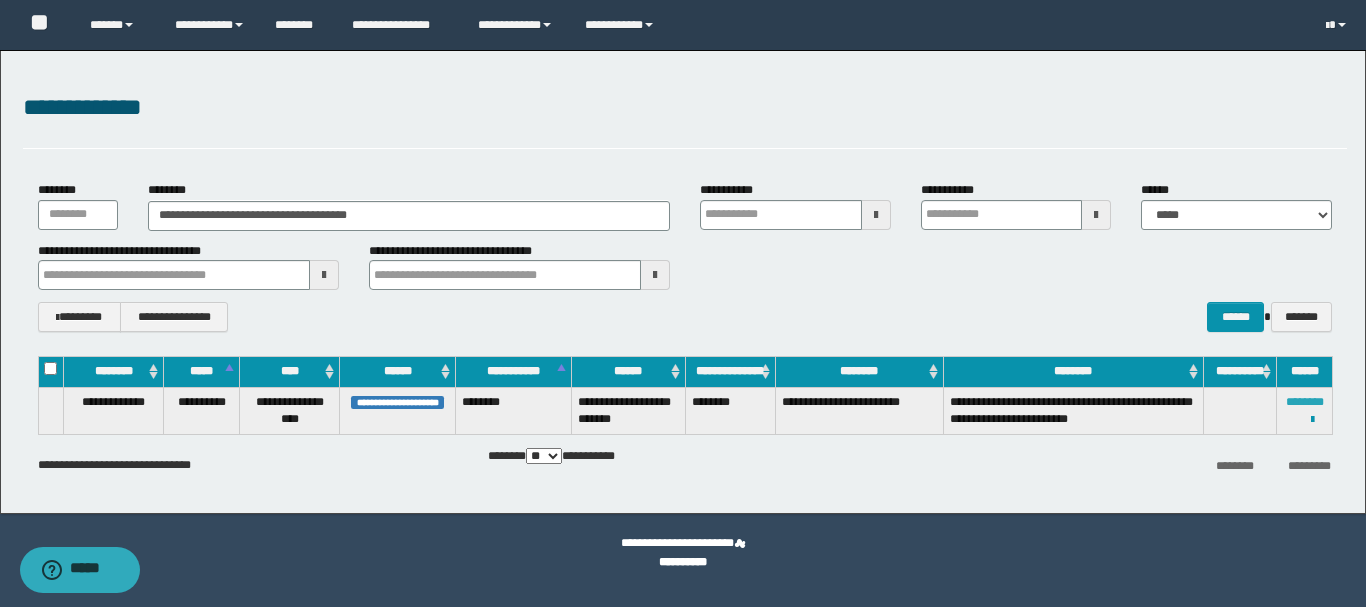 click on "********" at bounding box center (1305, 402) 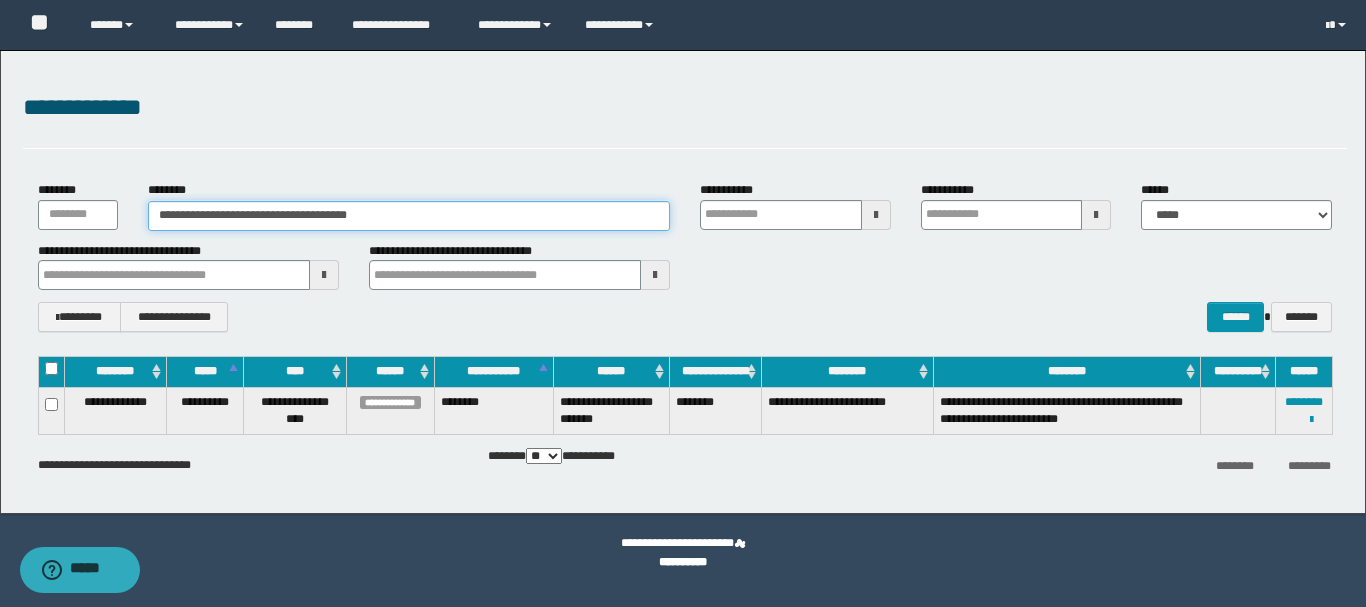 drag, startPoint x: 239, startPoint y: 217, endPoint x: 406, endPoint y: 218, distance: 167.00299 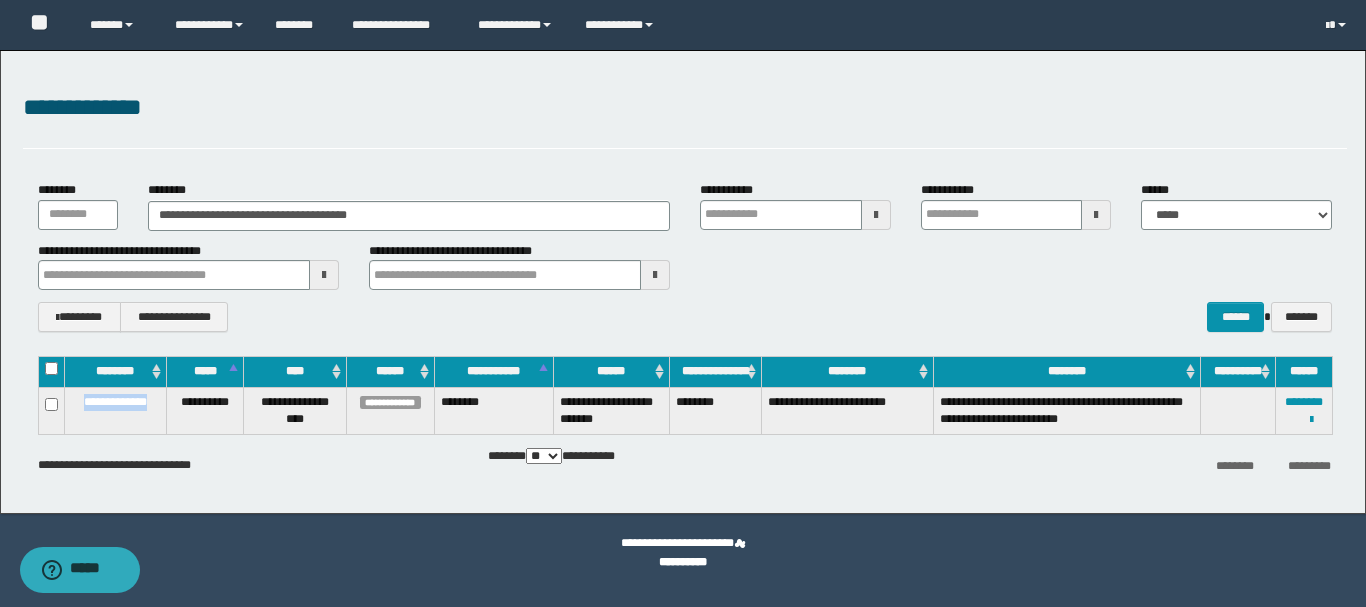 drag, startPoint x: 73, startPoint y: 406, endPoint x: 157, endPoint y: 401, distance: 84.14868 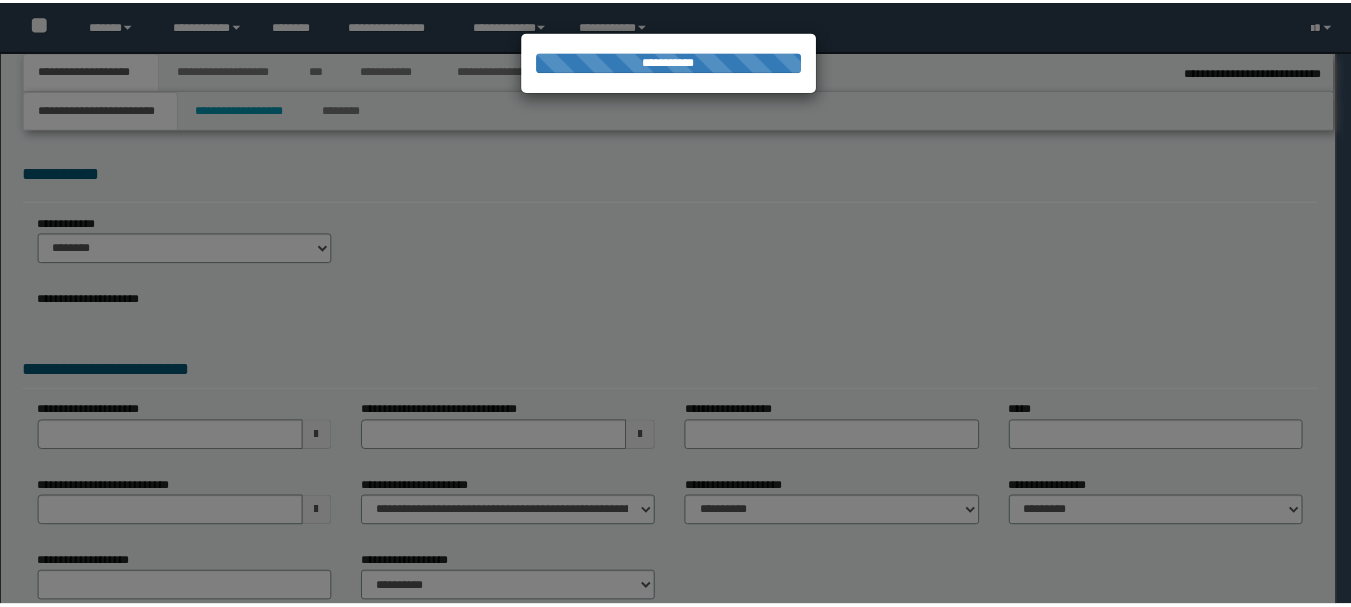 scroll, scrollTop: 0, scrollLeft: 0, axis: both 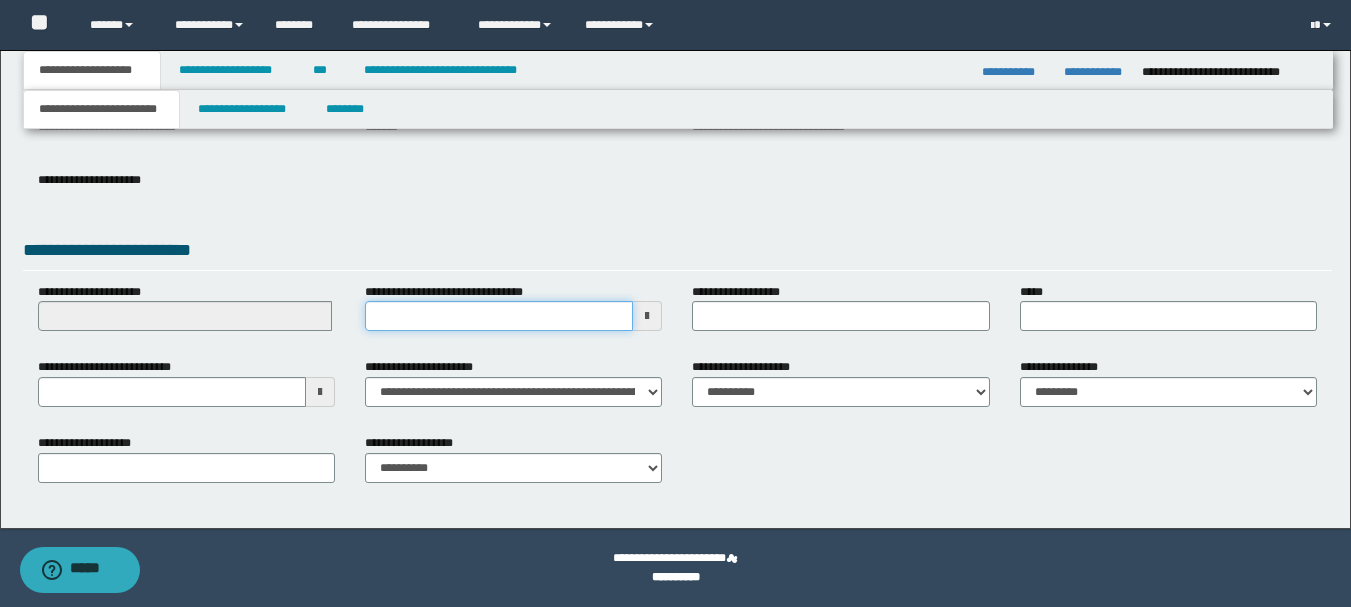 click on "**********" at bounding box center [499, 316] 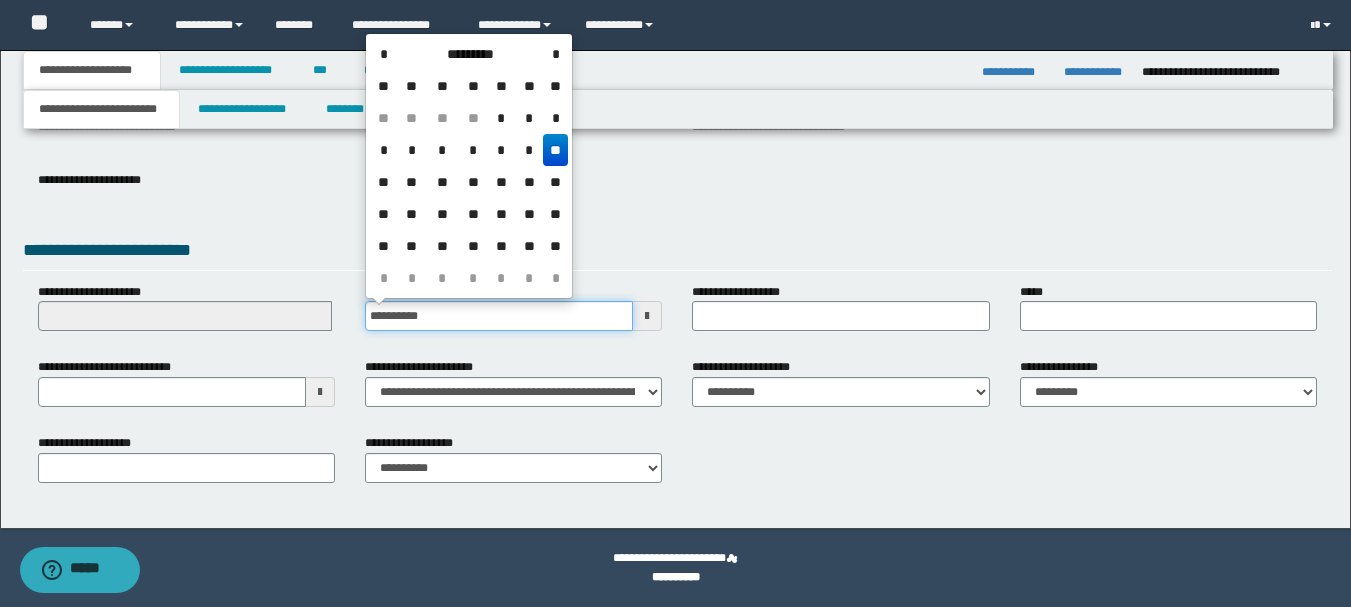 type on "**********" 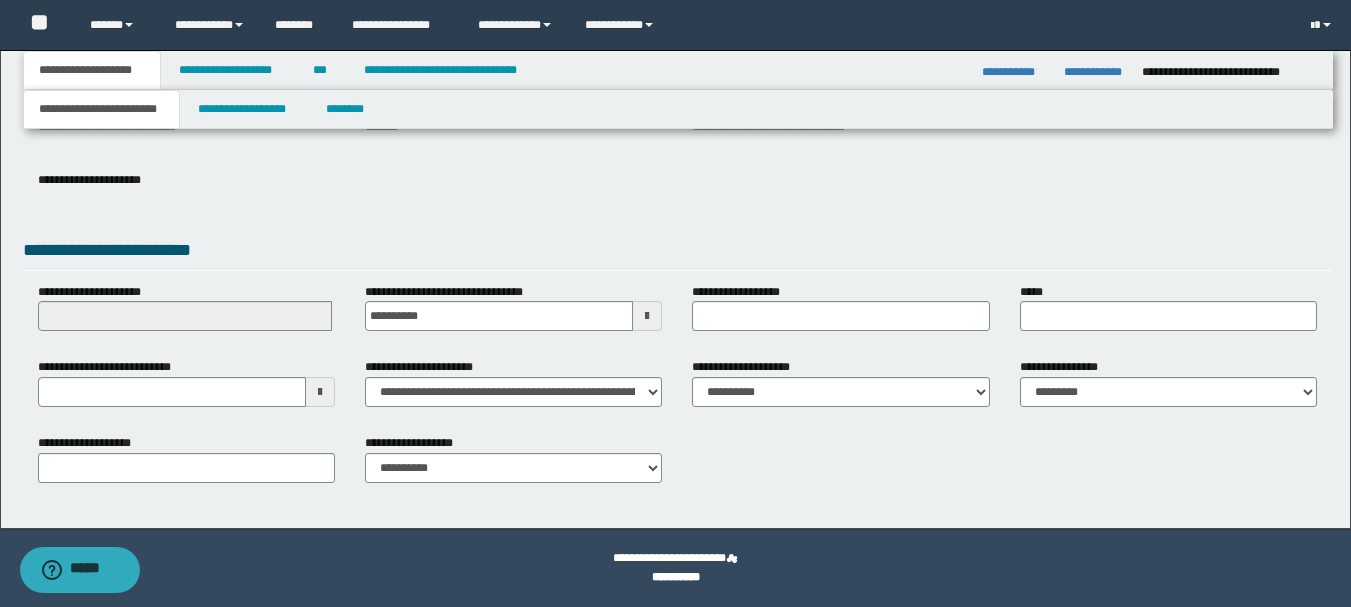 click on "**********" at bounding box center [677, 190] 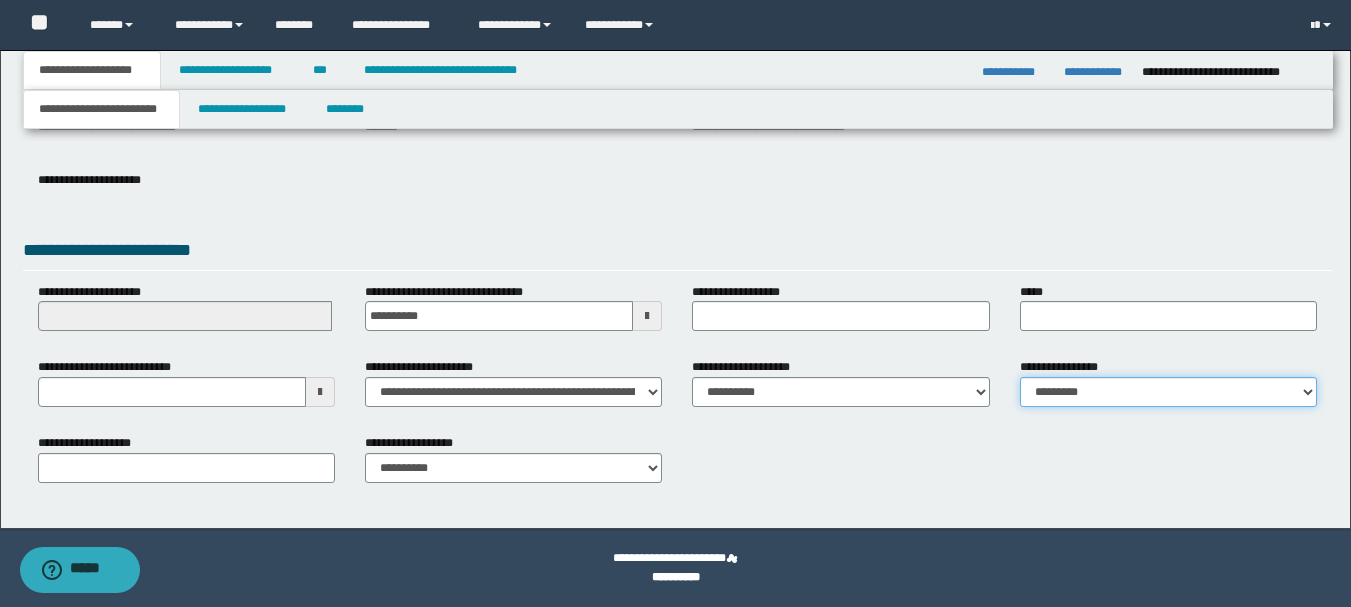 click on "**********" at bounding box center [1168, 392] 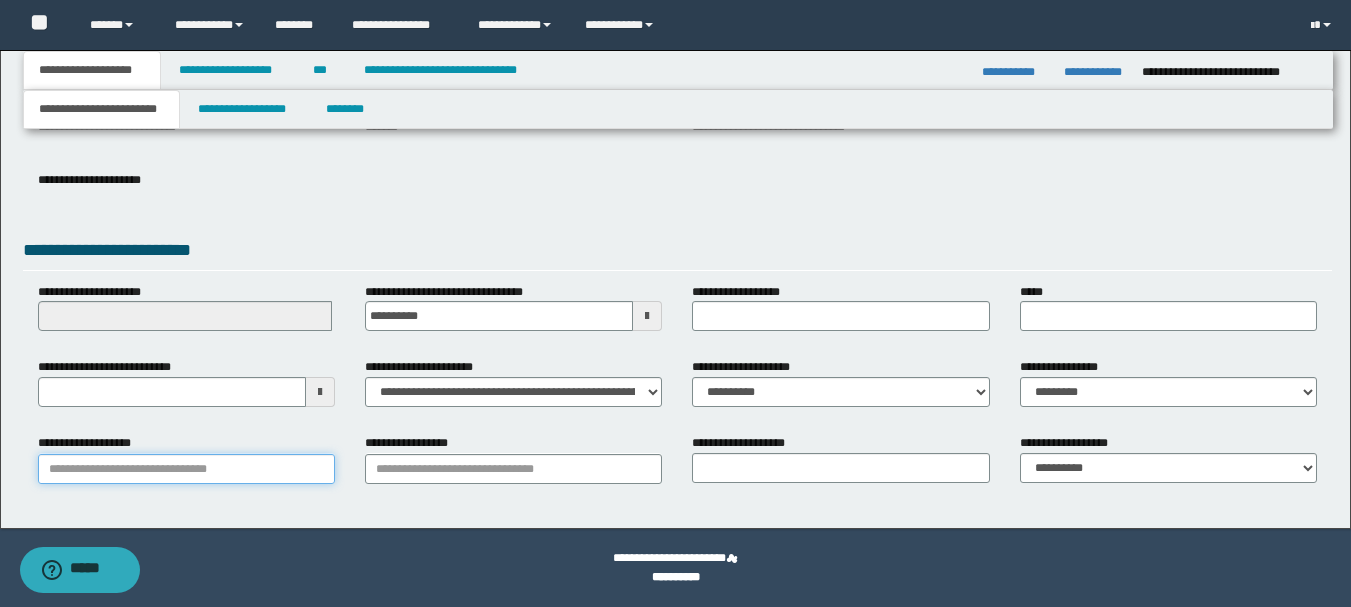 click on "**********" at bounding box center (186, 469) 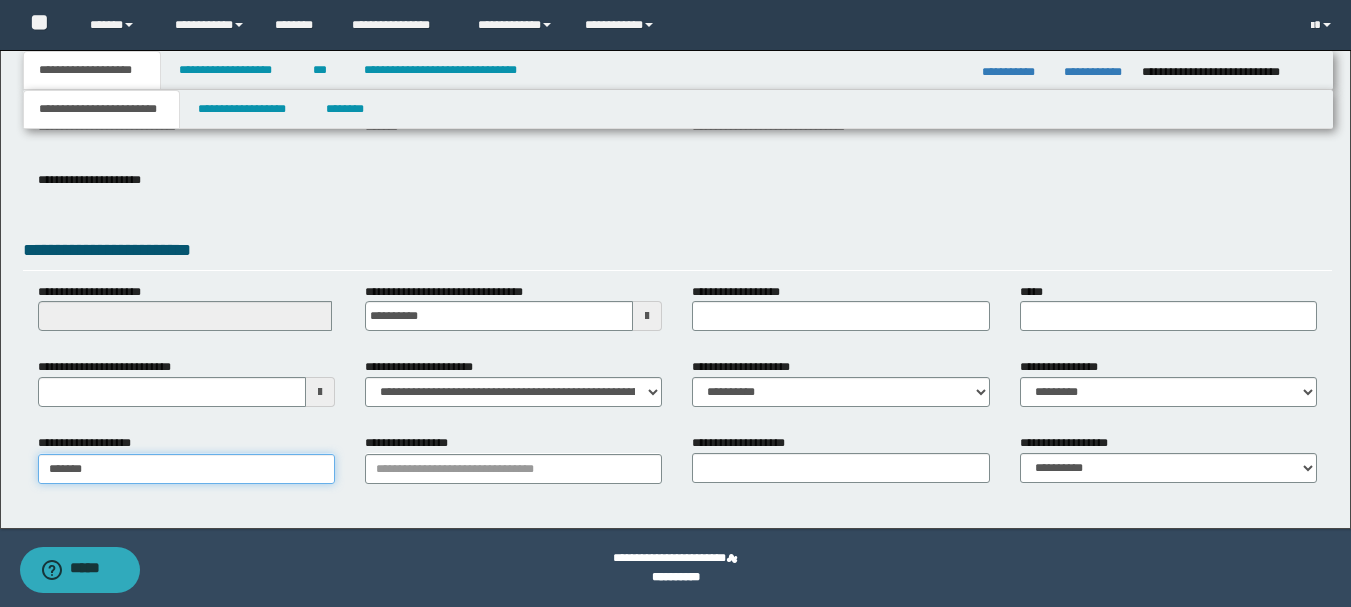 type on "********" 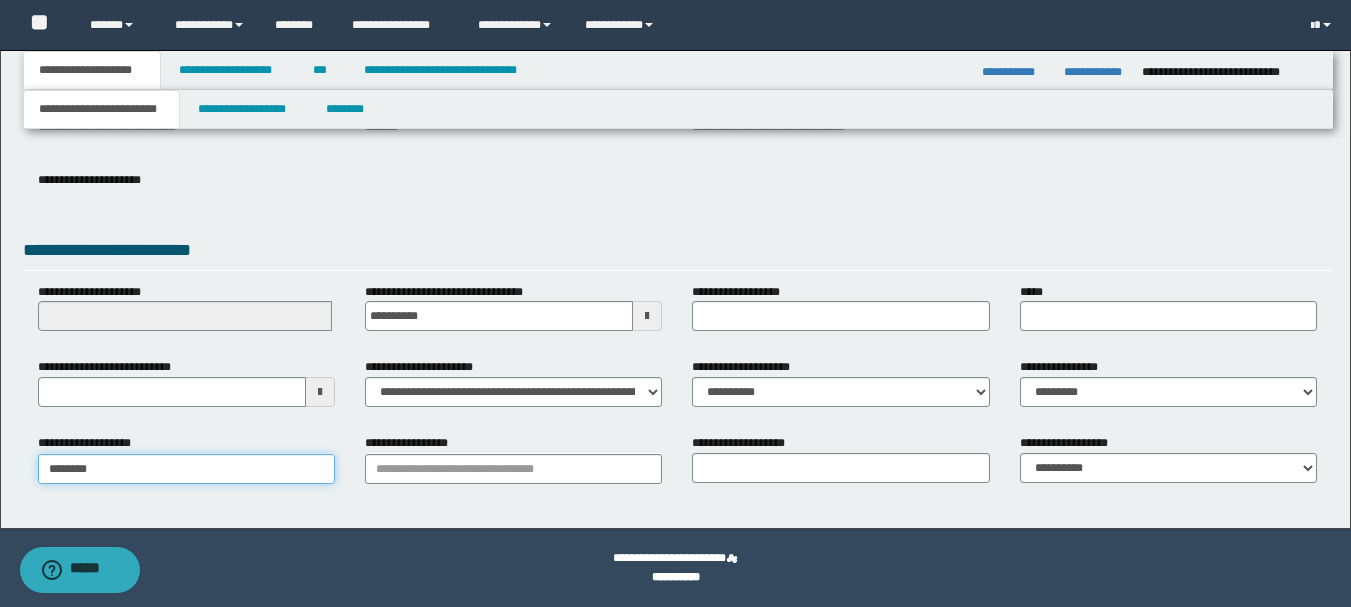 type on "********" 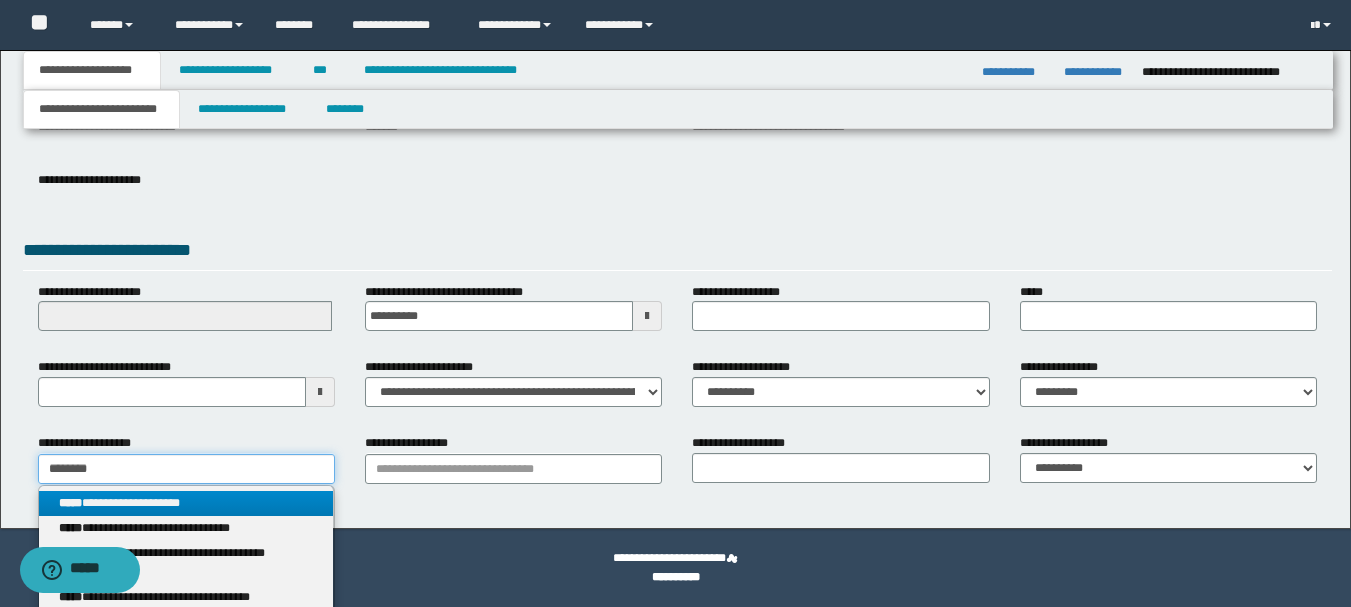 type on "********" 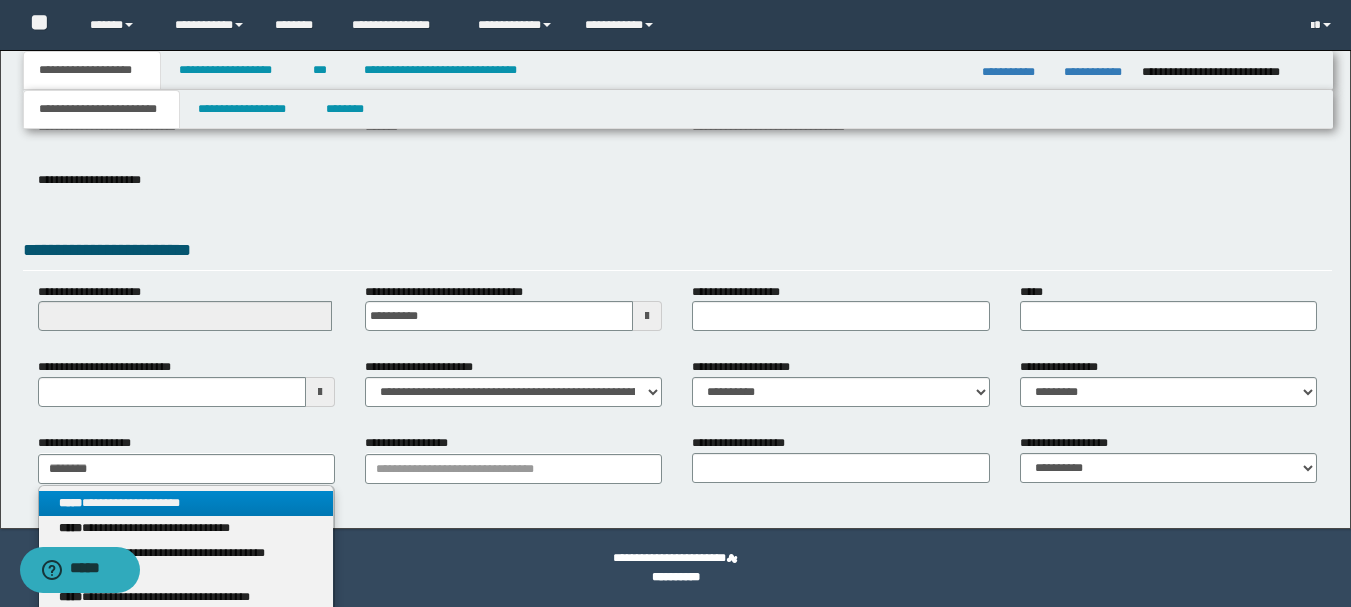 click on "**********" at bounding box center (186, 503) 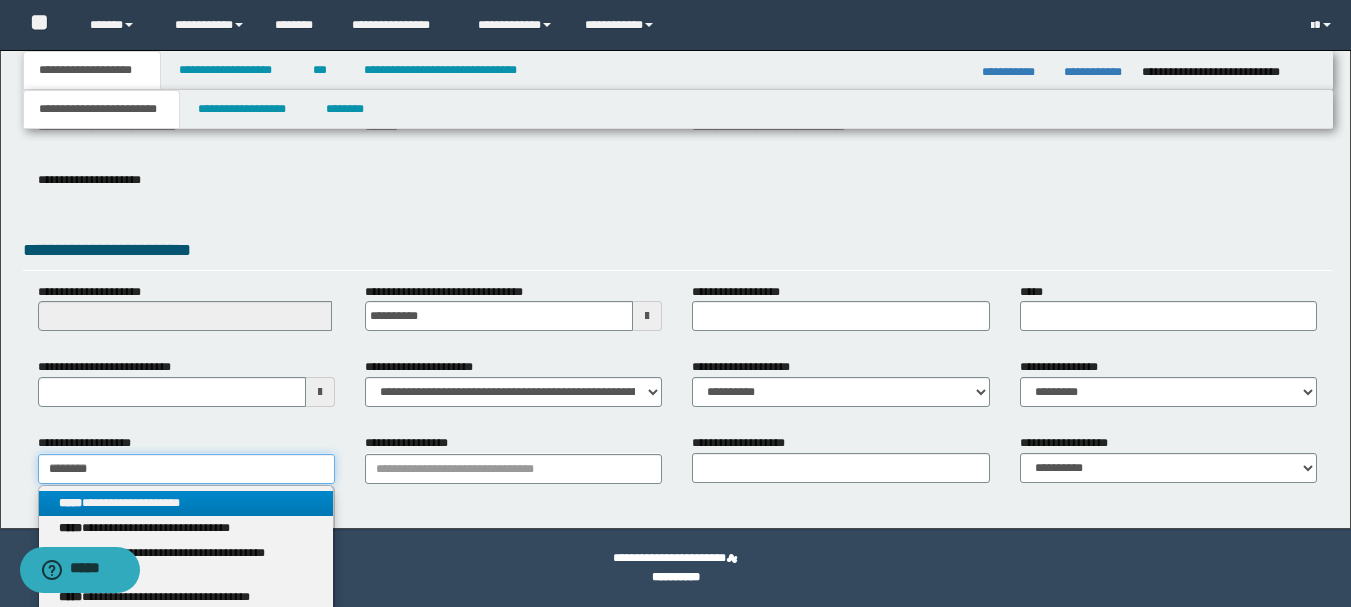 type 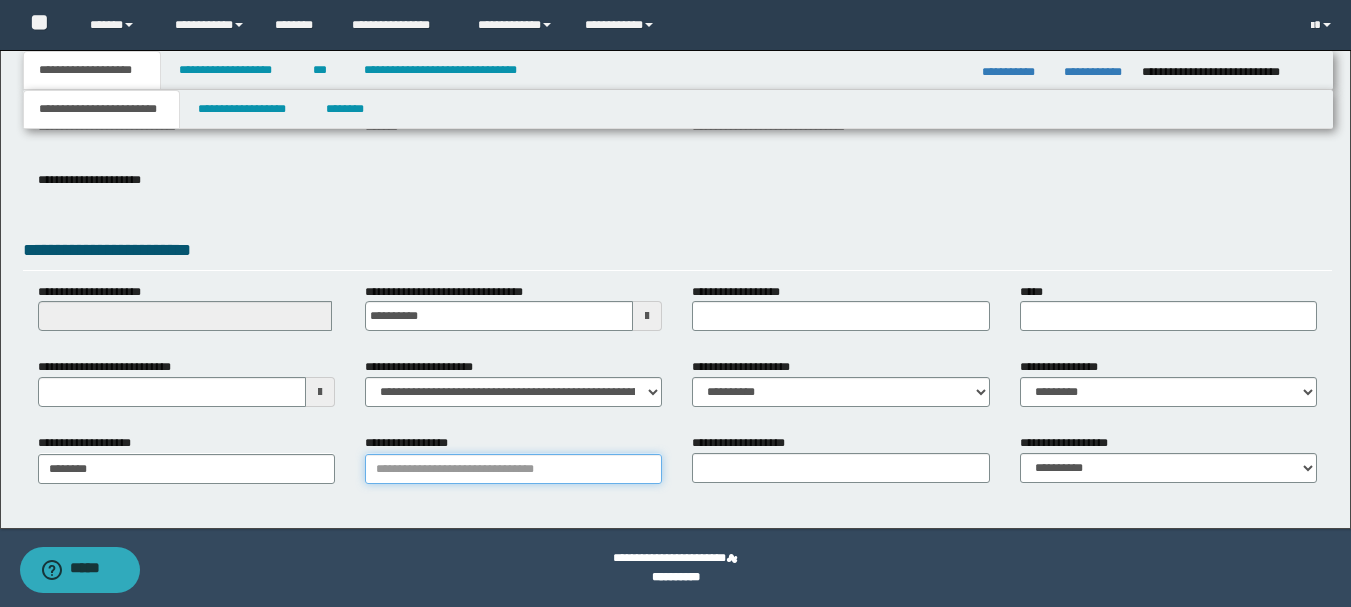 click on "**********" at bounding box center [513, 469] 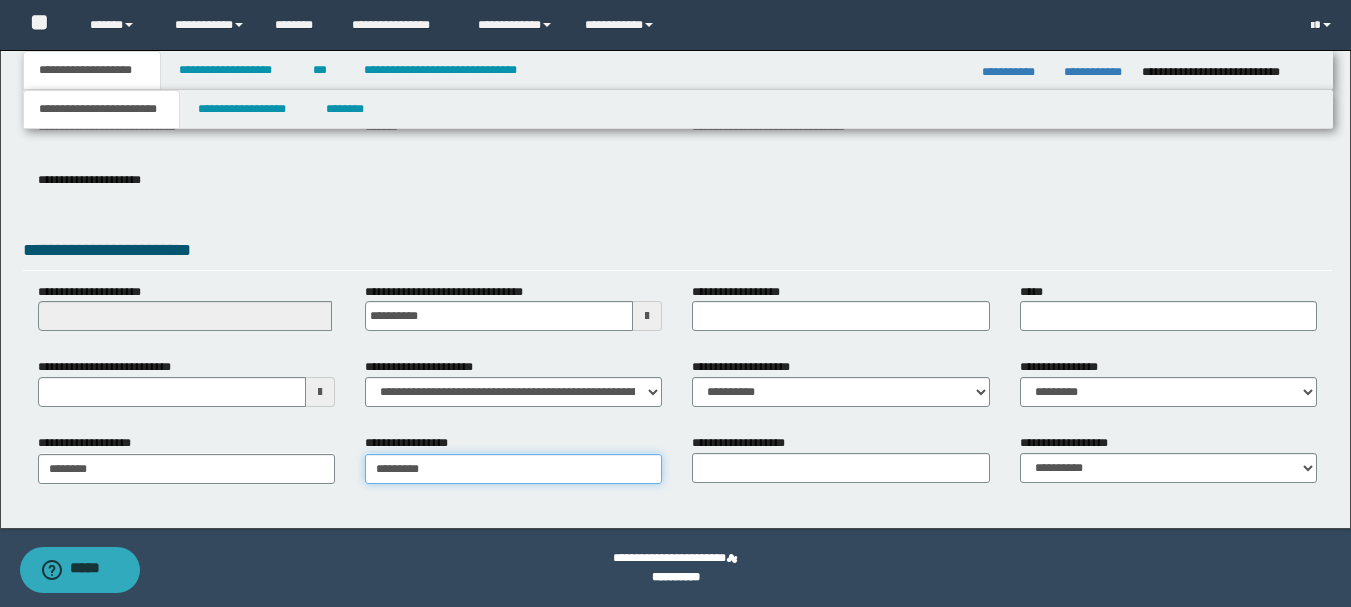 type on "**********" 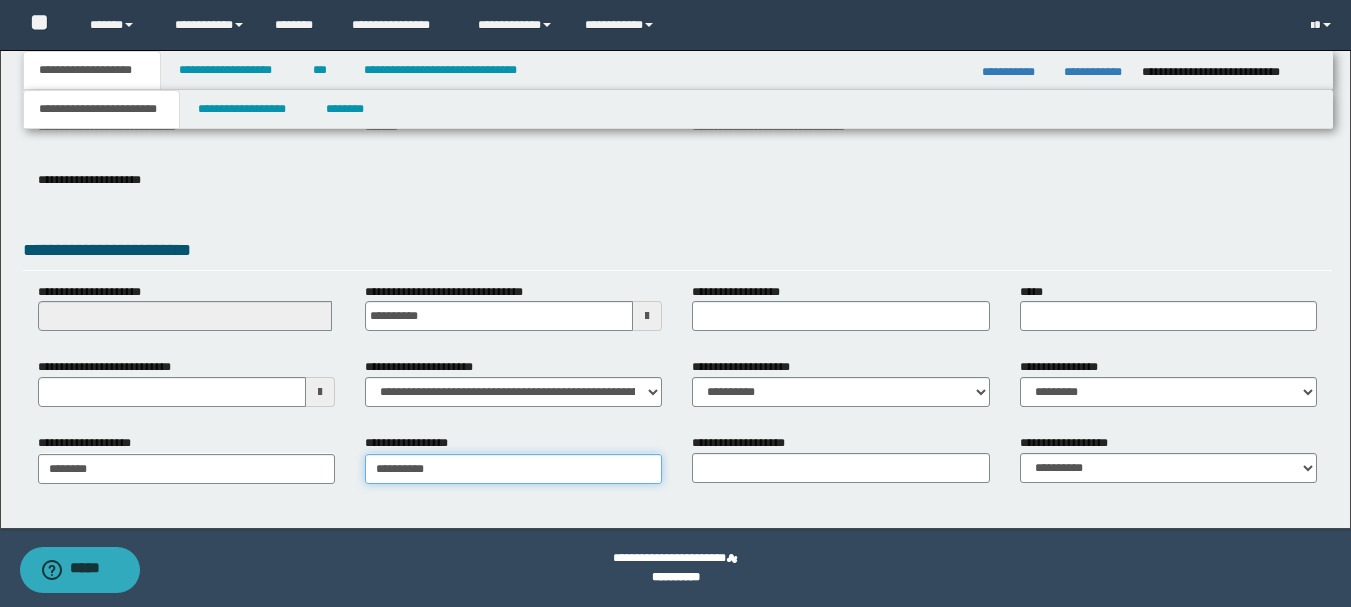 type on "**********" 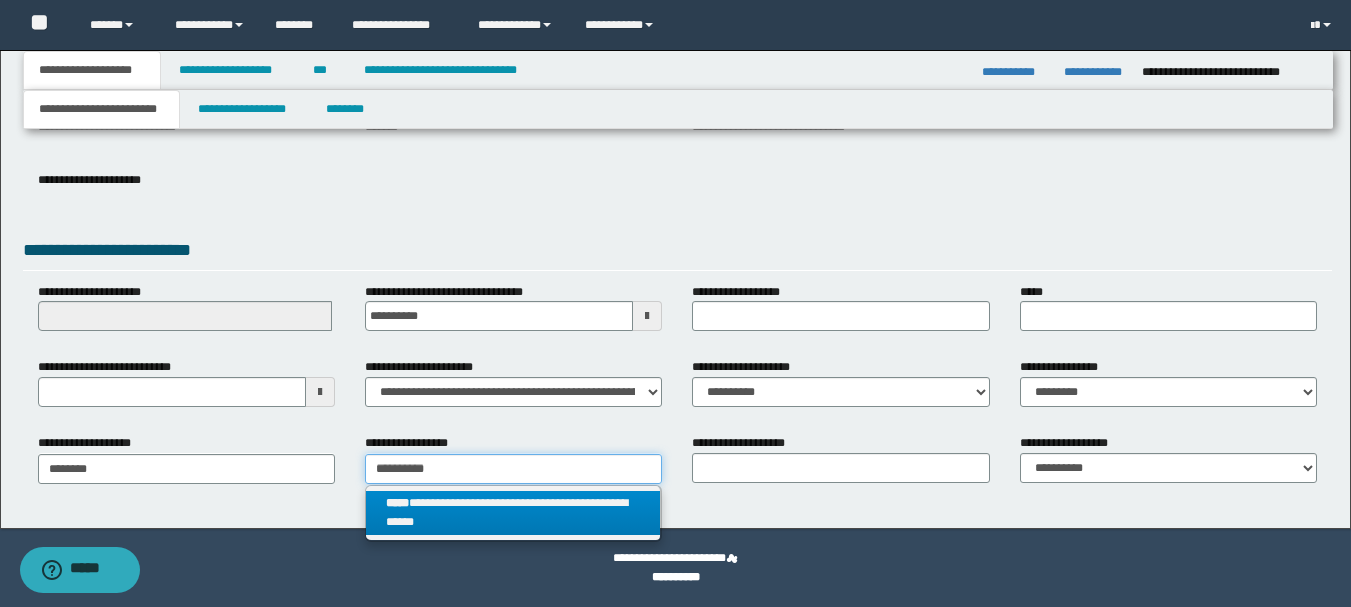 type on "**********" 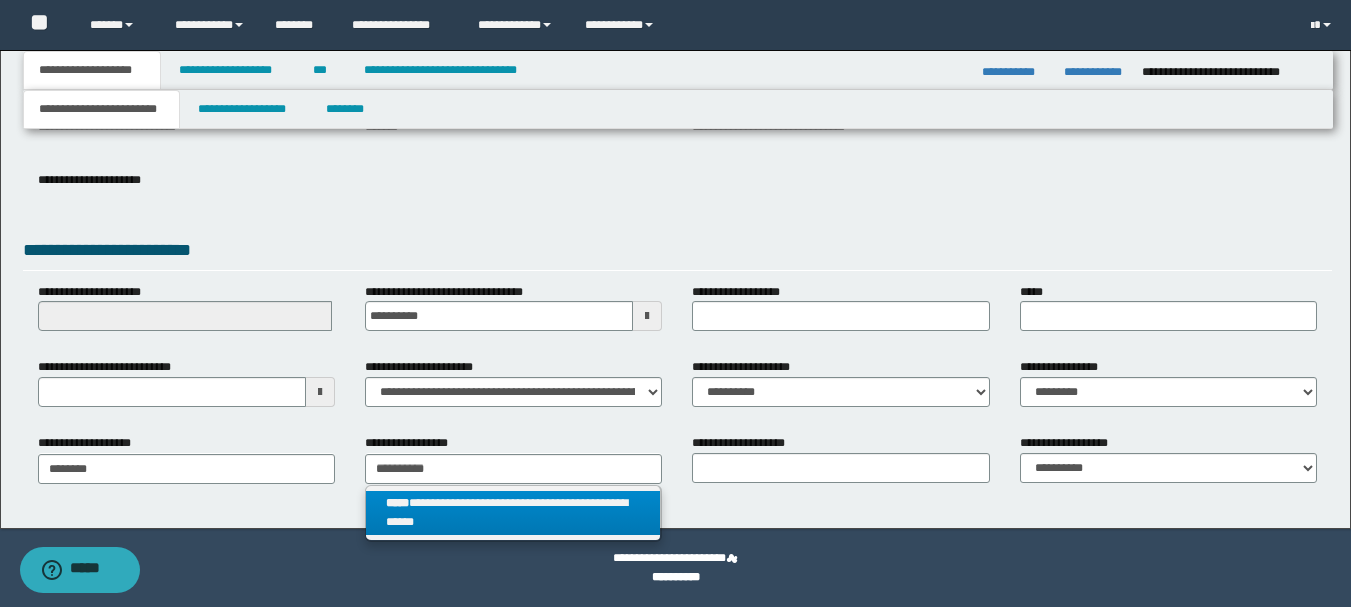 click on "**********" at bounding box center [513, 513] 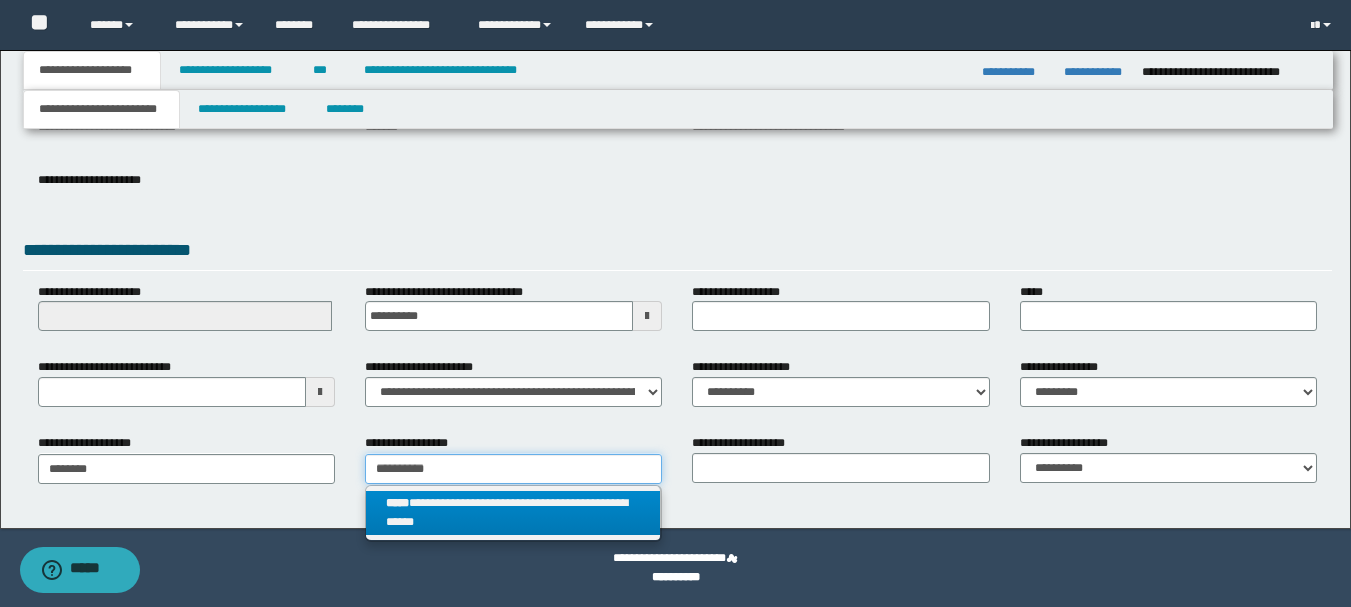 type 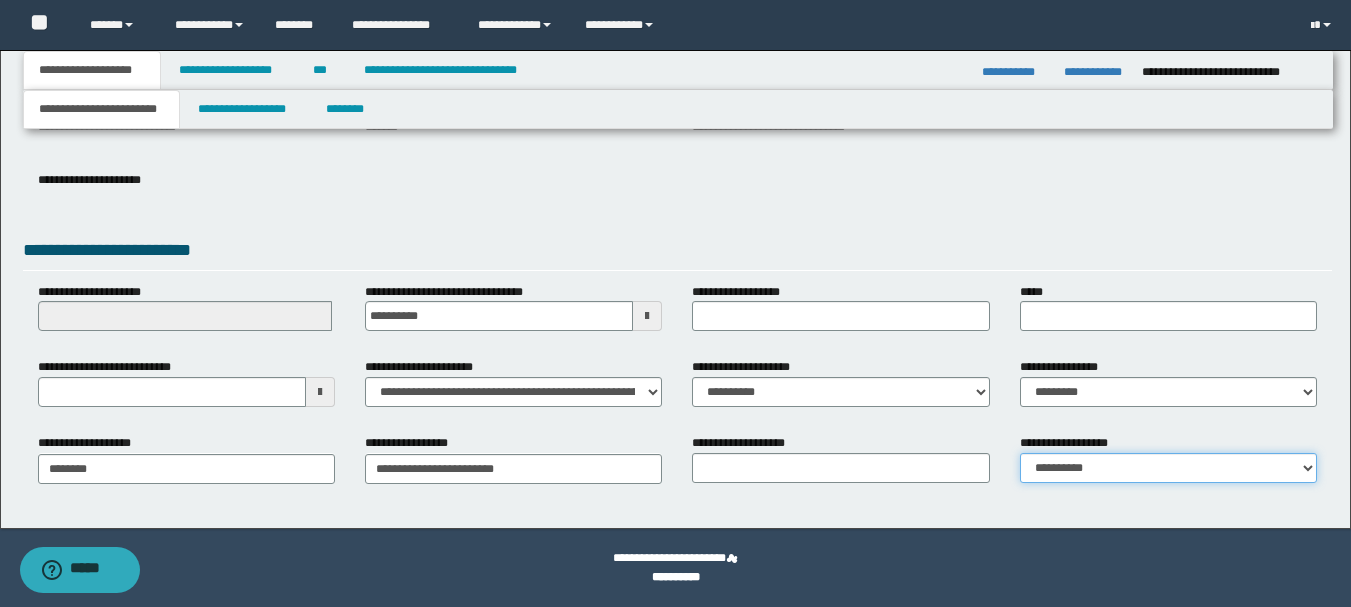 click on "**********" at bounding box center (1168, 468) 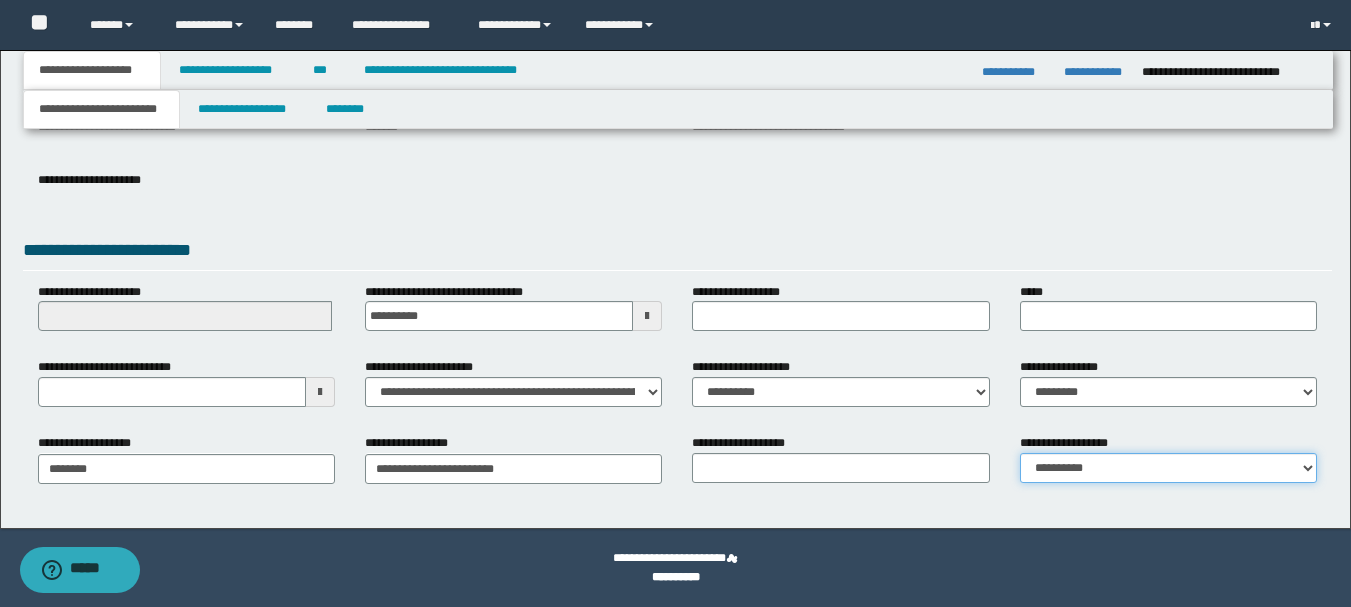 select on "*" 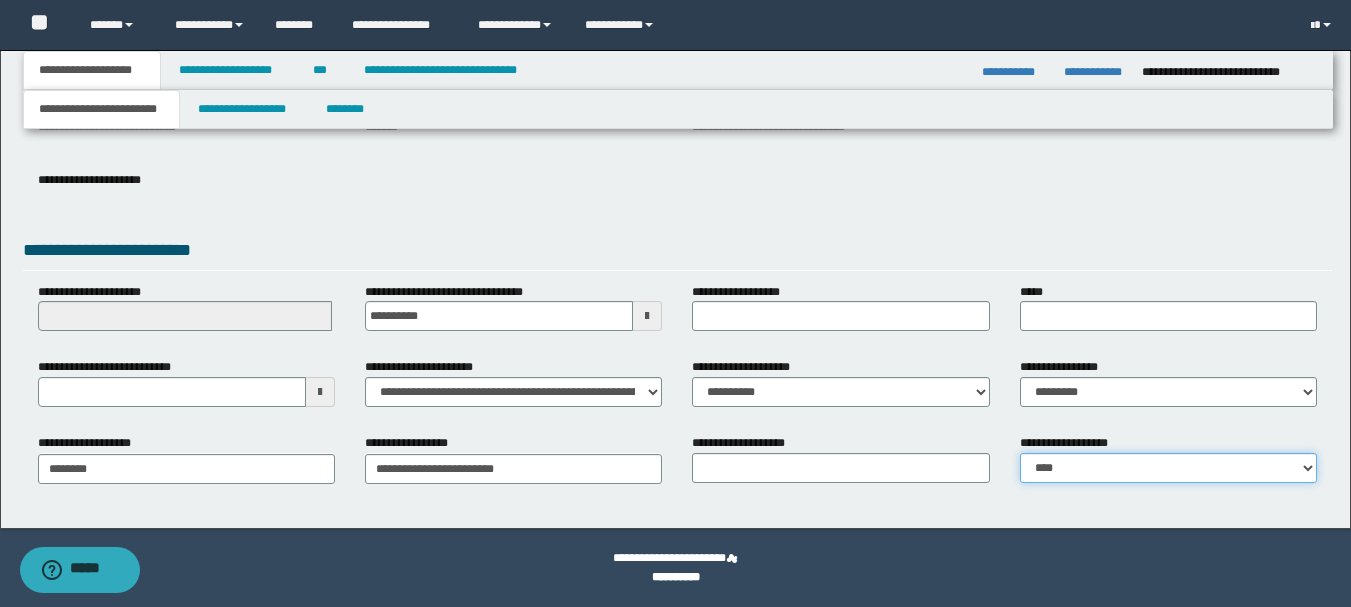 click on "**********" at bounding box center [1168, 468] 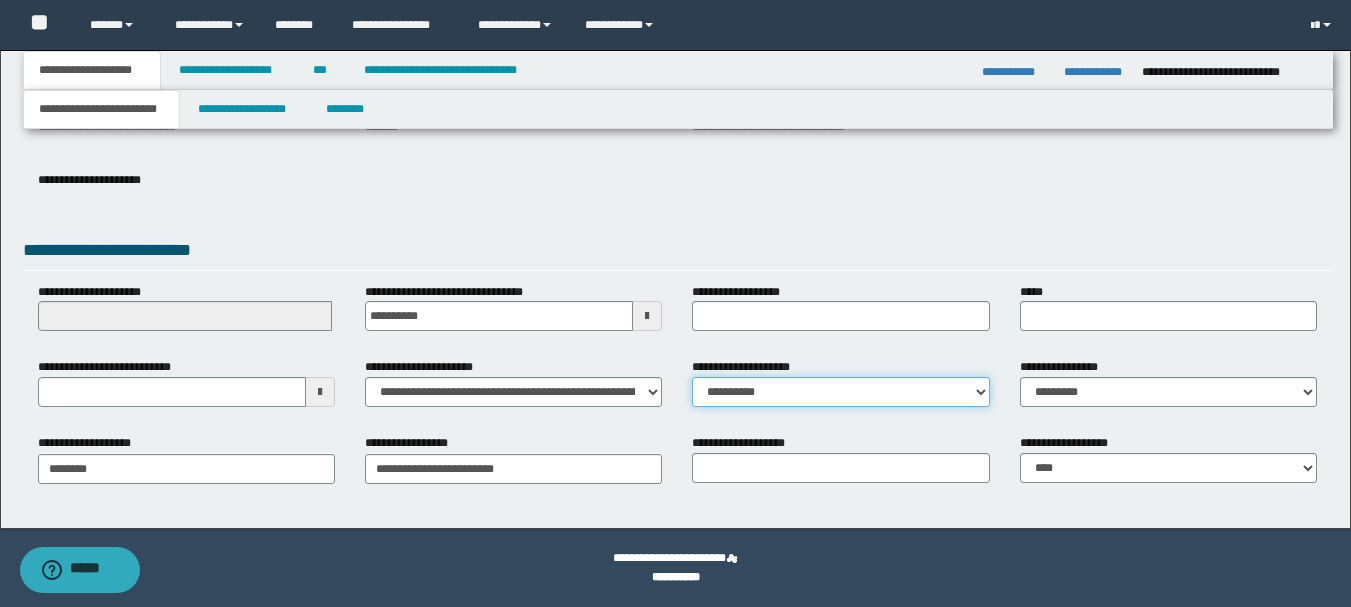 click on "**********" at bounding box center (840, 392) 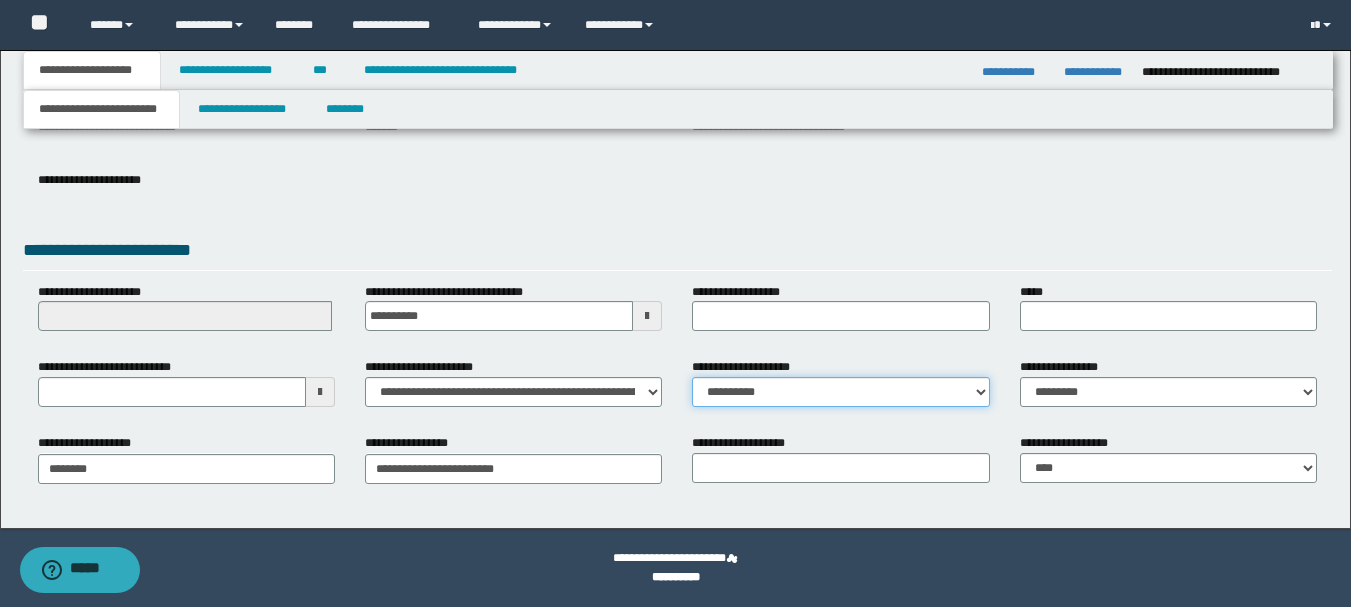 select on "**" 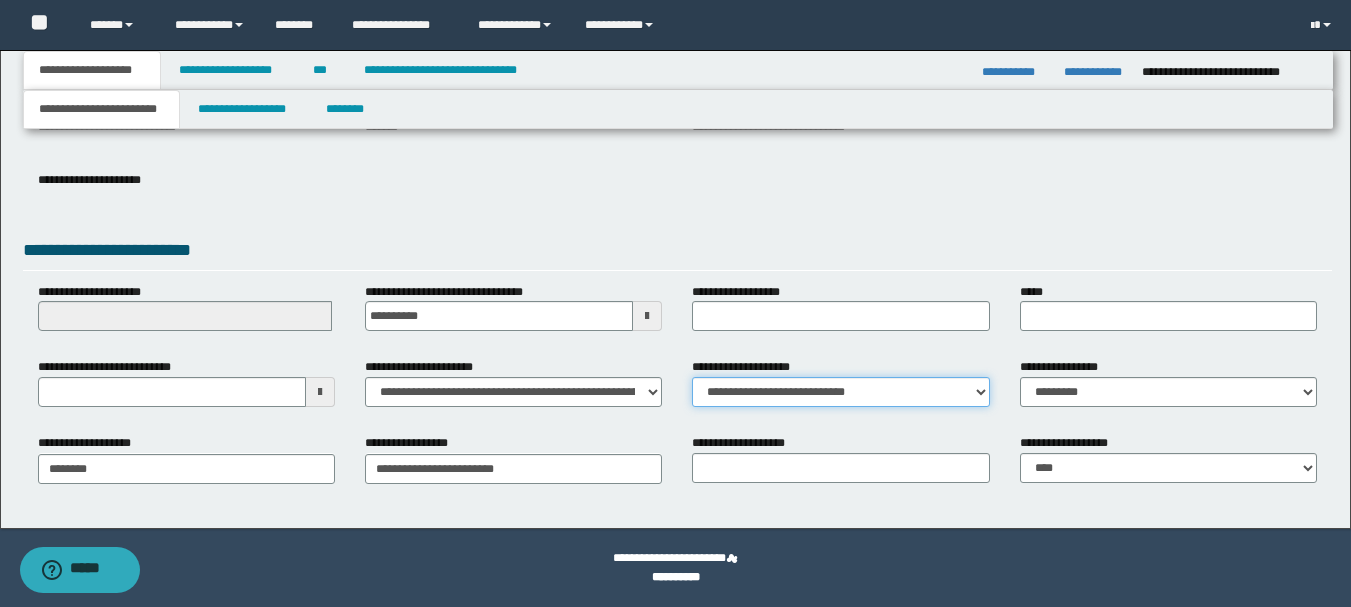 click on "**********" at bounding box center [840, 392] 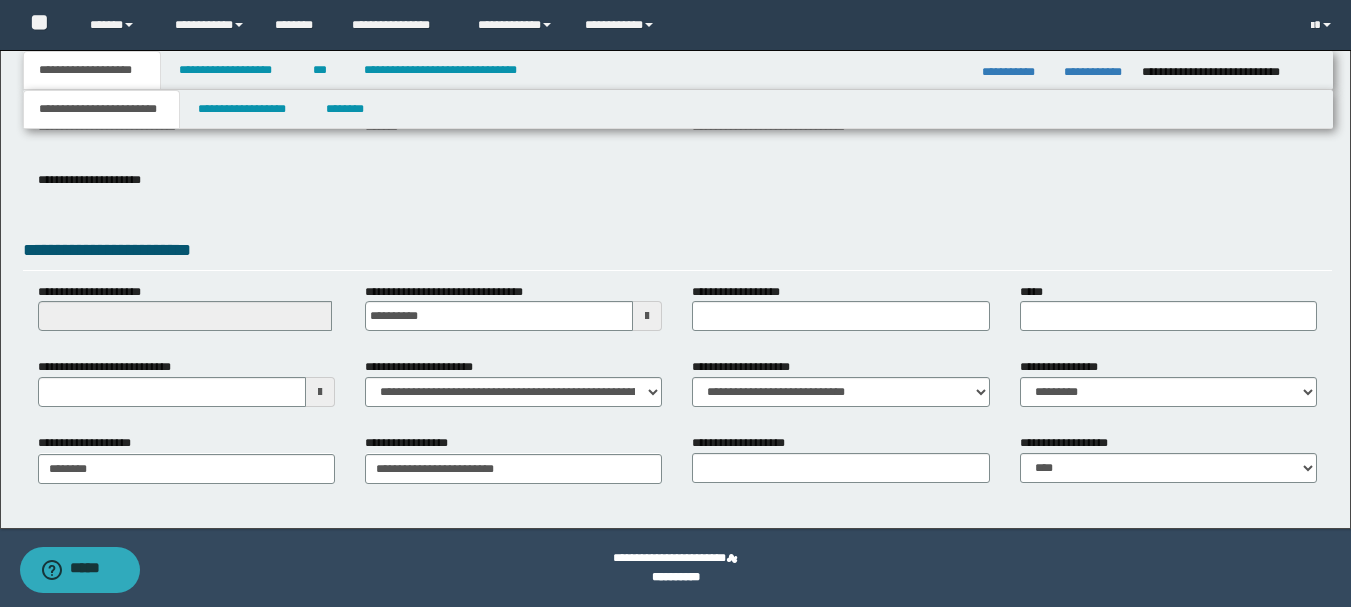 click on "**********" at bounding box center (677, 190) 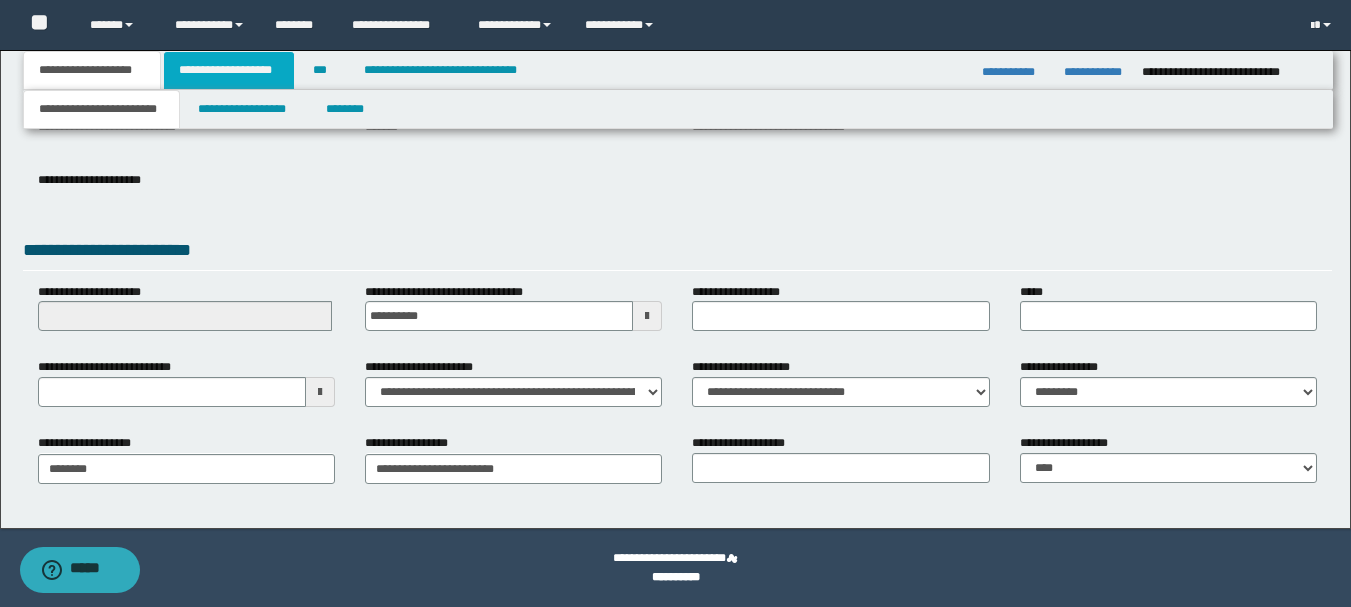 click on "**********" at bounding box center [229, 70] 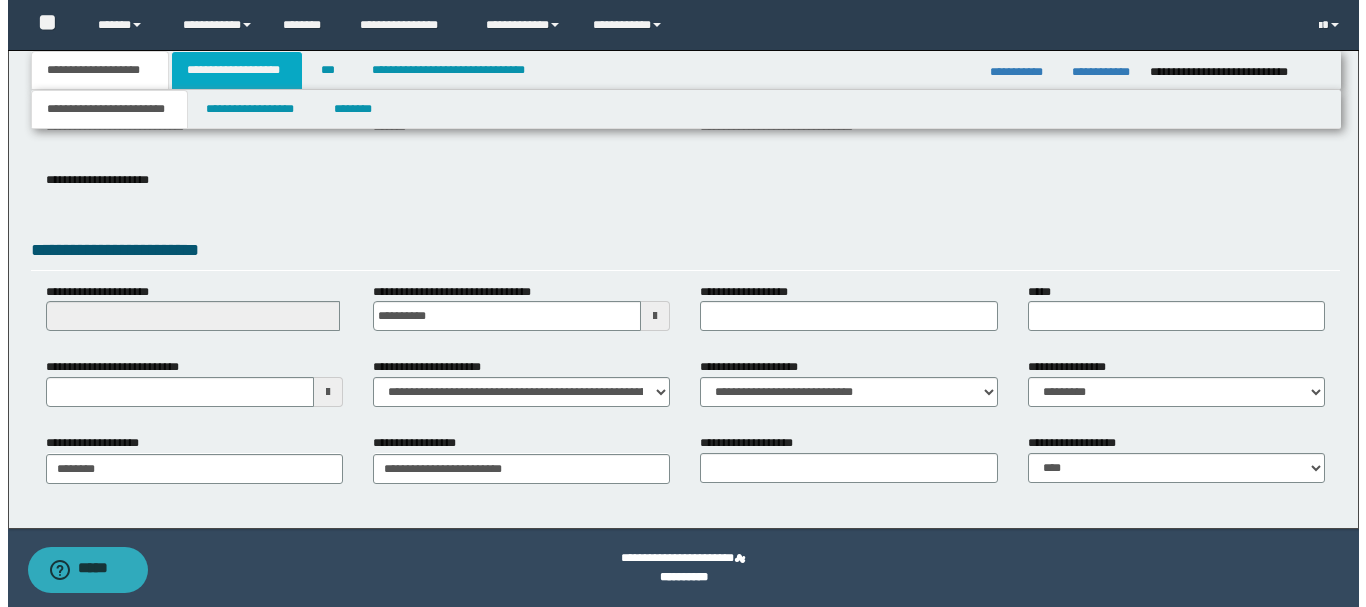 scroll, scrollTop: 0, scrollLeft: 0, axis: both 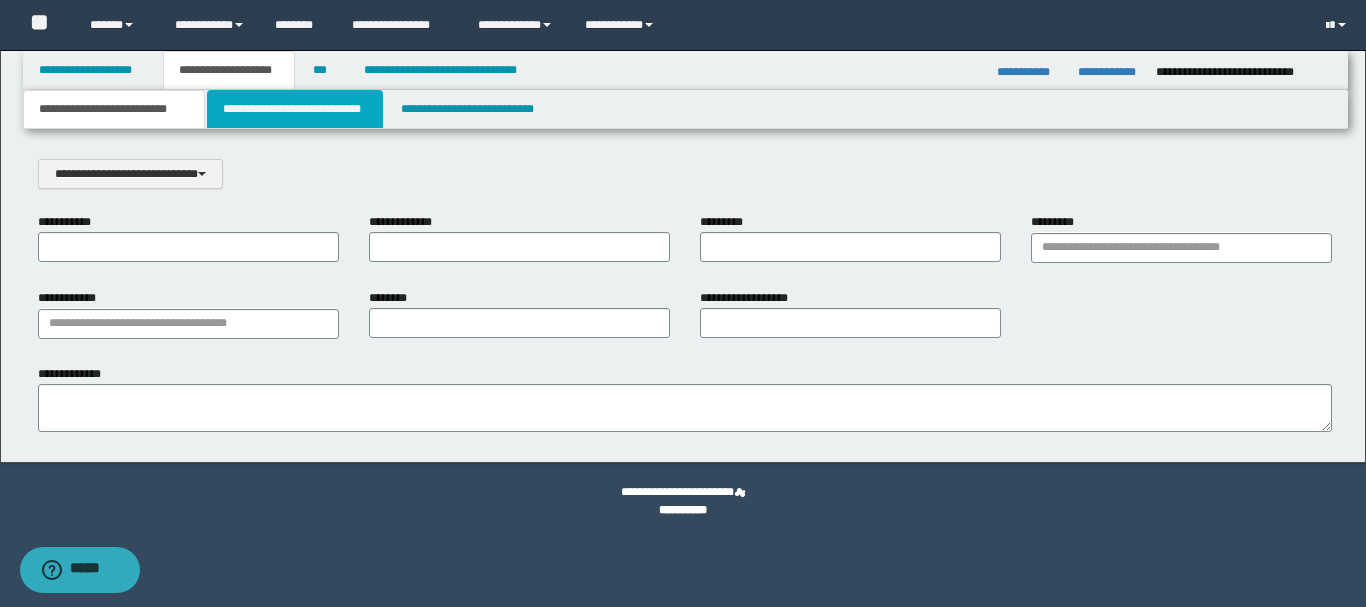click on "**********" at bounding box center [295, 109] 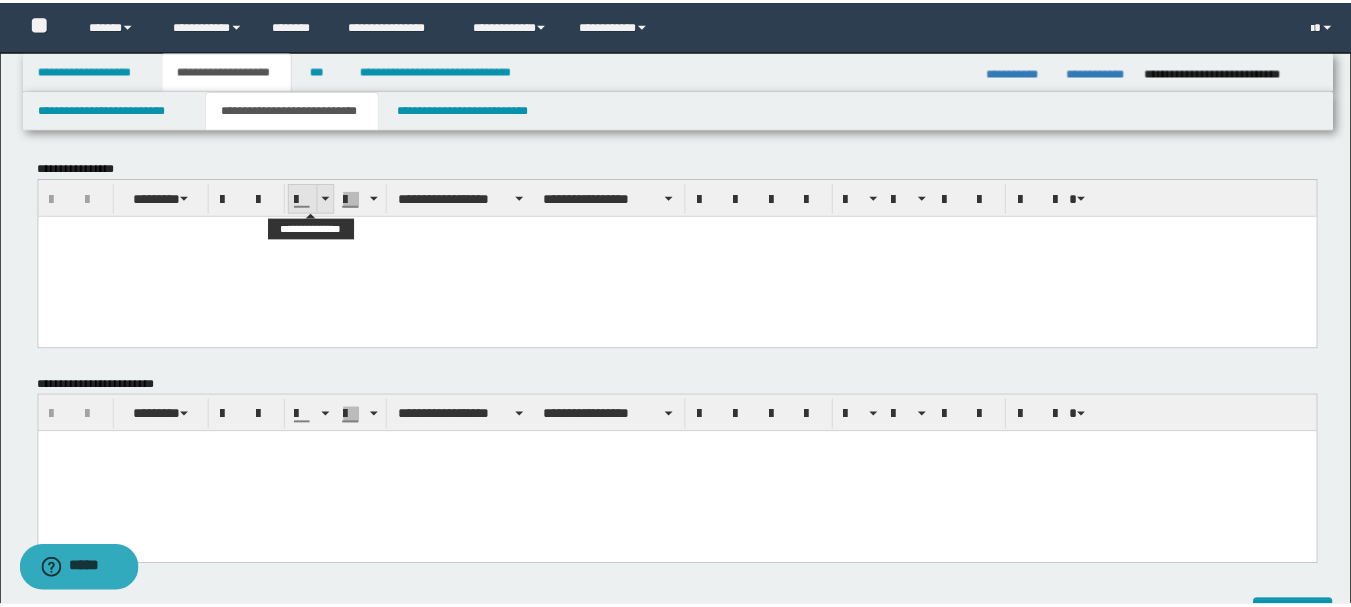 scroll, scrollTop: 0, scrollLeft: 0, axis: both 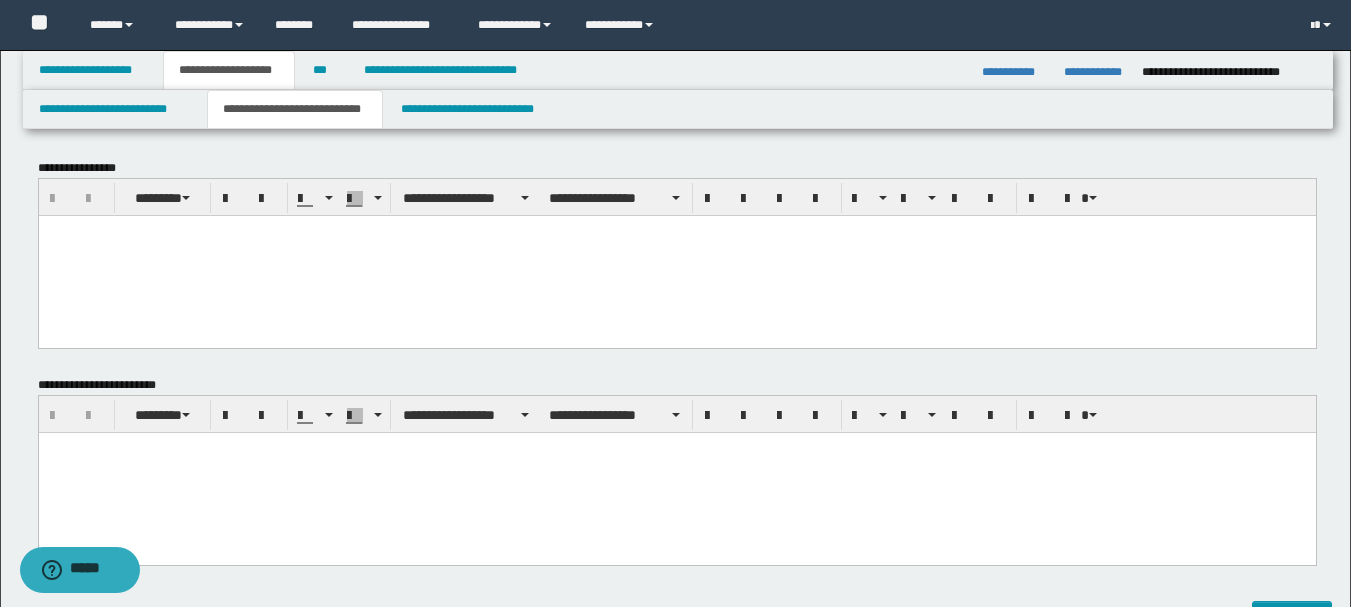 click at bounding box center [676, 255] 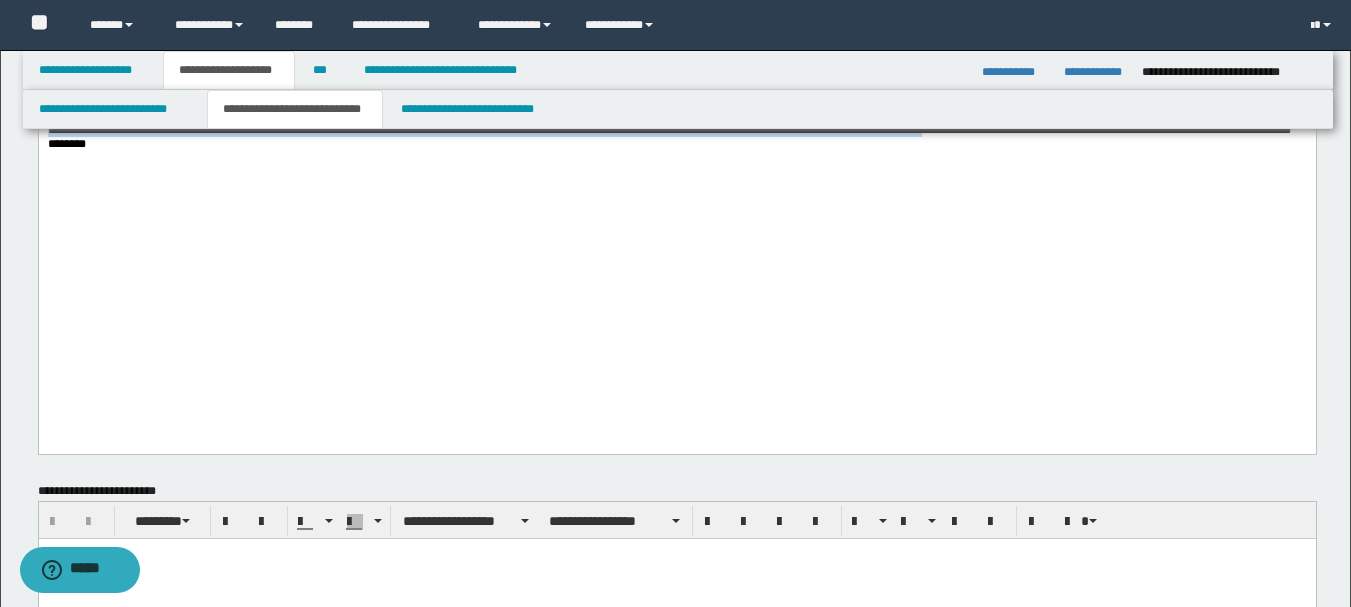 drag, startPoint x: 193, startPoint y: -1012, endPoint x: 673, endPoint y: 562, distance: 1645.5625 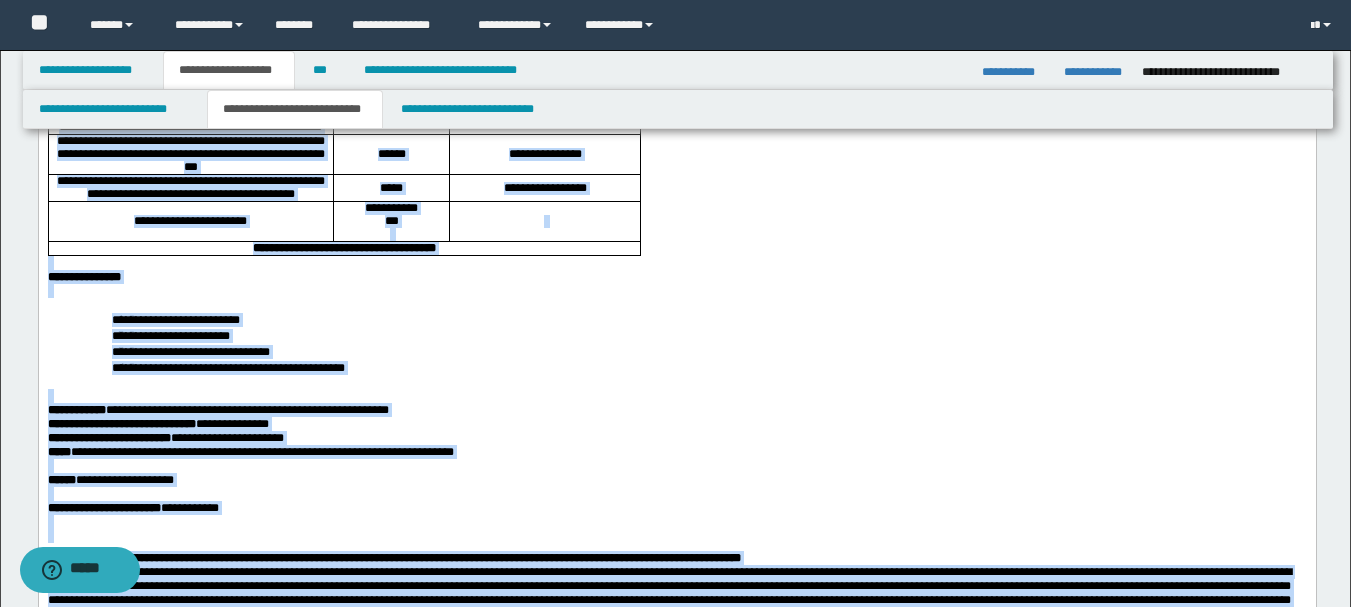 scroll, scrollTop: 0, scrollLeft: 0, axis: both 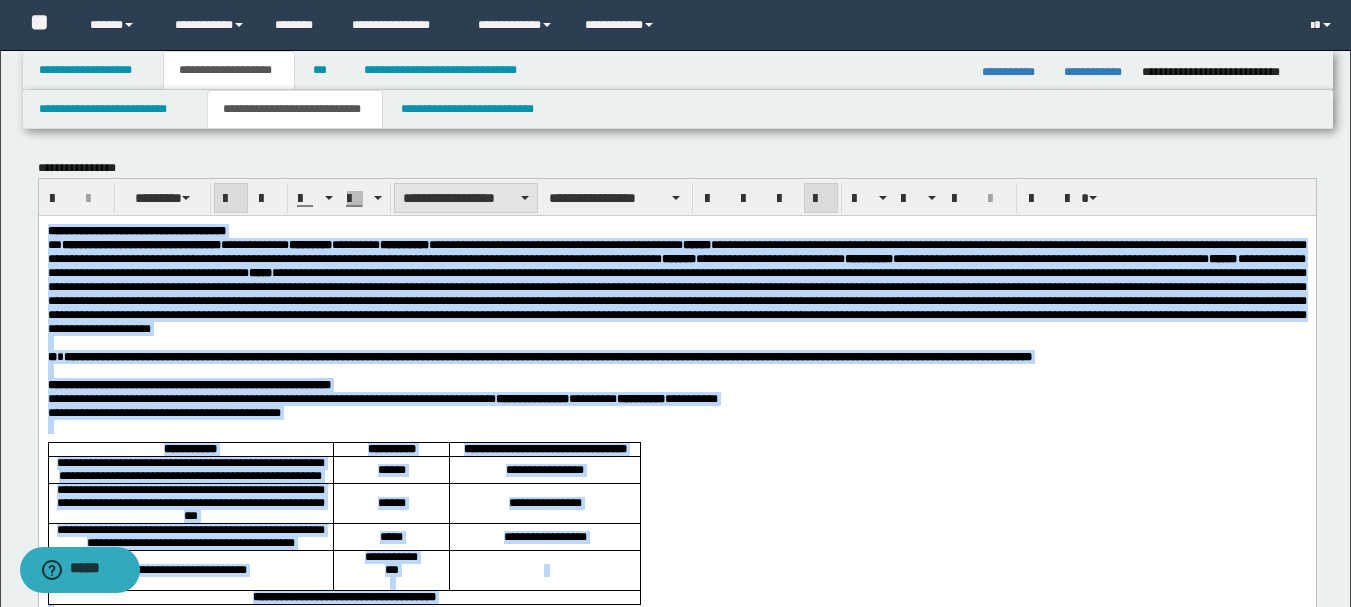 click on "**********" at bounding box center (466, 198) 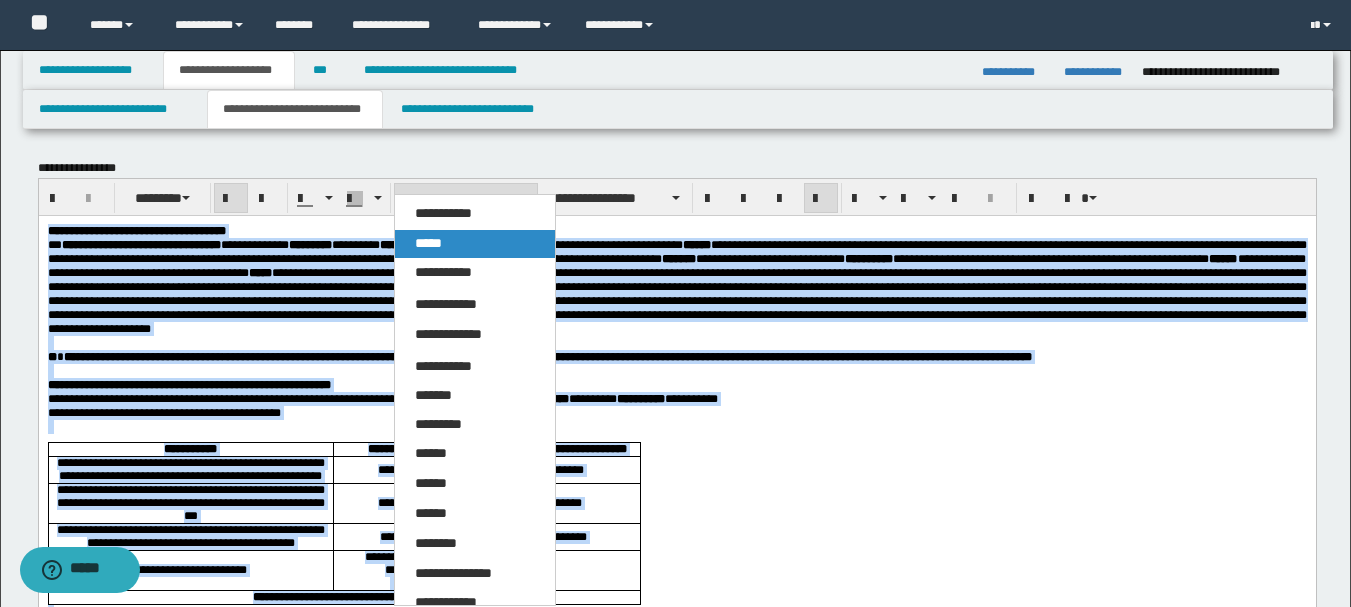 drag, startPoint x: 450, startPoint y: 240, endPoint x: 492, endPoint y: 0, distance: 243.6473 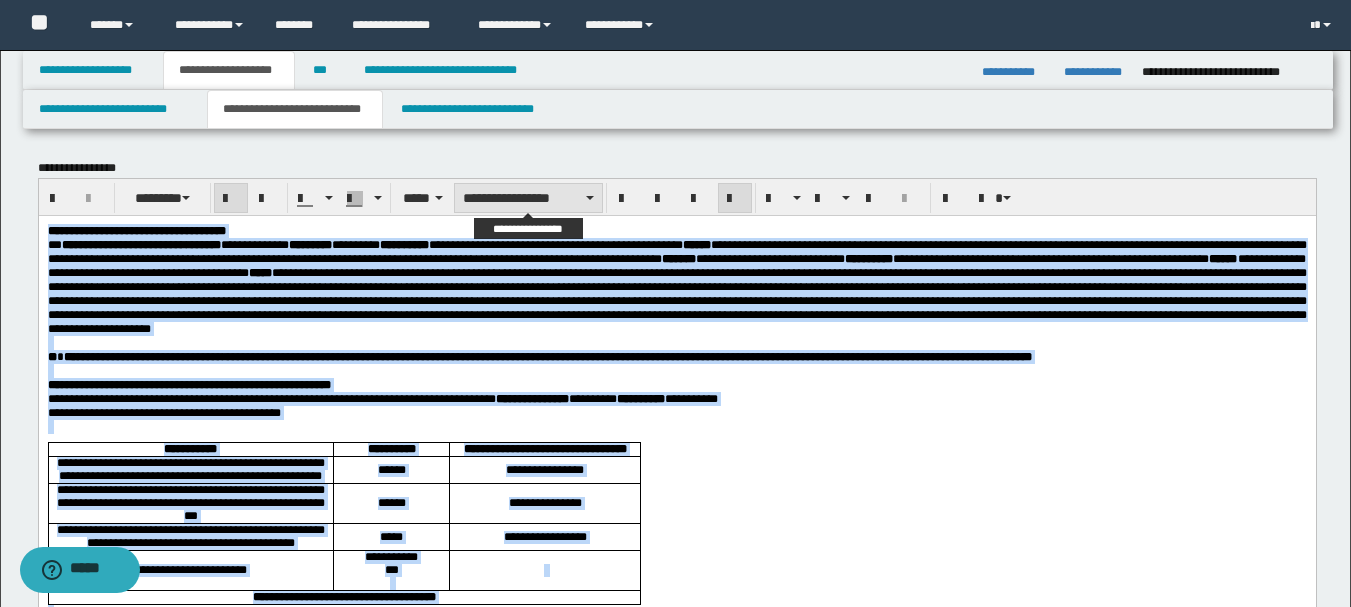 click on "**********" at bounding box center (528, 198) 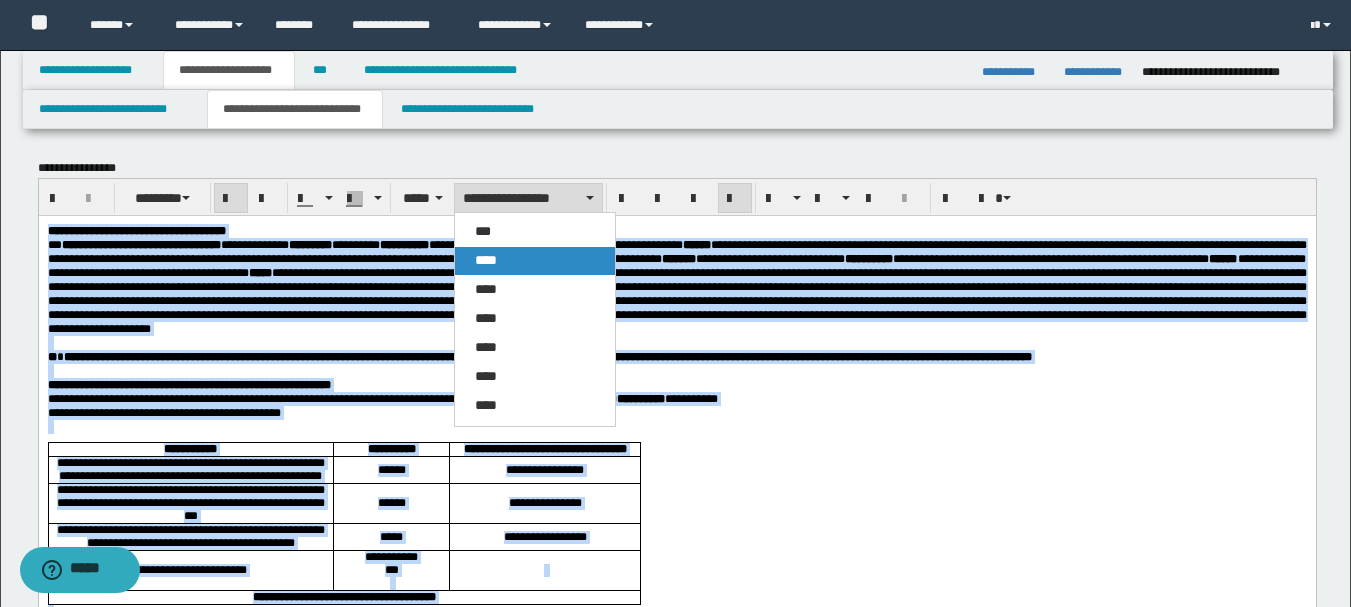drag, startPoint x: 527, startPoint y: 254, endPoint x: 513, endPoint y: 24, distance: 230.42569 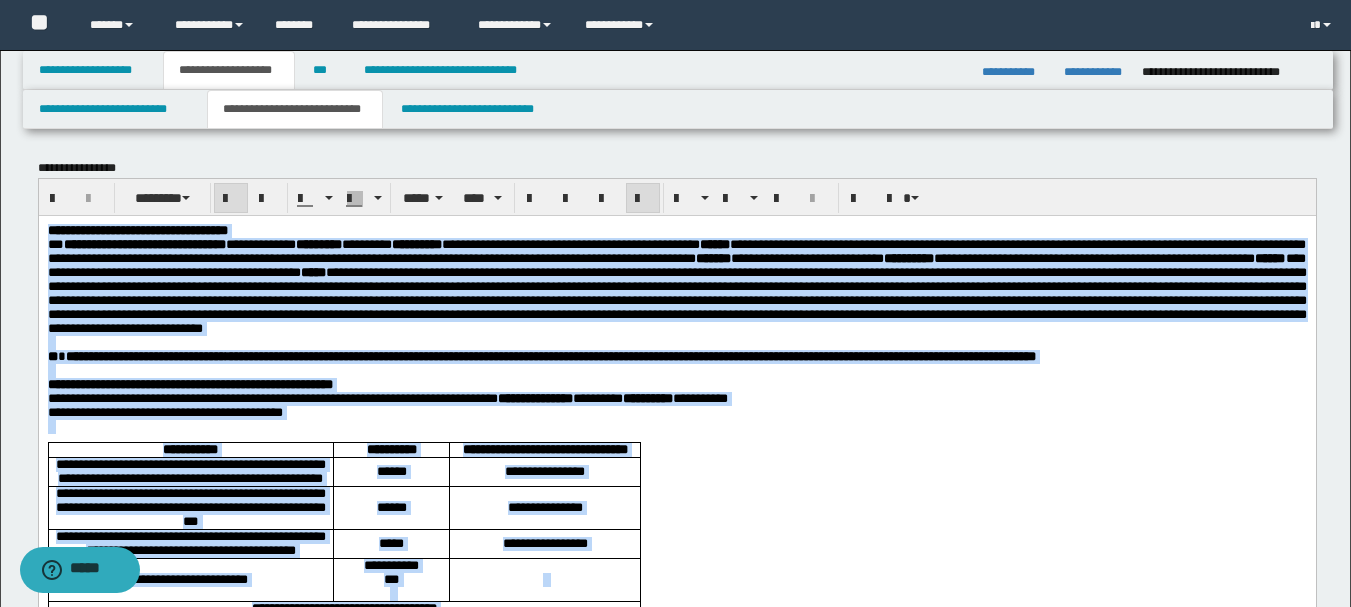 click at bounding box center (643, 199) 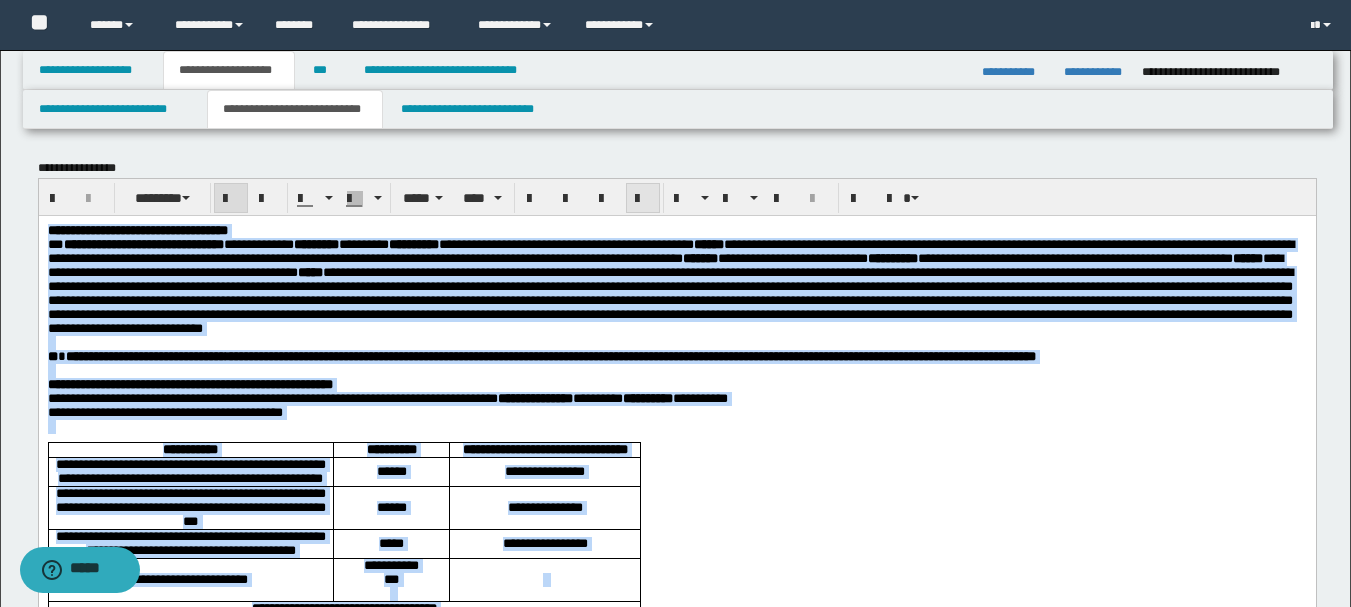 click at bounding box center (643, 199) 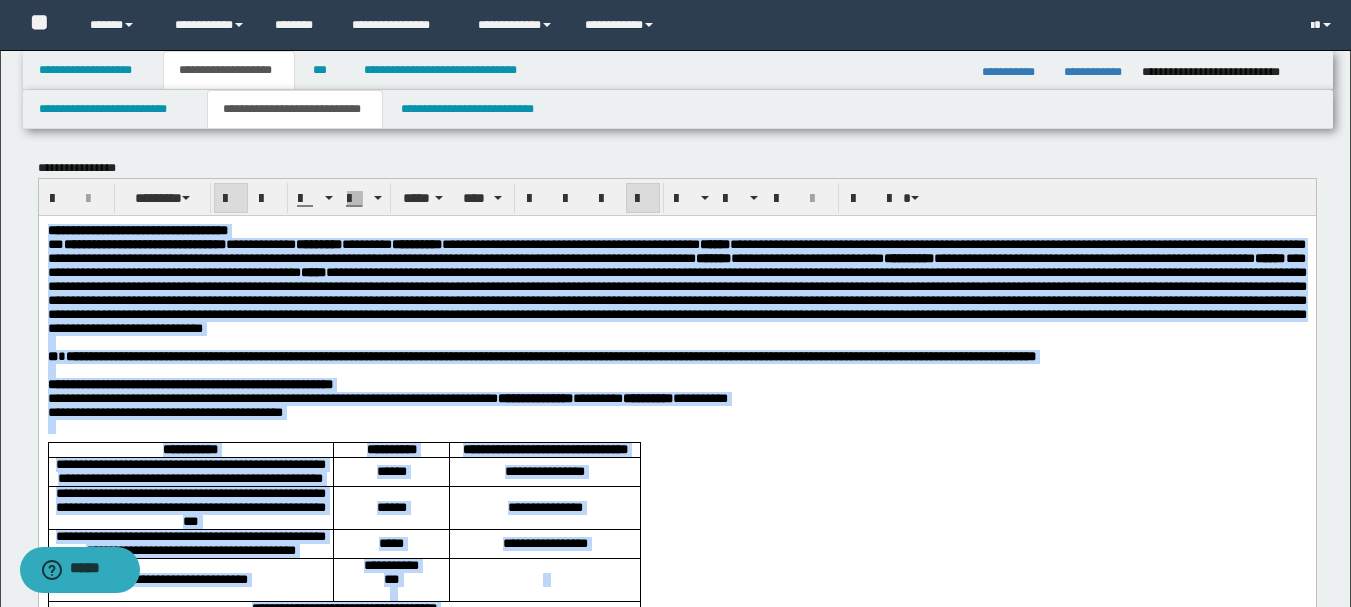 click at bounding box center [676, 342] 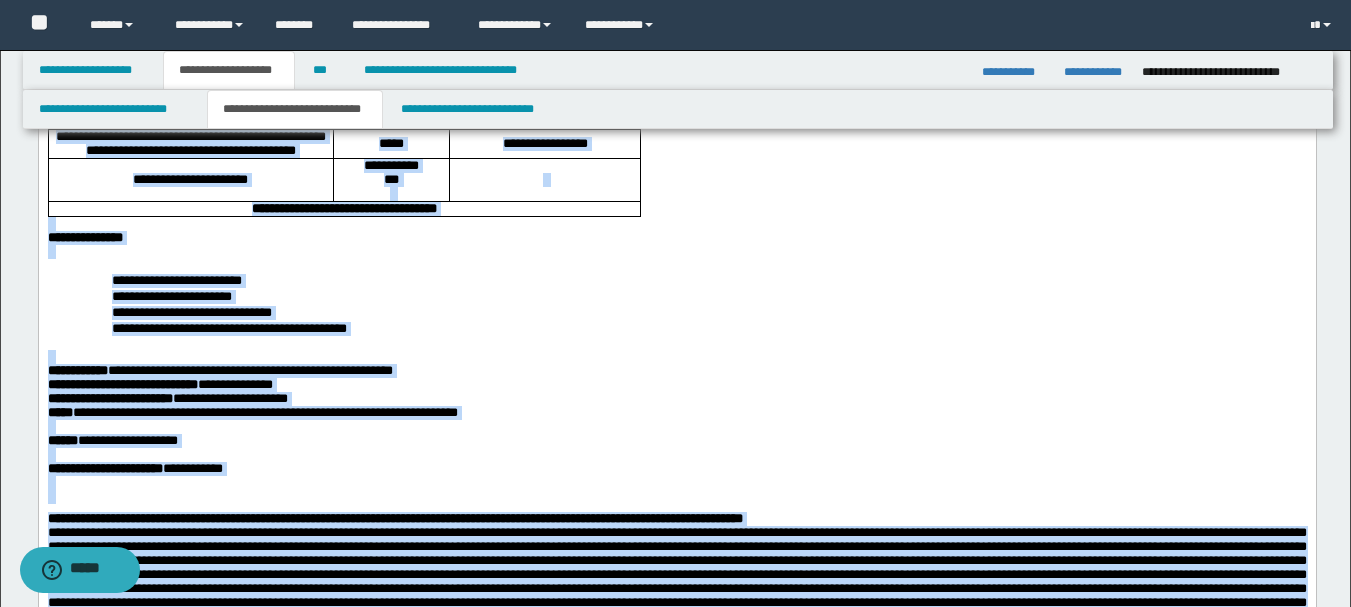 click on "**********" at bounding box center [720, 280] 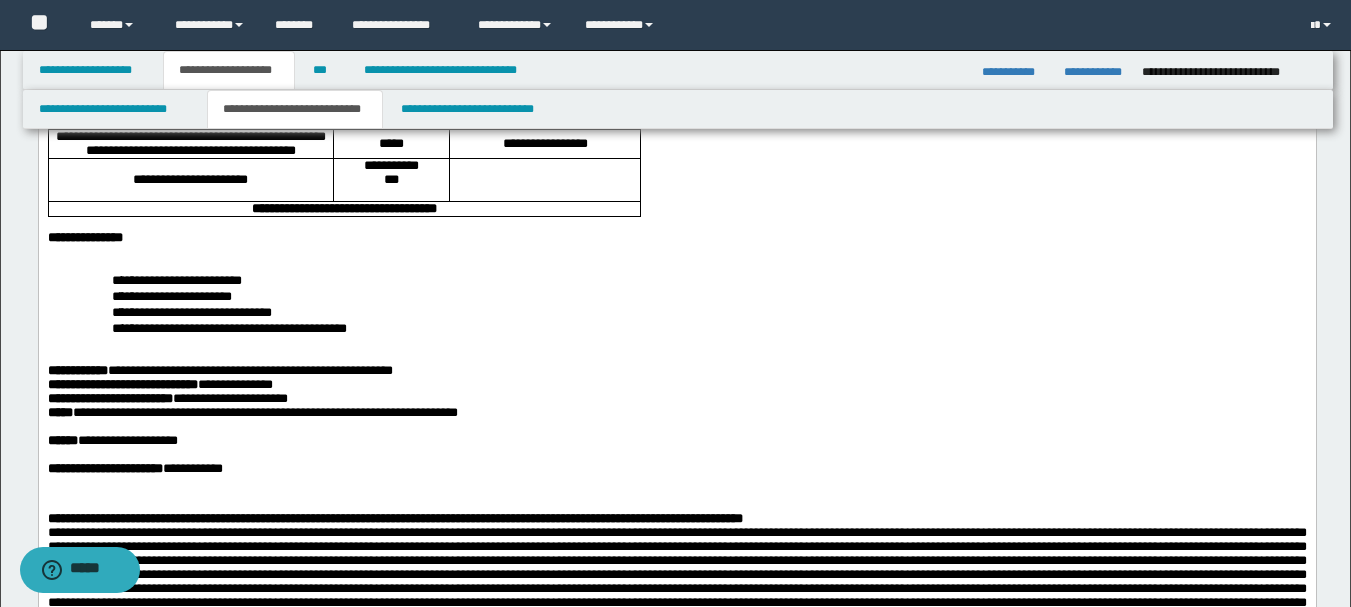 scroll, scrollTop: 600, scrollLeft: 0, axis: vertical 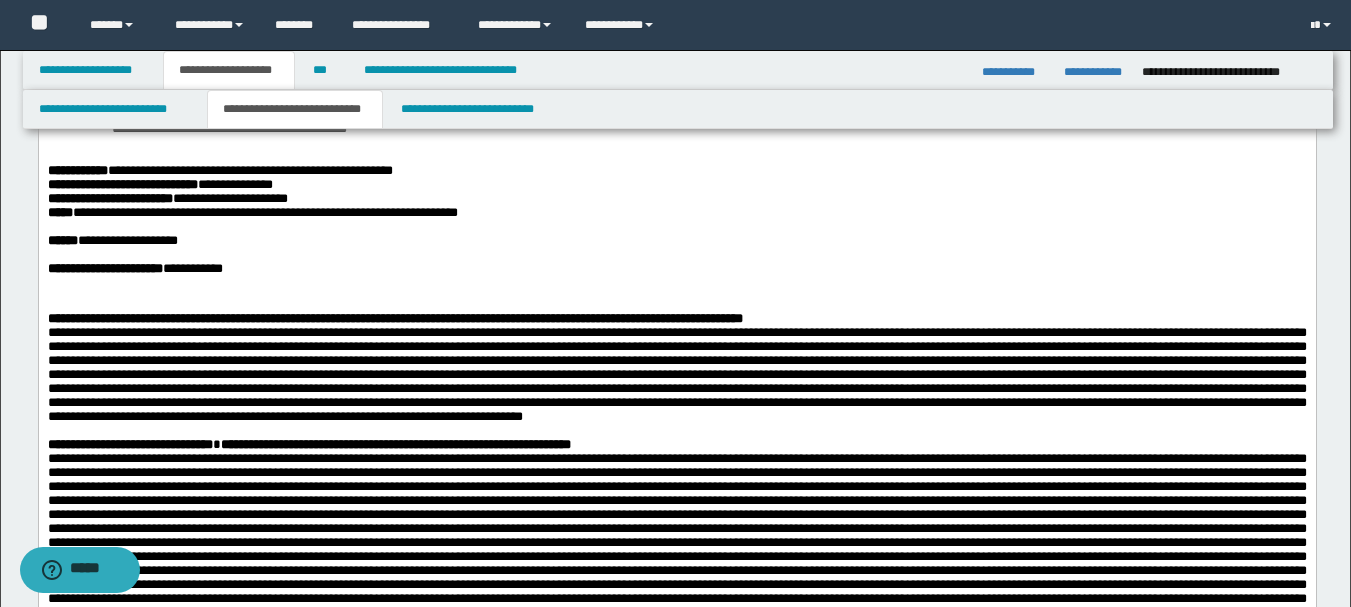 click on "**********" at bounding box center [252, 212] 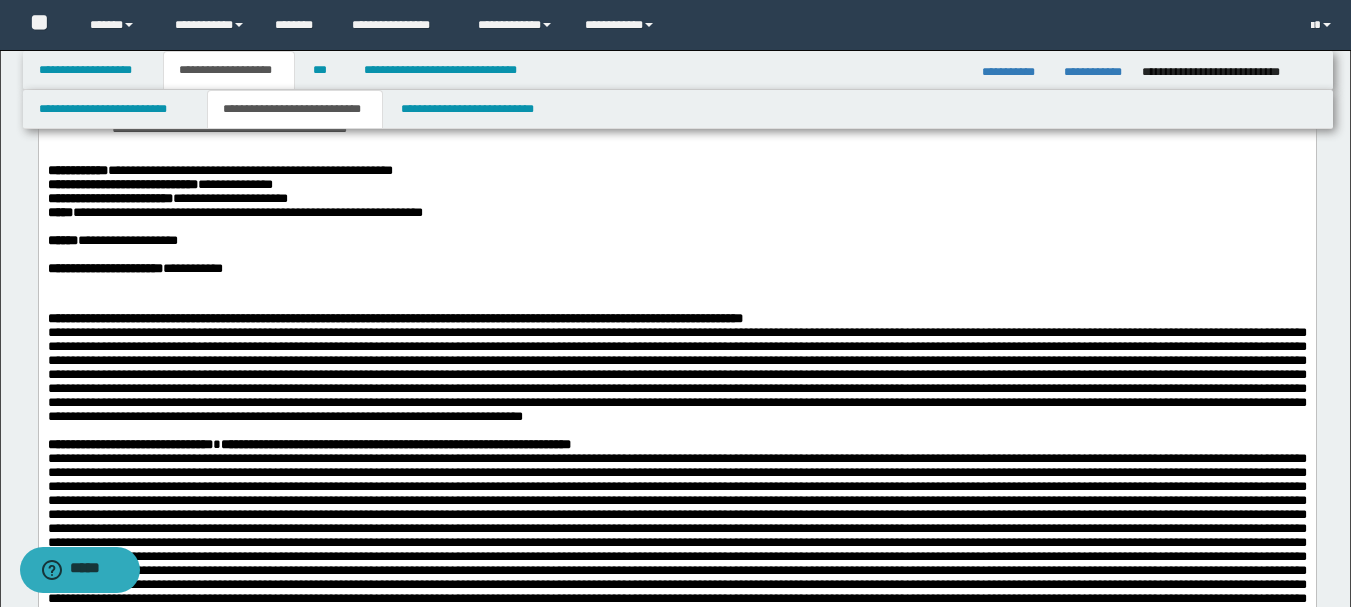 click on "**********" at bounding box center [676, 319] 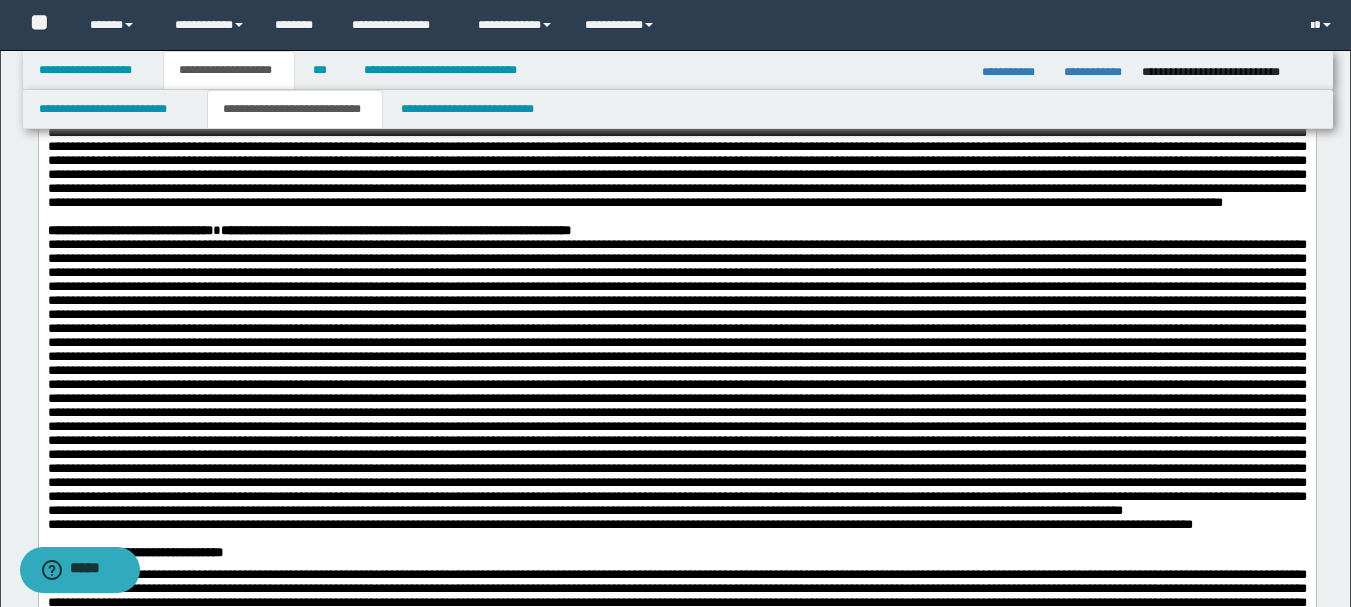 scroll, scrollTop: 900, scrollLeft: 0, axis: vertical 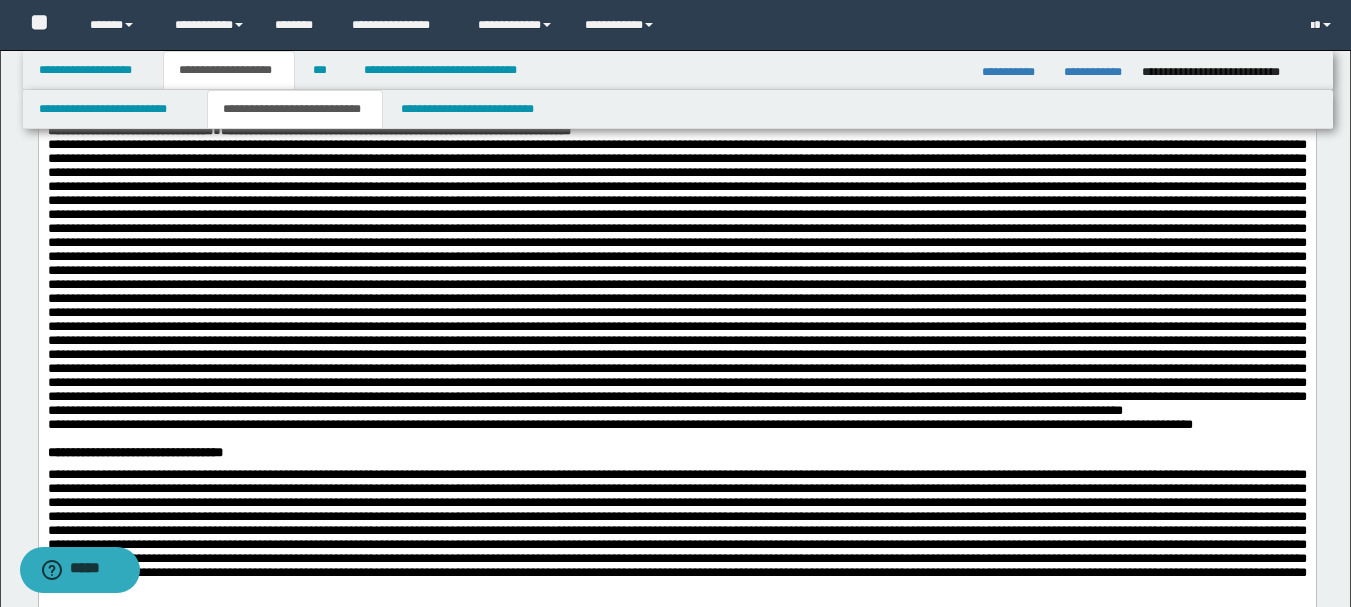 click on "**********" at bounding box center [676, 131] 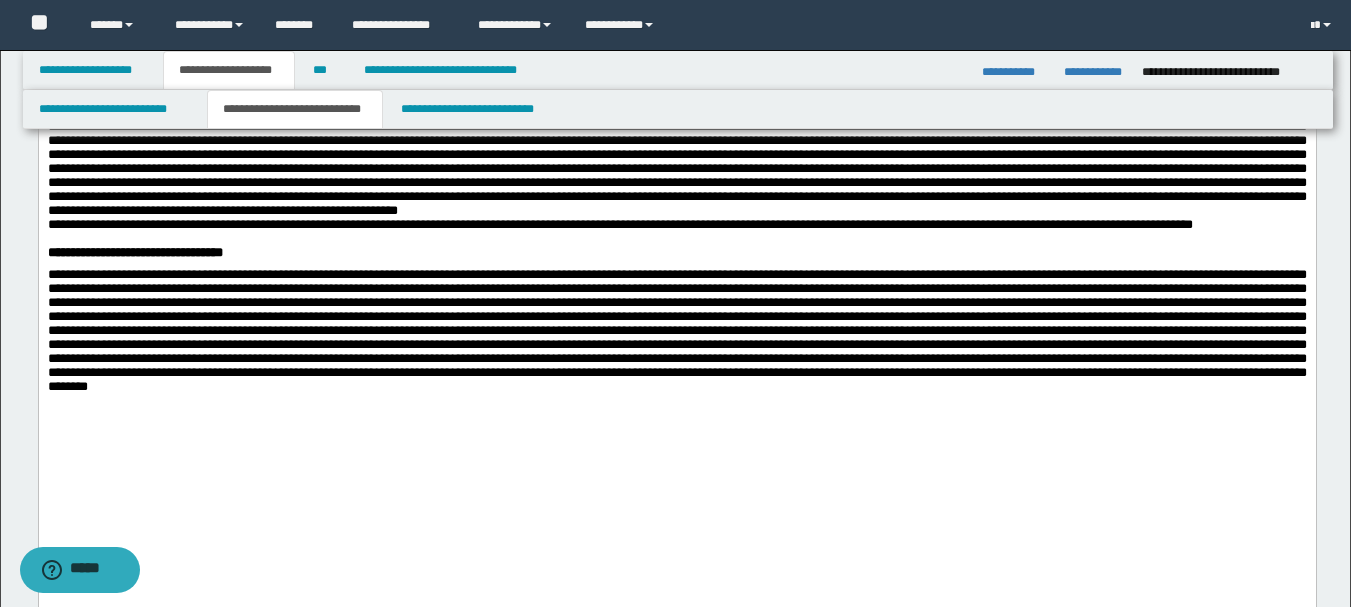 scroll, scrollTop: 1200, scrollLeft: 0, axis: vertical 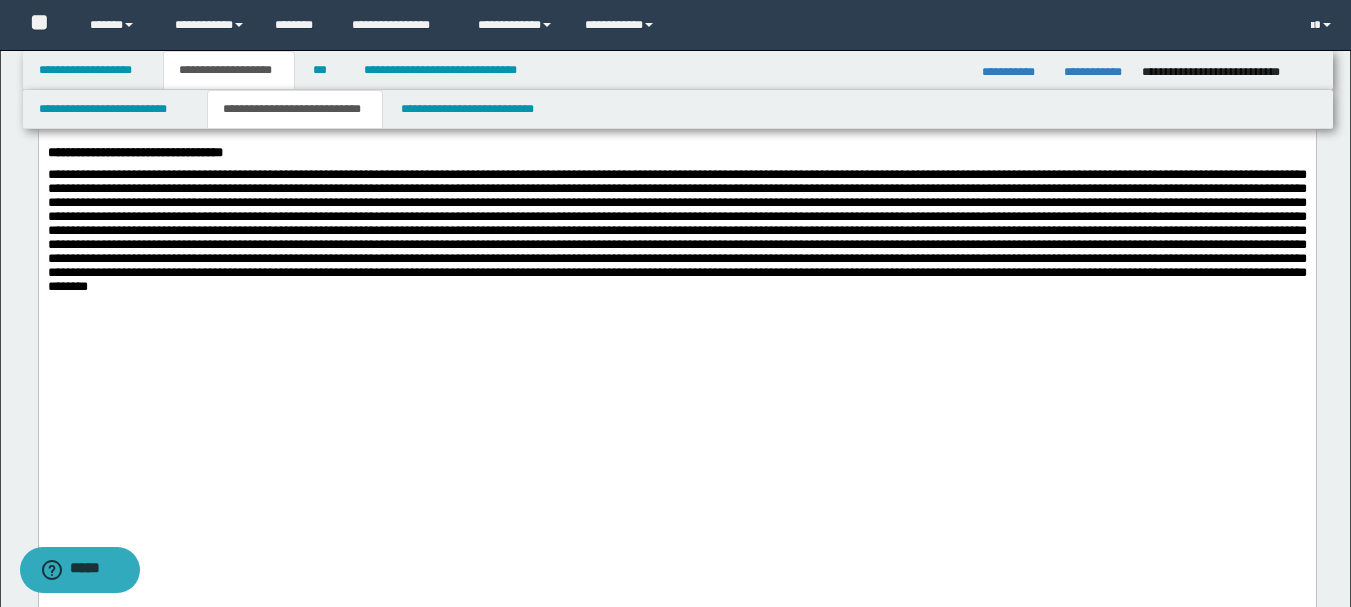 click on "**********" at bounding box center (676, -29) 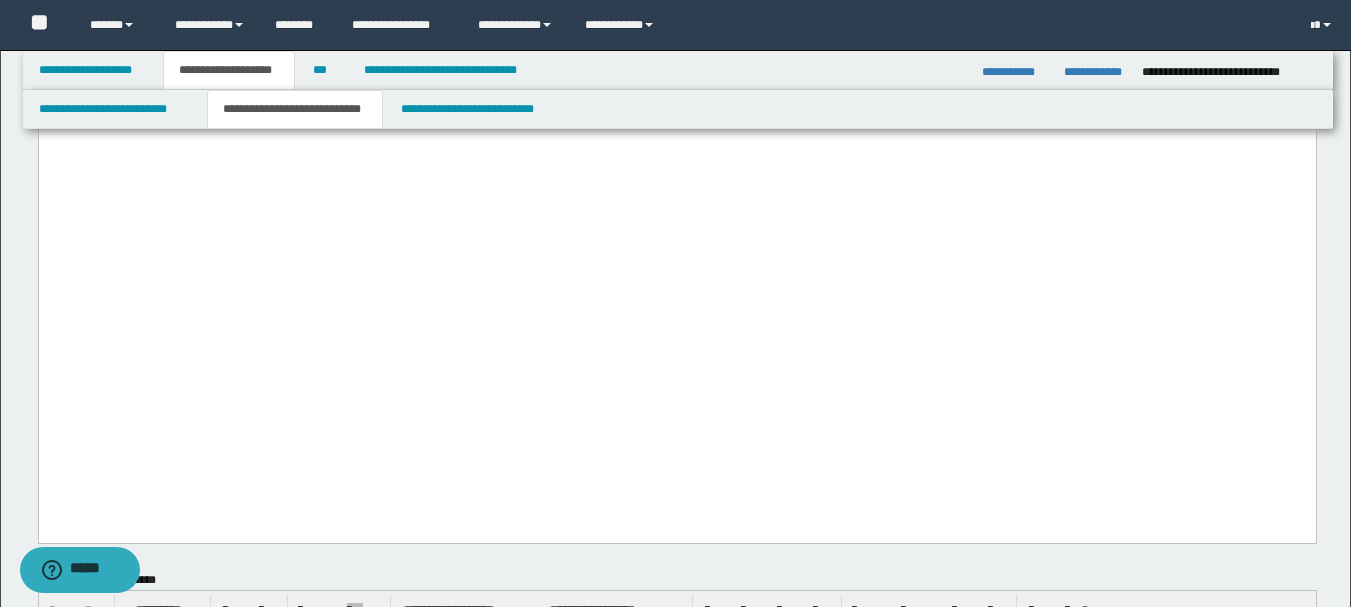 click on "**********" at bounding box center (676, -47) 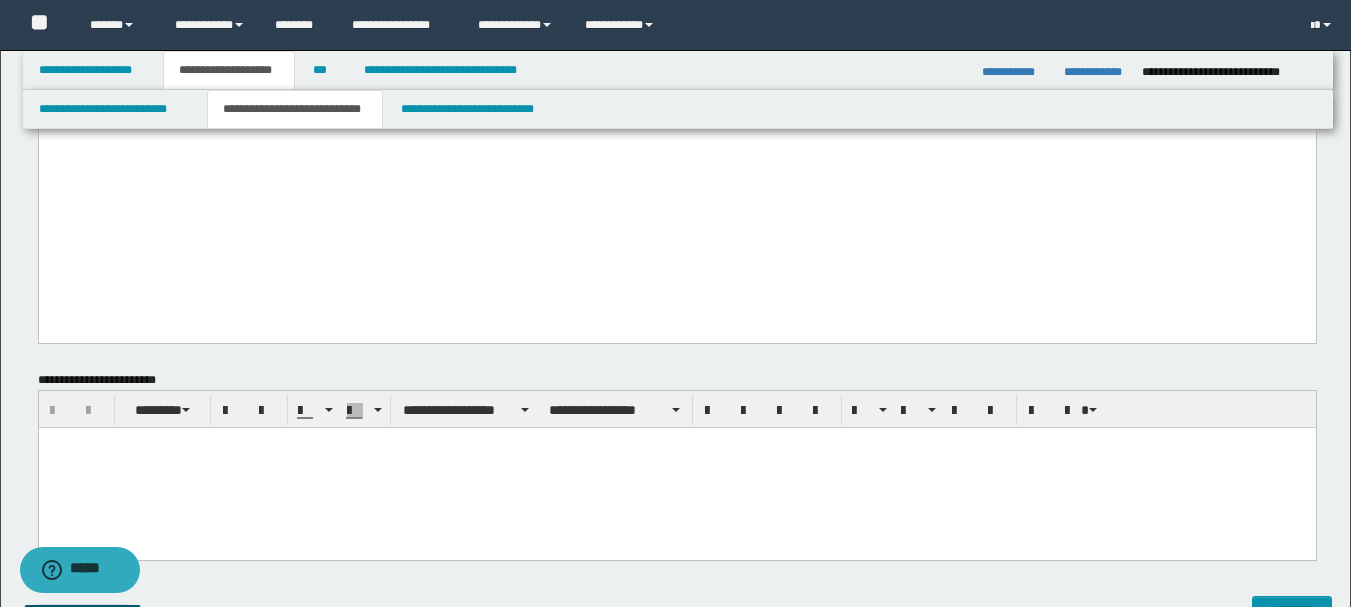 scroll, scrollTop: 1800, scrollLeft: 0, axis: vertical 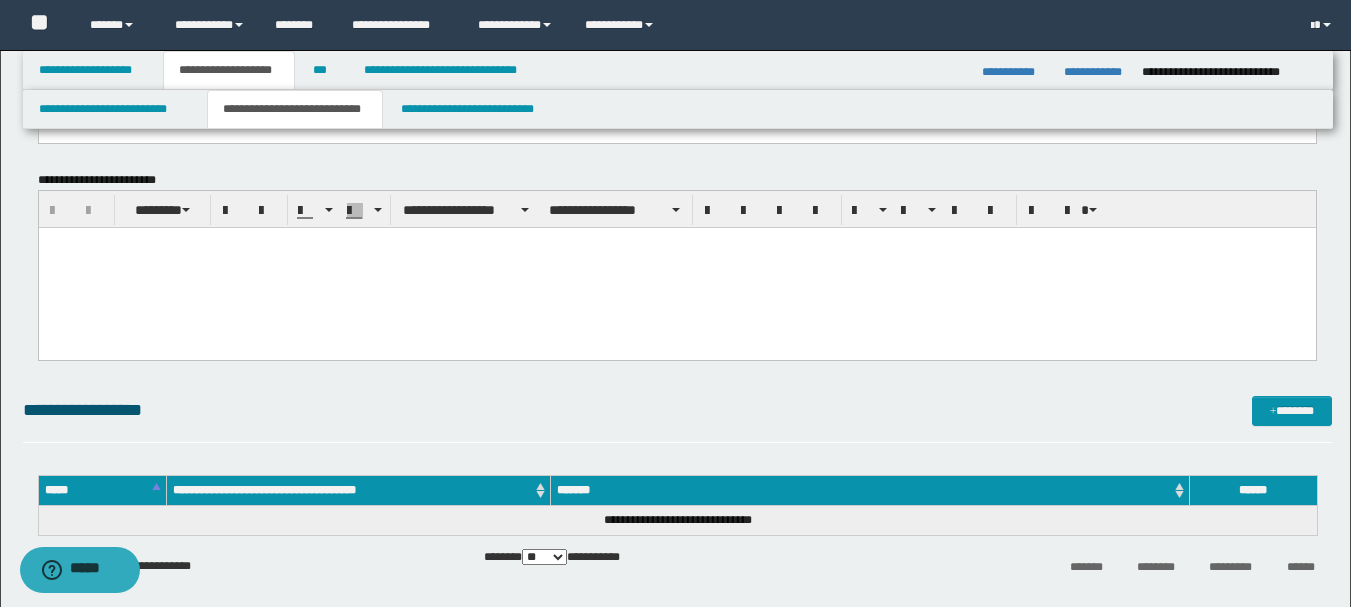 click at bounding box center [676, 267] 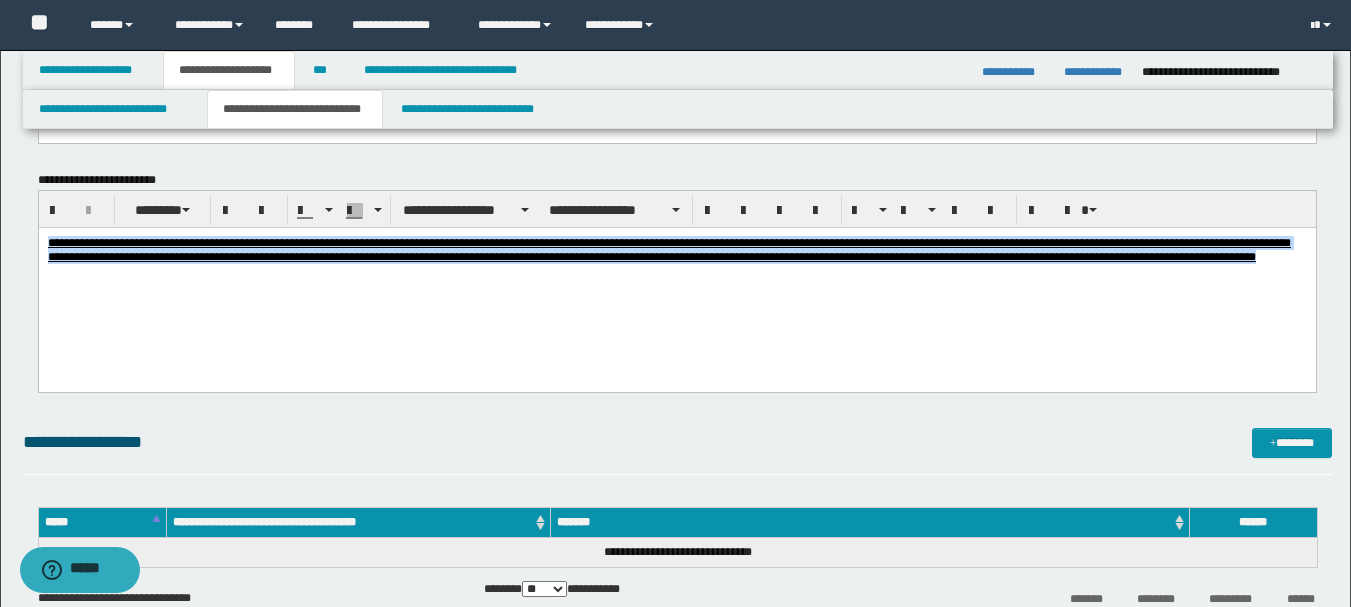 drag, startPoint x: 191, startPoint y: 277, endPoint x: 38, endPoint y: 441, distance: 224.28777 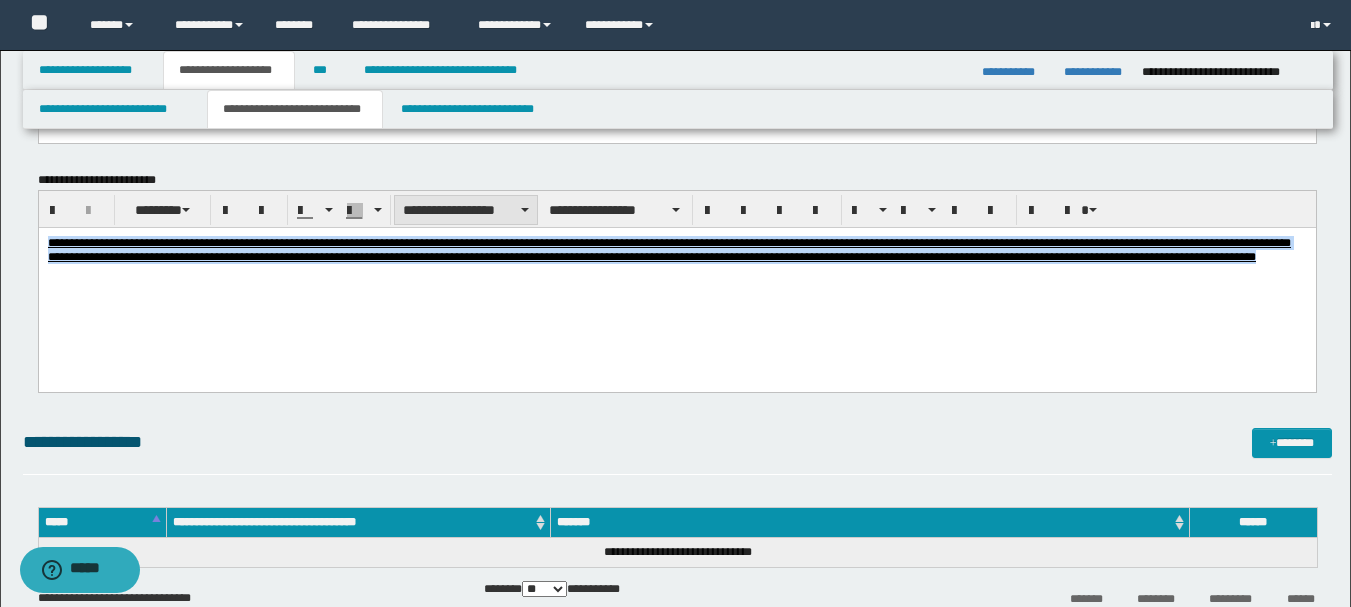 click on "**********" at bounding box center [466, 210] 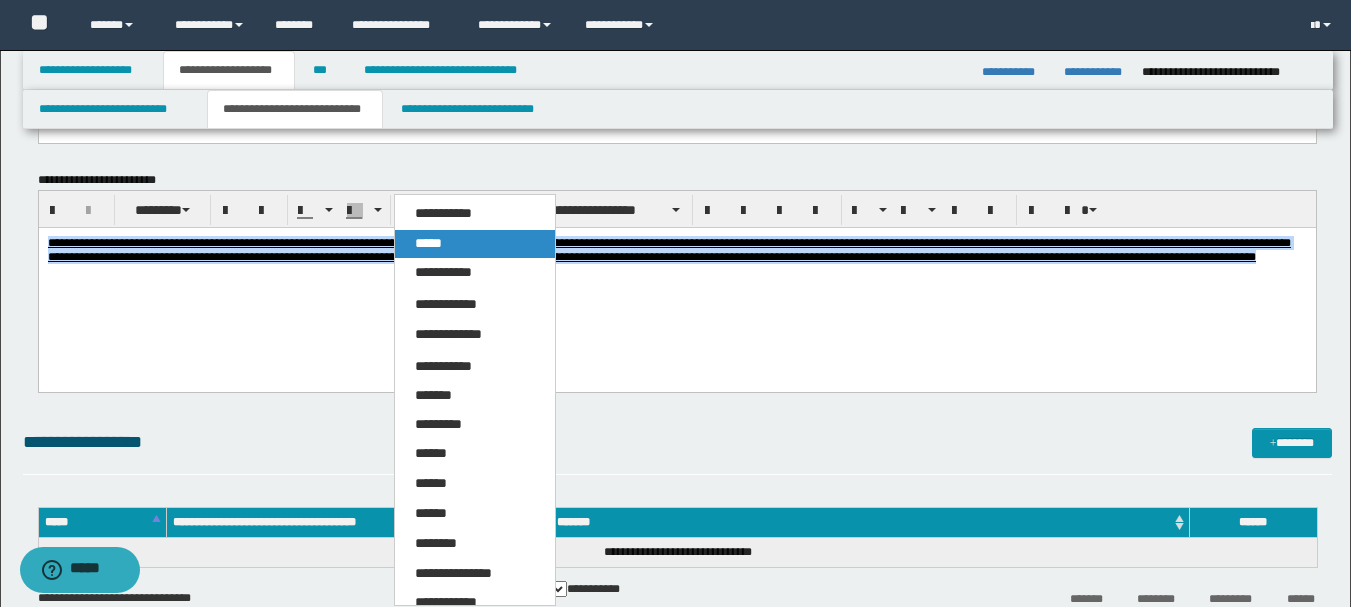 click on "*****" at bounding box center (475, 244) 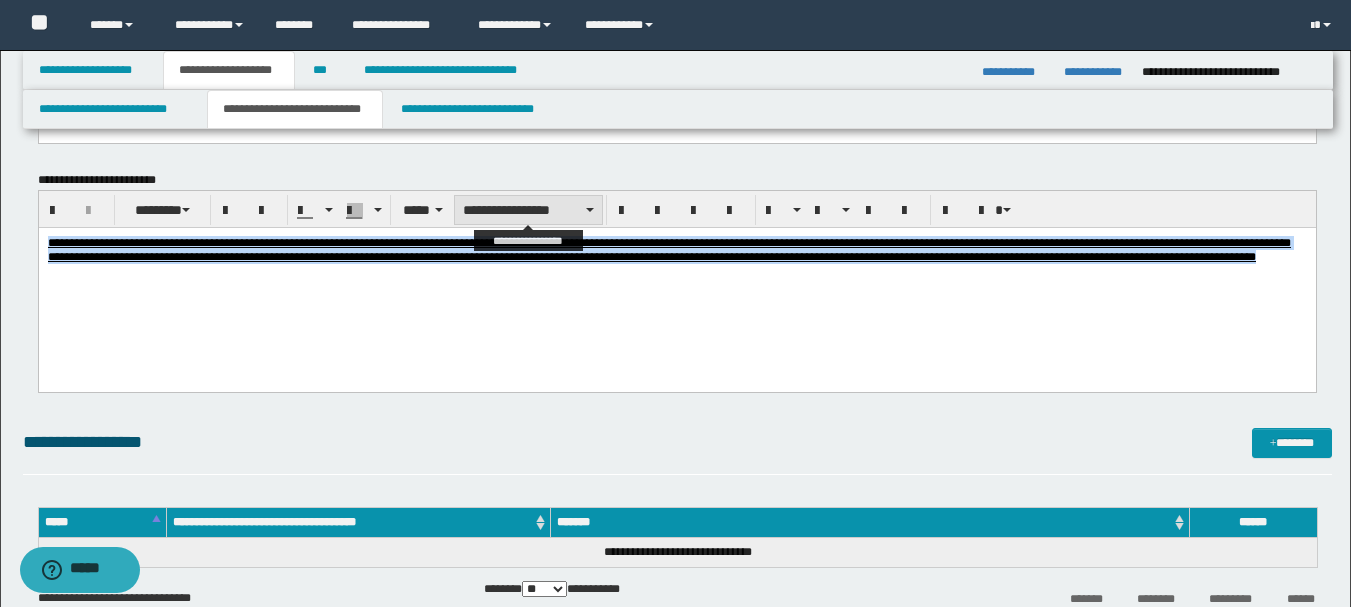 click on "**********" at bounding box center [528, 210] 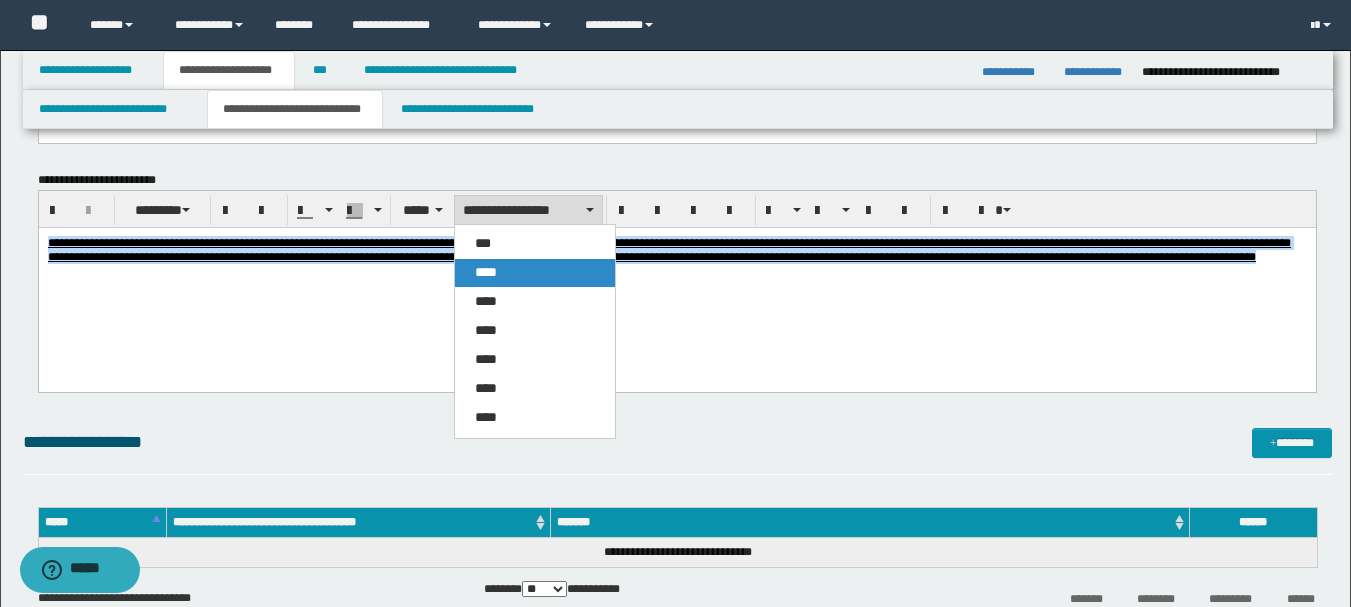 drag, startPoint x: 492, startPoint y: 272, endPoint x: 462, endPoint y: 39, distance: 234.92339 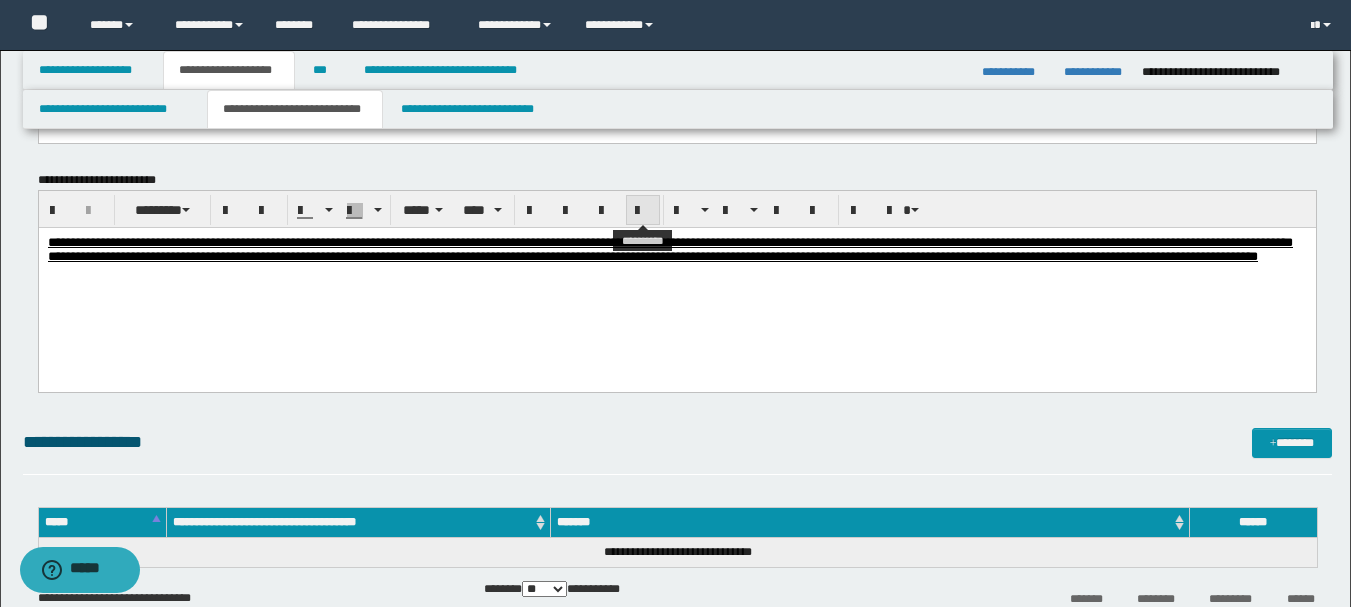 click at bounding box center (643, 211) 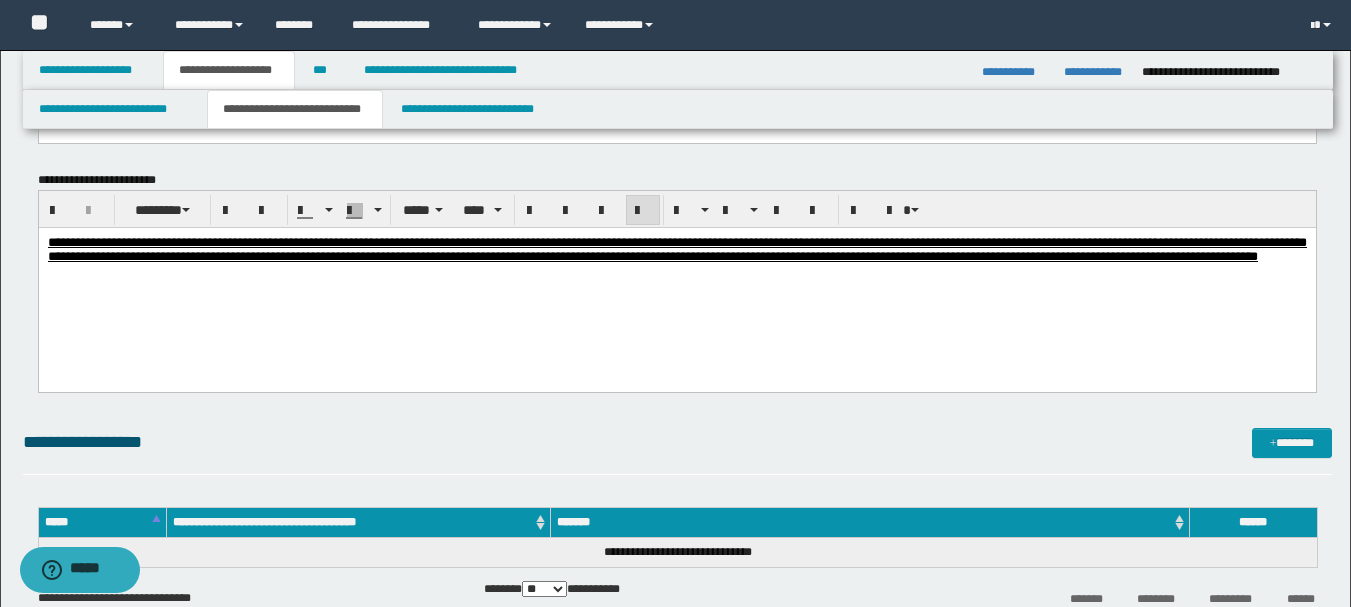 click on "**********" at bounding box center (676, 274) 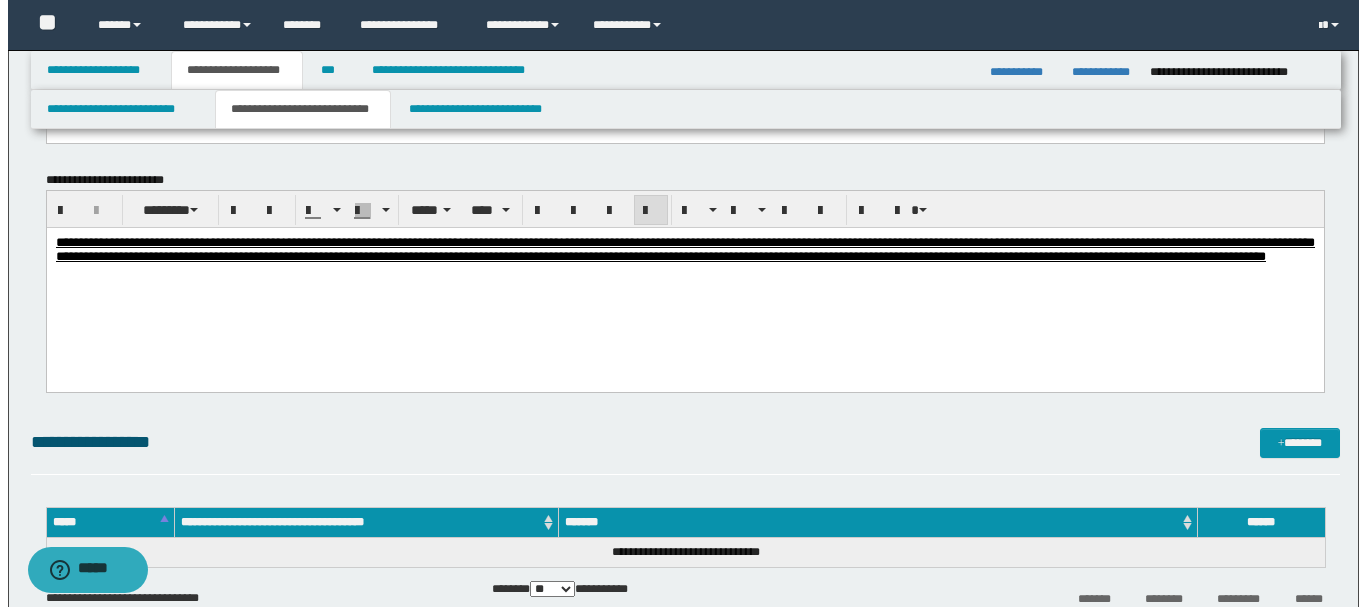 scroll, scrollTop: 1900, scrollLeft: 0, axis: vertical 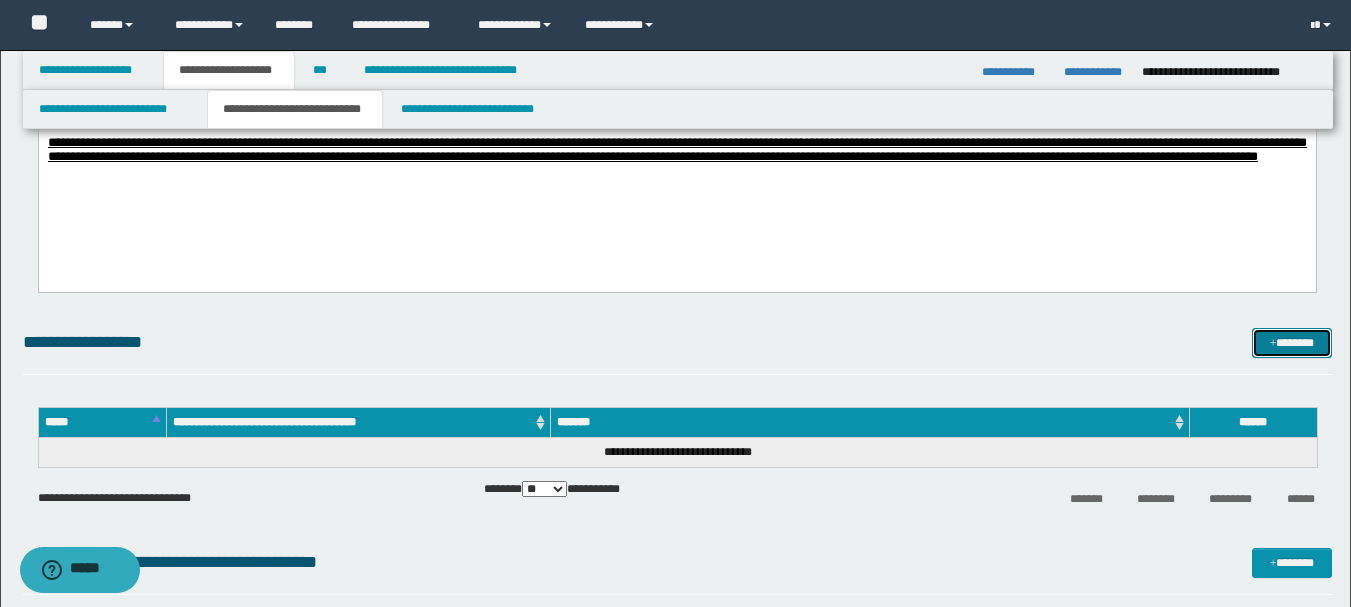 click on "*******" at bounding box center (1292, 343) 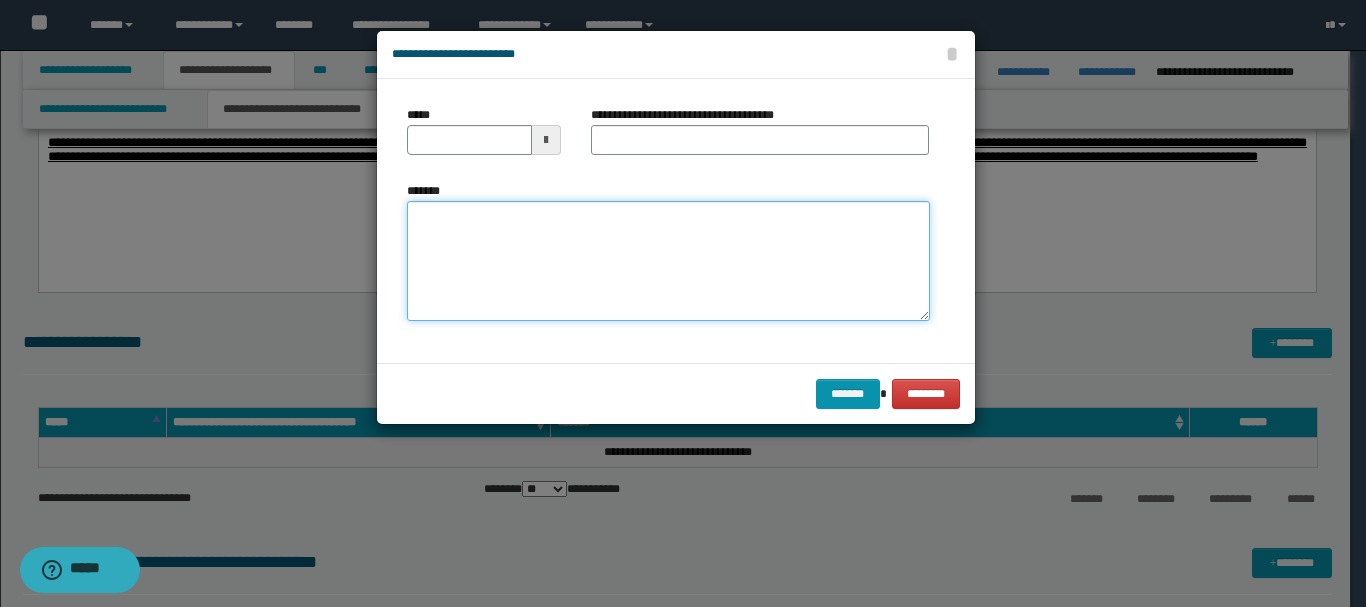 click on "*******" at bounding box center [668, 261] 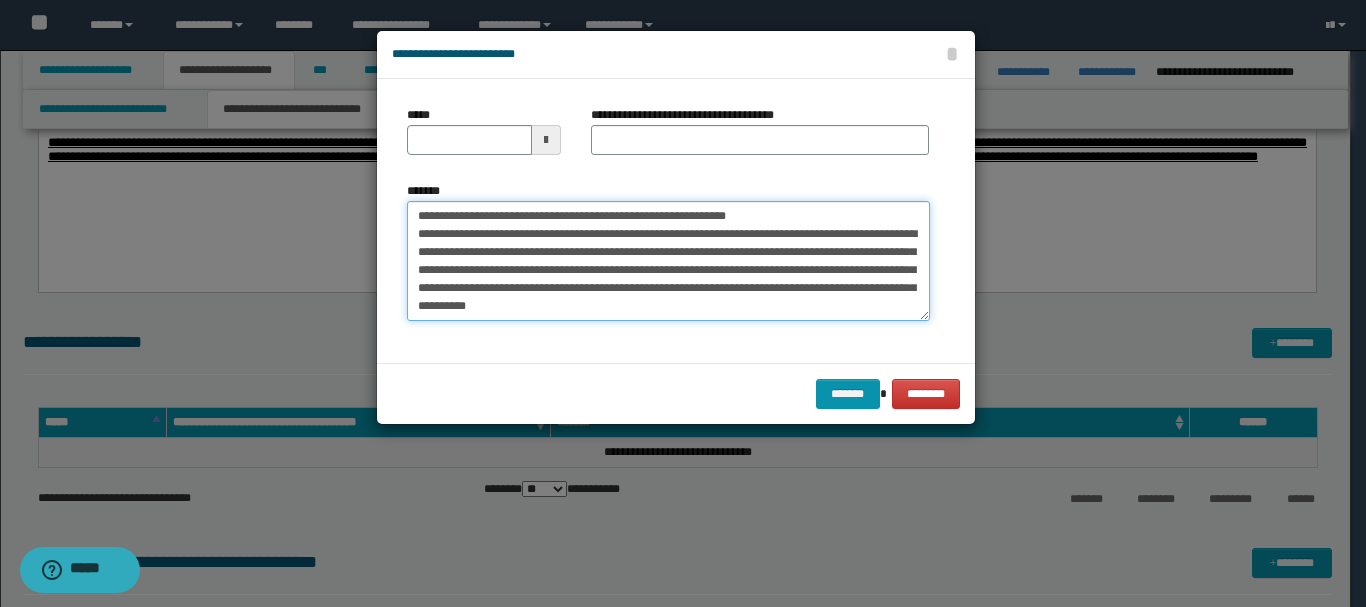 scroll, scrollTop: 0, scrollLeft: 0, axis: both 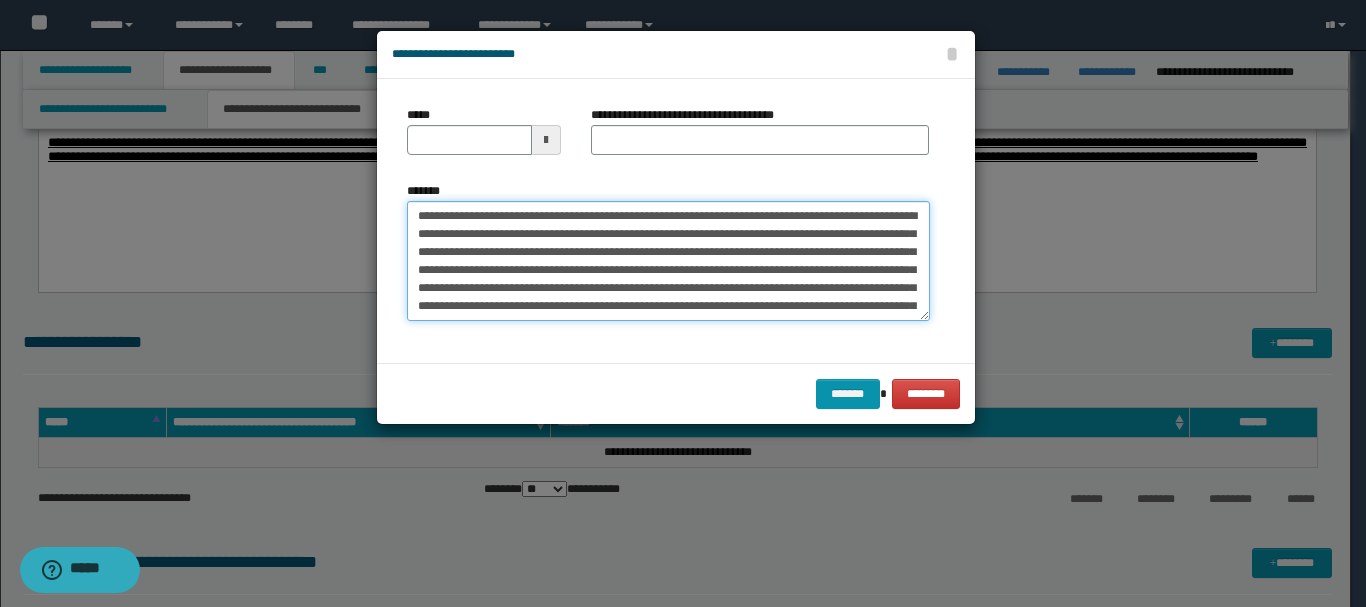 drag, startPoint x: 414, startPoint y: 214, endPoint x: 479, endPoint y: 217, distance: 65.06919 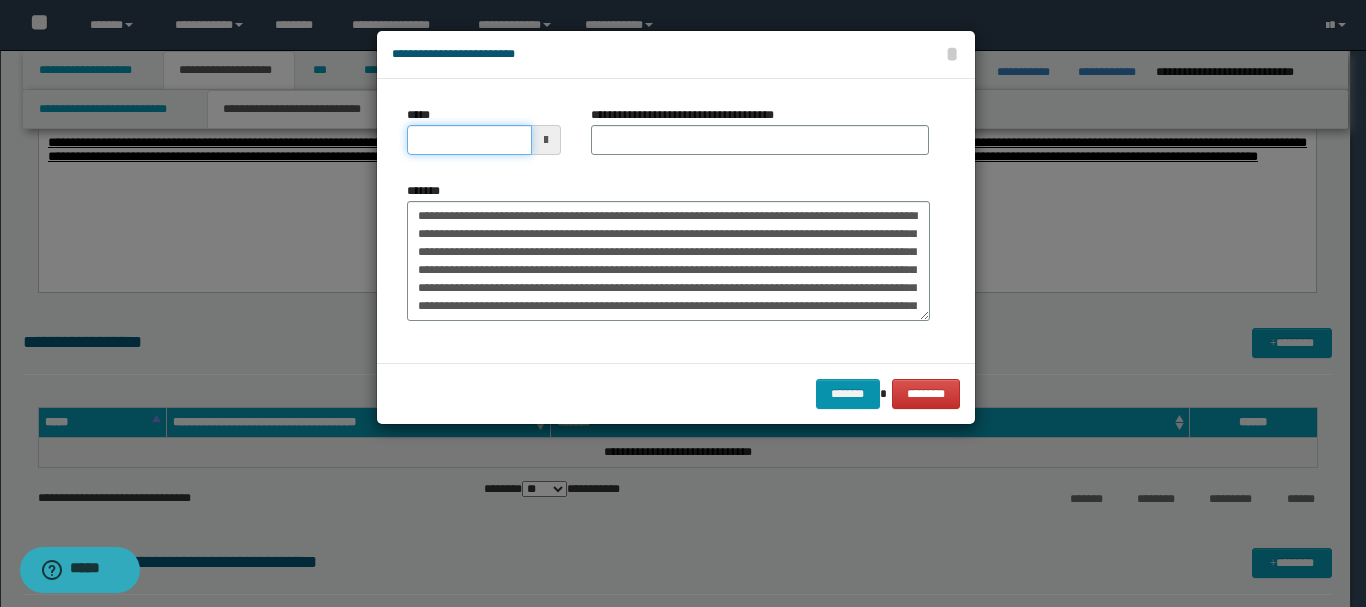 click on "*****" at bounding box center [469, 140] 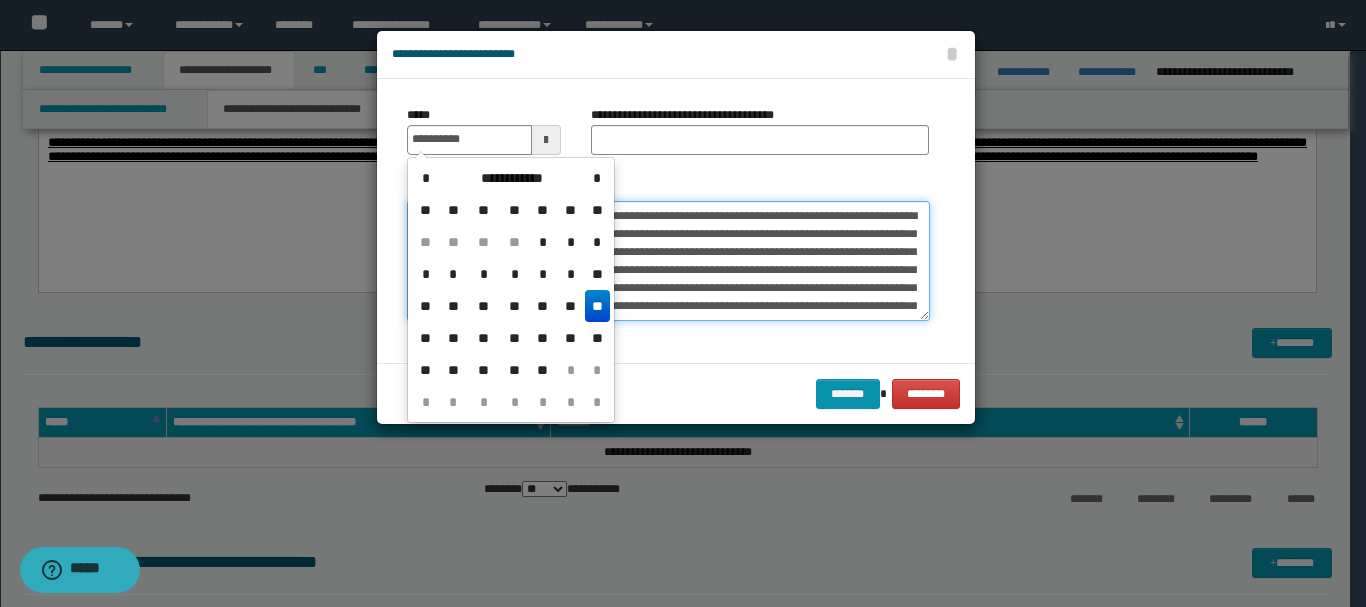 type on "**********" 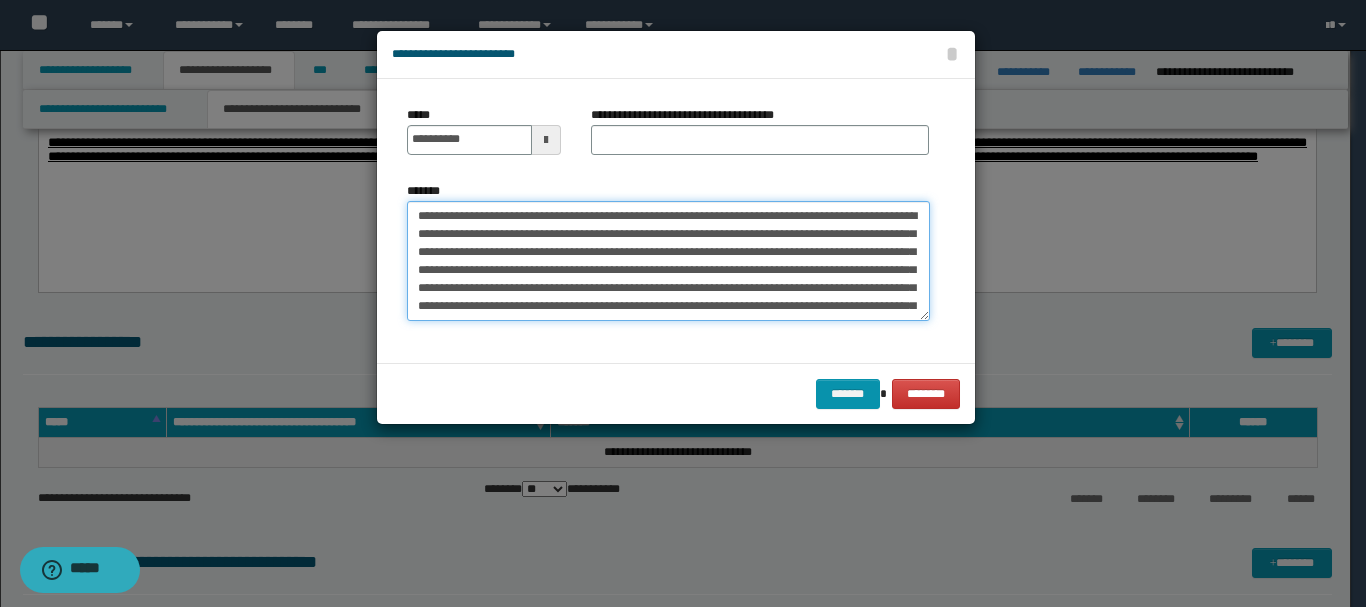 click on "*******" at bounding box center [668, 261] 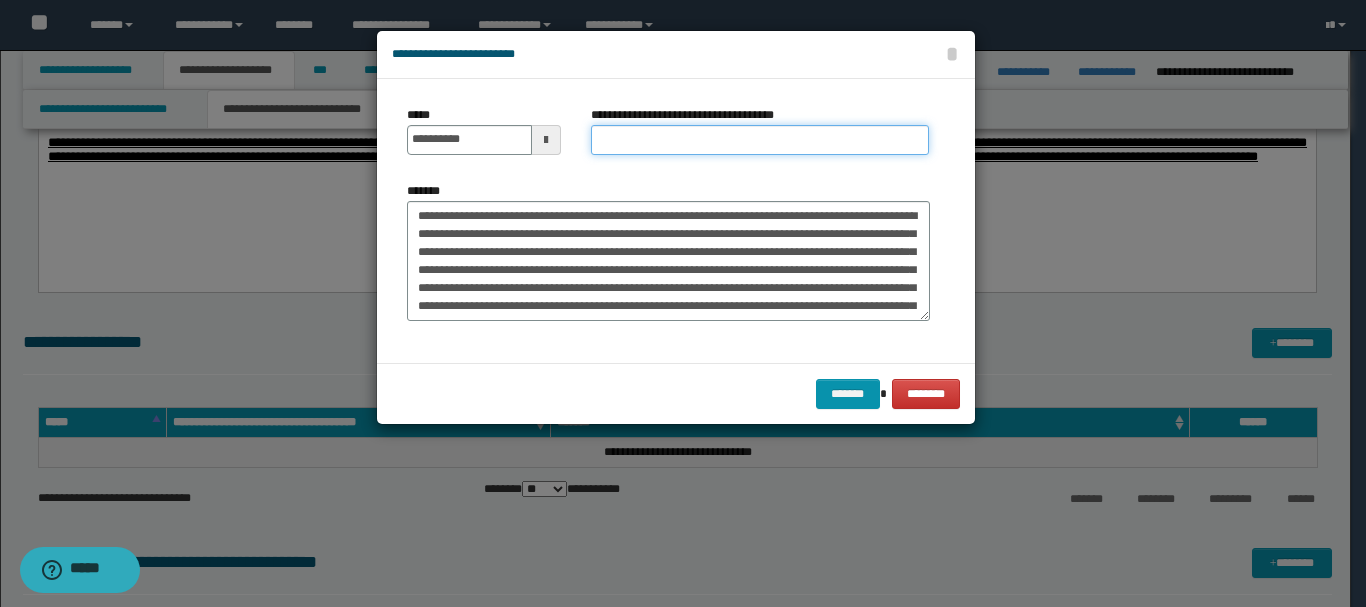 click on "**********" at bounding box center [760, 140] 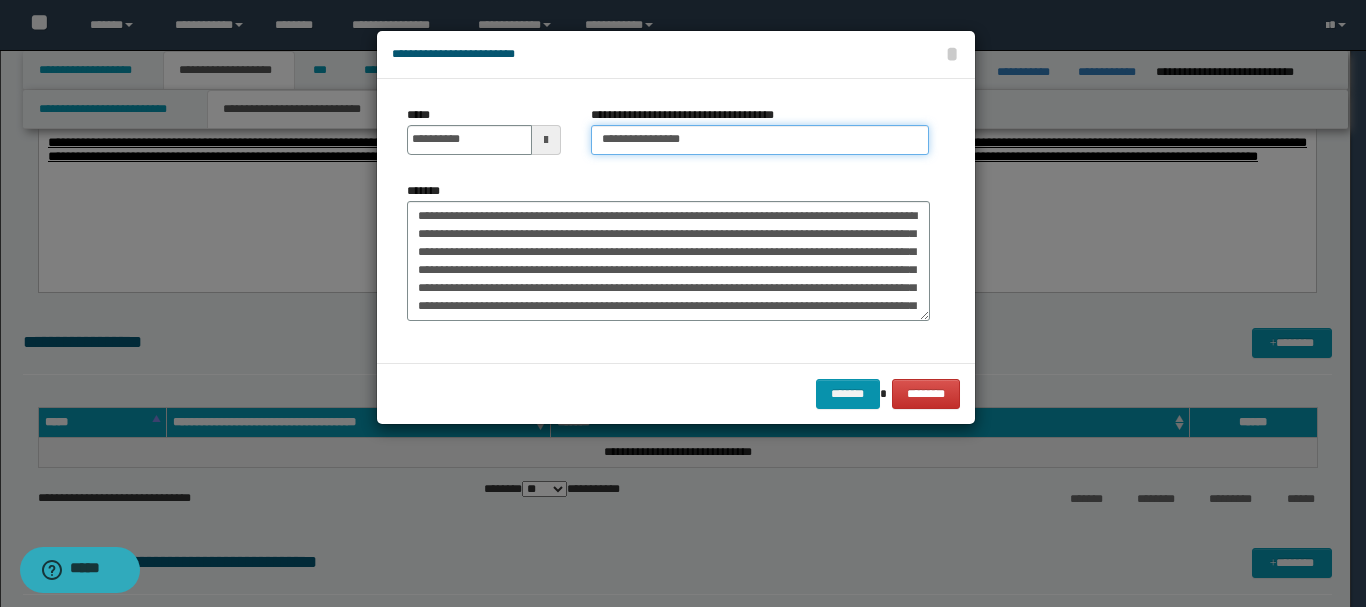 type on "**********" 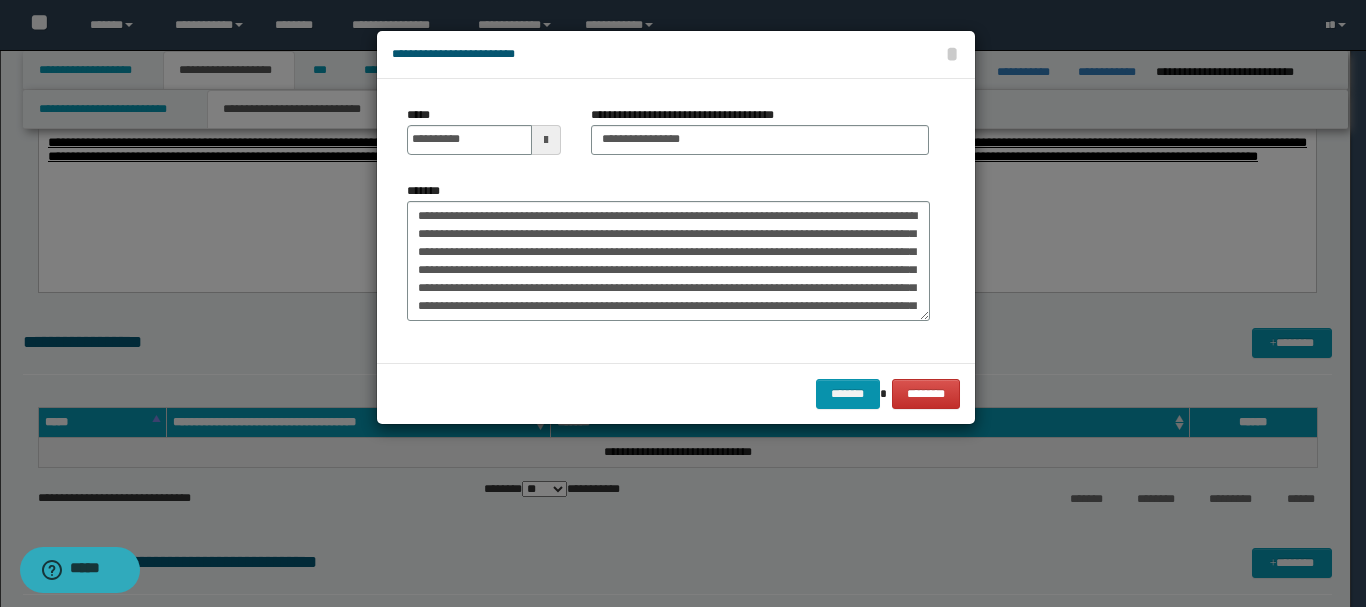 click on "*******
********" at bounding box center (676, 393) 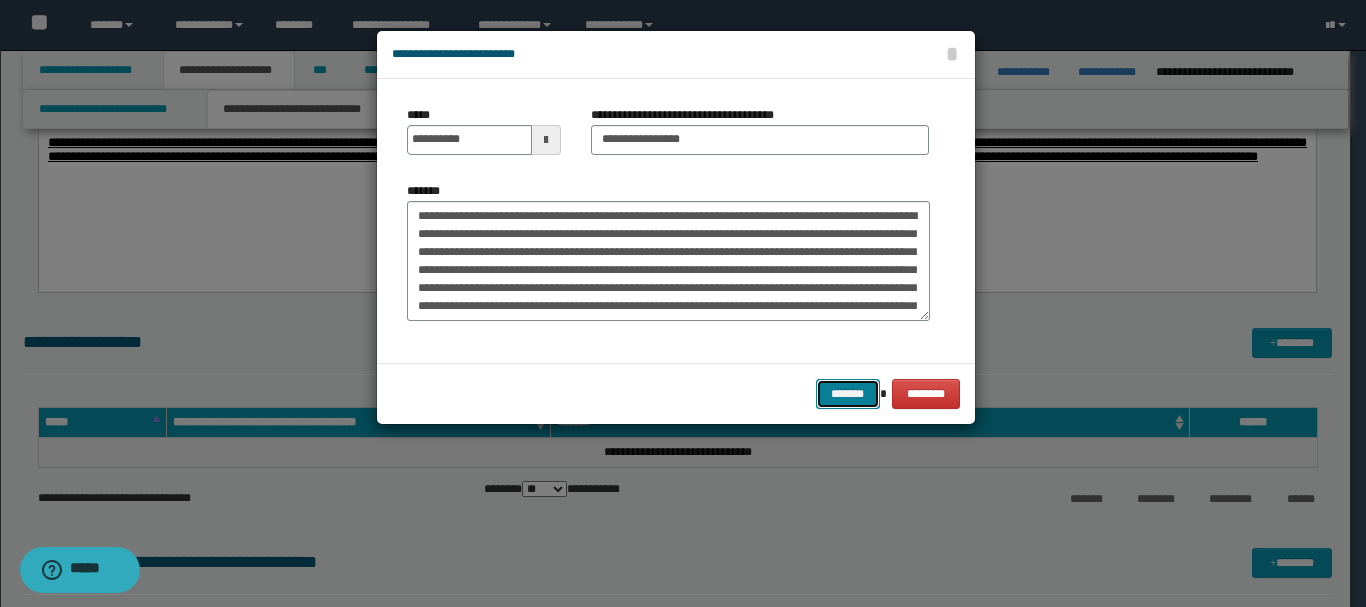 click on "*******" at bounding box center [848, 394] 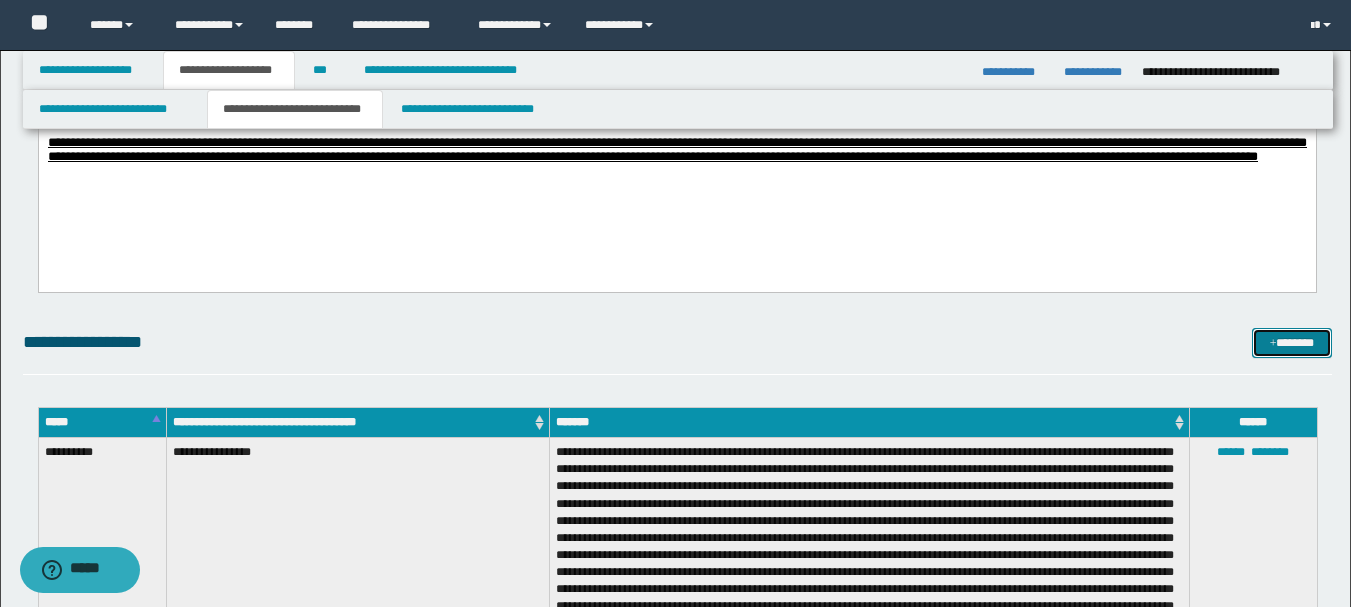 click on "*******" at bounding box center (1292, 343) 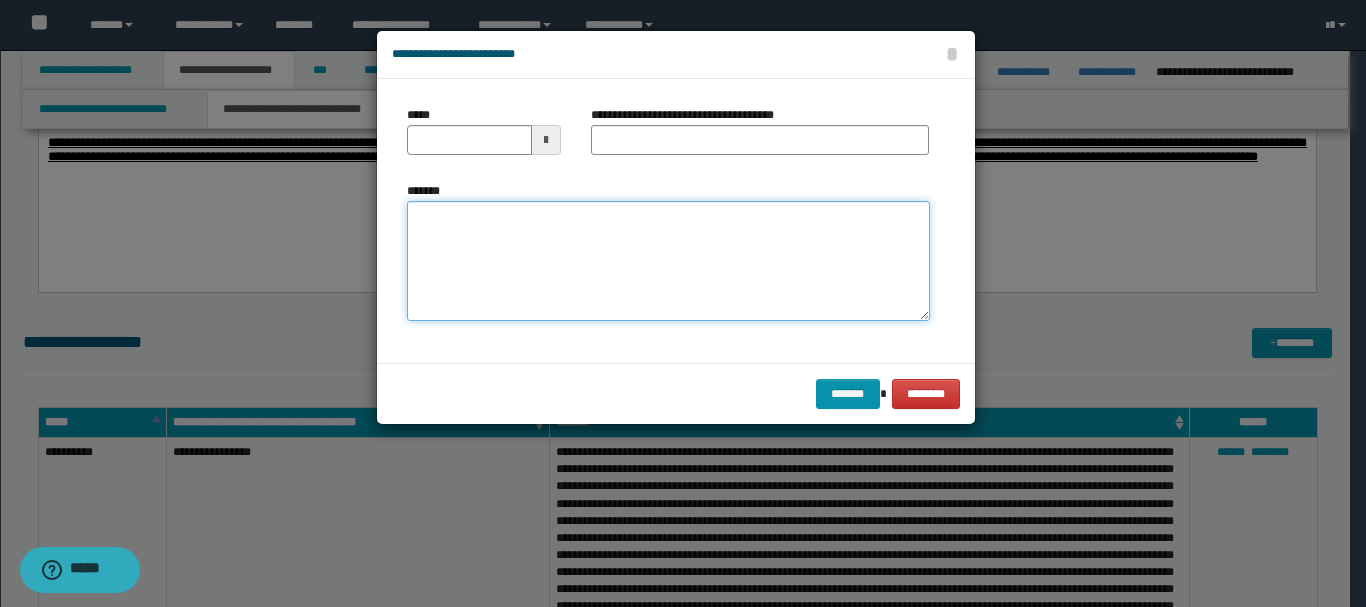 click on "*******" at bounding box center (668, 261) 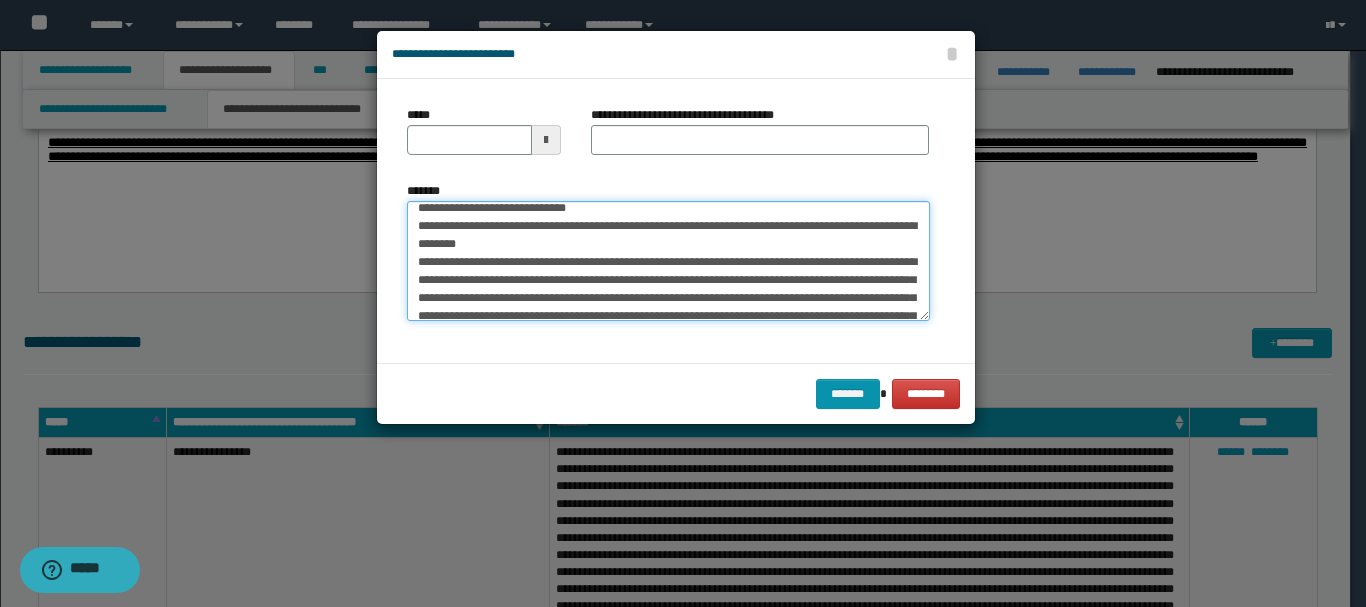 scroll, scrollTop: 522, scrollLeft: 0, axis: vertical 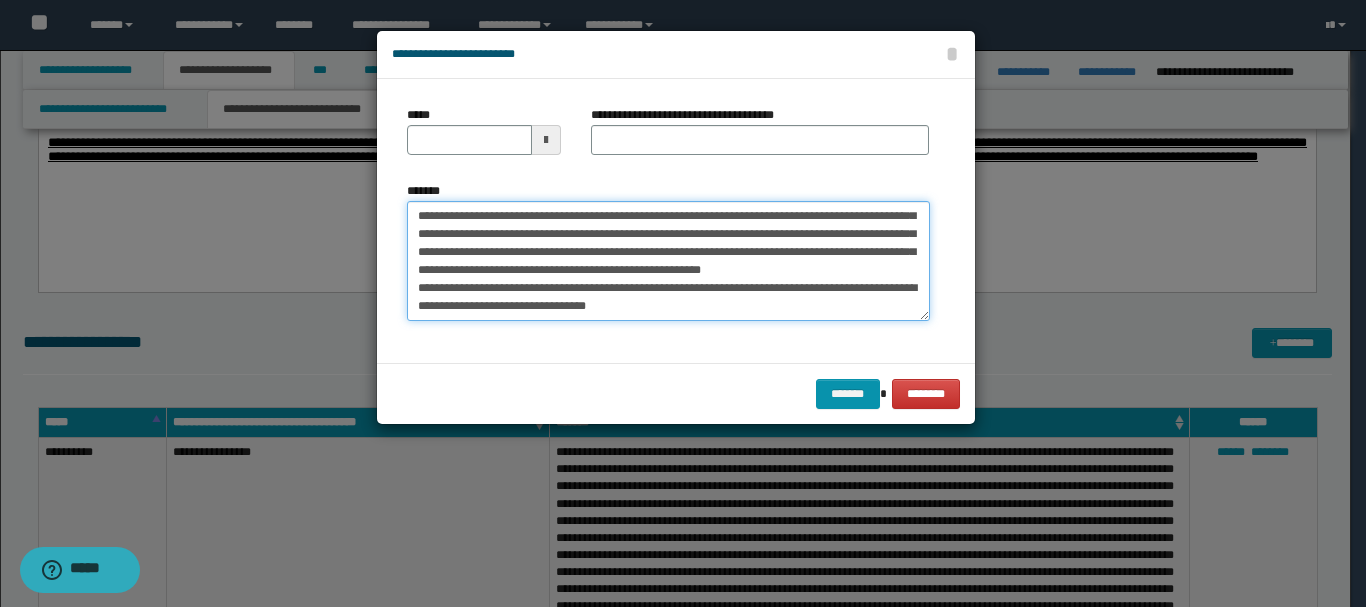 click on "*******" at bounding box center [668, 261] 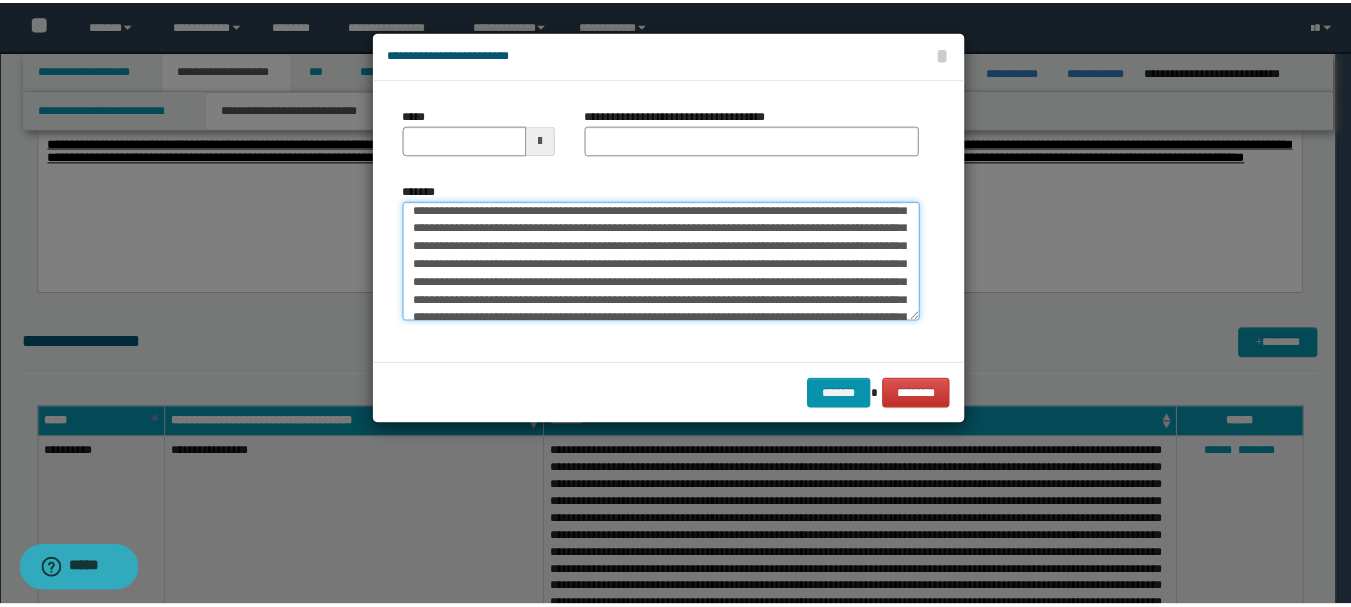 scroll, scrollTop: 0, scrollLeft: 0, axis: both 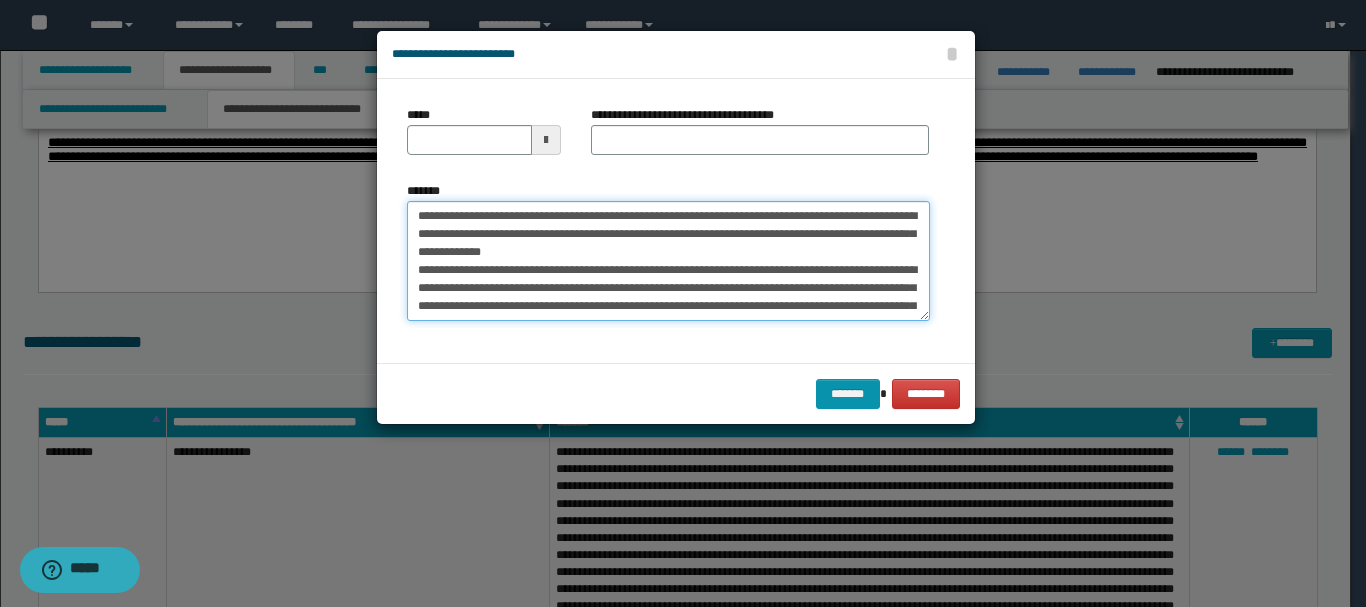 click on "*******" at bounding box center (668, 261) 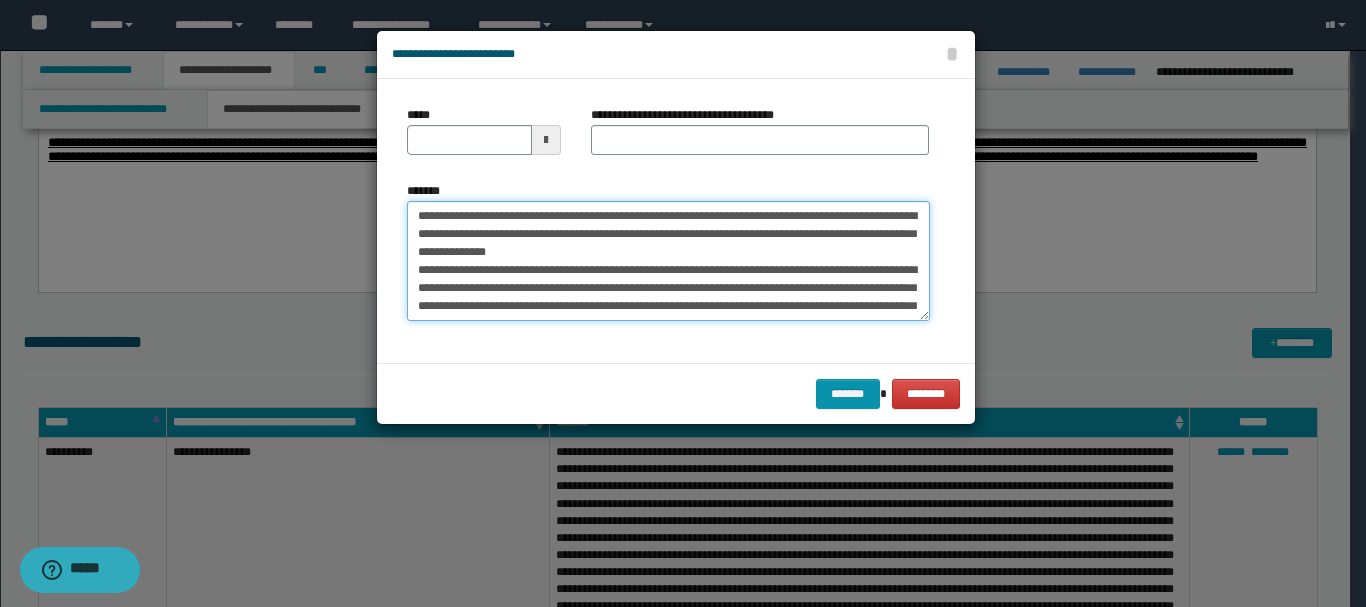 type on "**********" 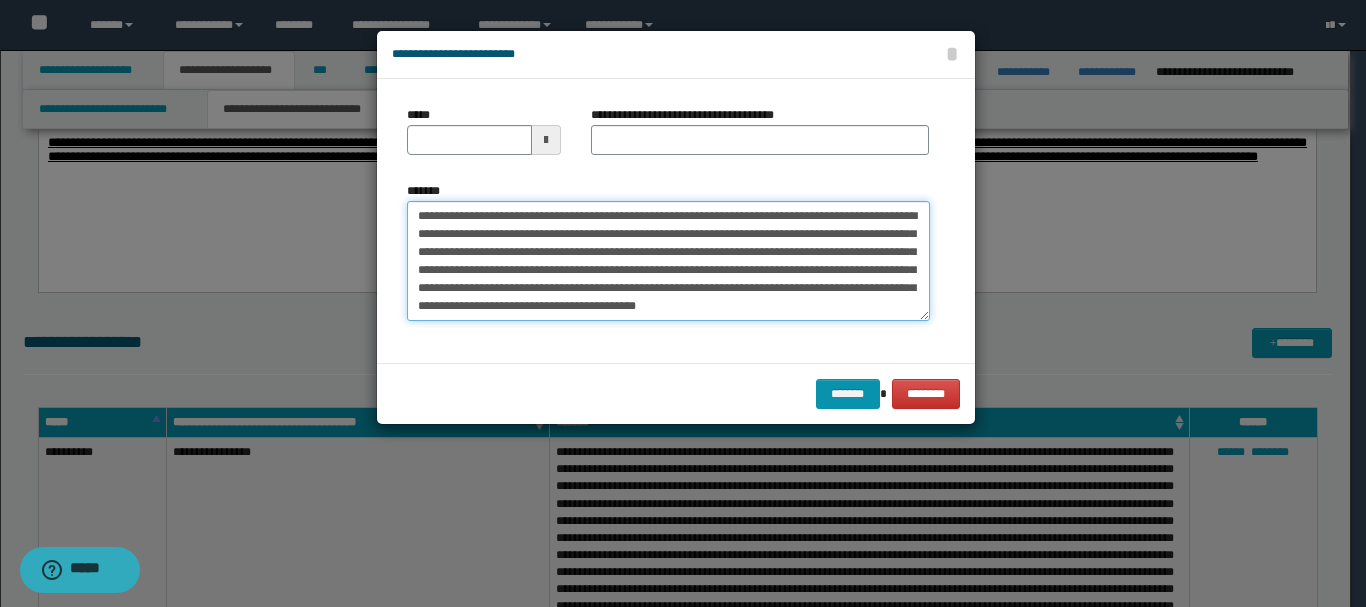 drag, startPoint x: 418, startPoint y: 216, endPoint x: 479, endPoint y: 216, distance: 61 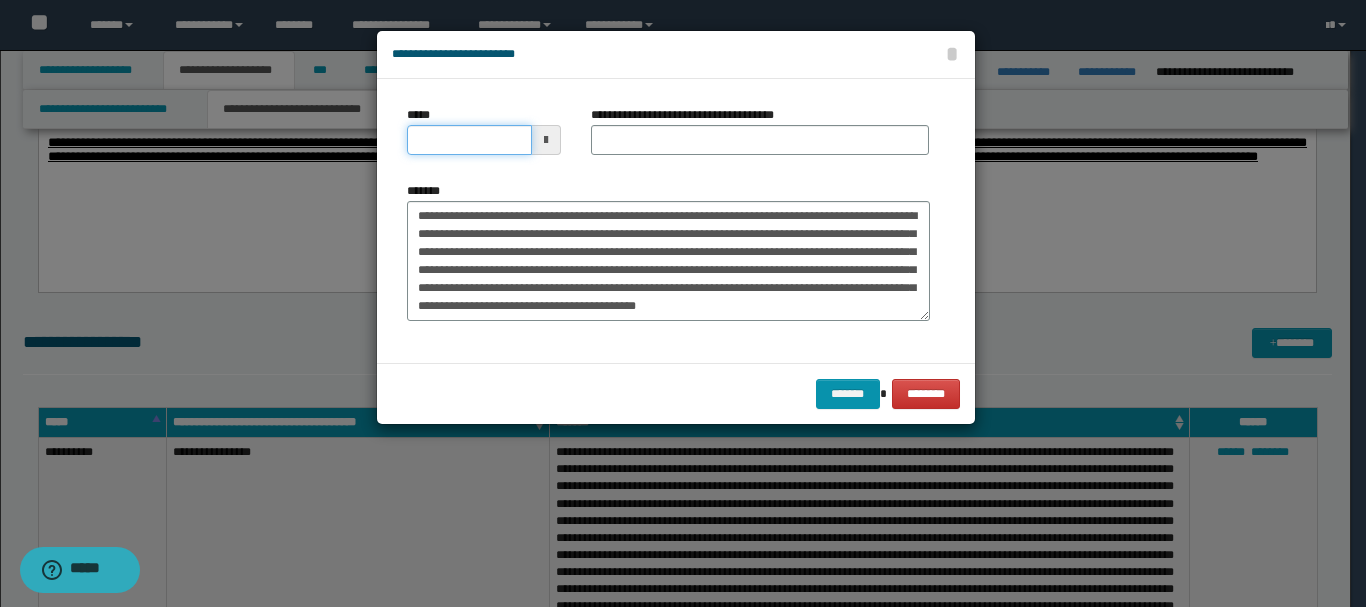 click on "*****" at bounding box center (469, 140) 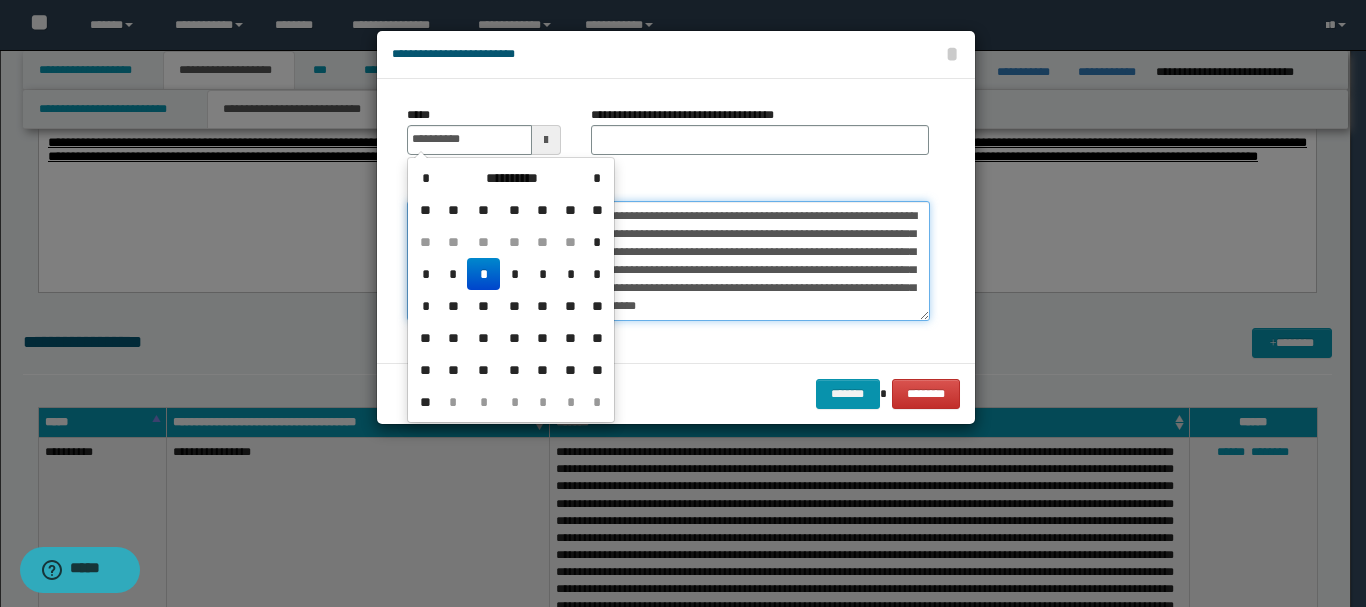 type on "**********" 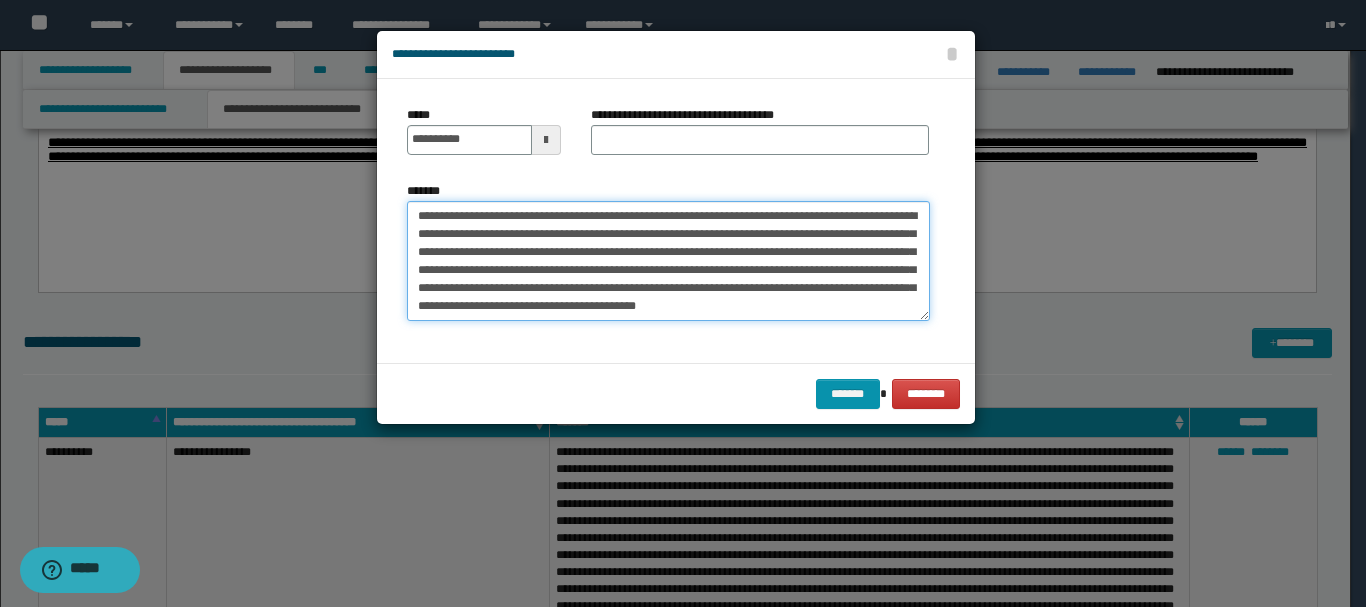 drag, startPoint x: 484, startPoint y: 216, endPoint x: 532, endPoint y: 214, distance: 48.04165 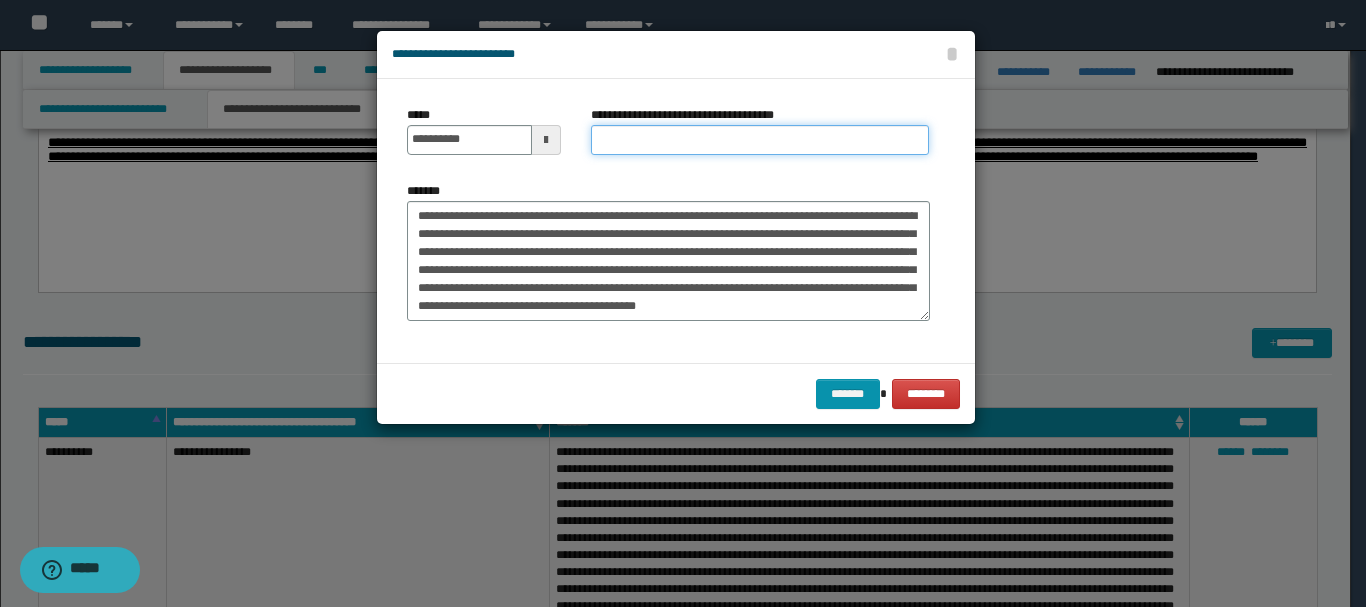 click on "**********" at bounding box center (760, 140) 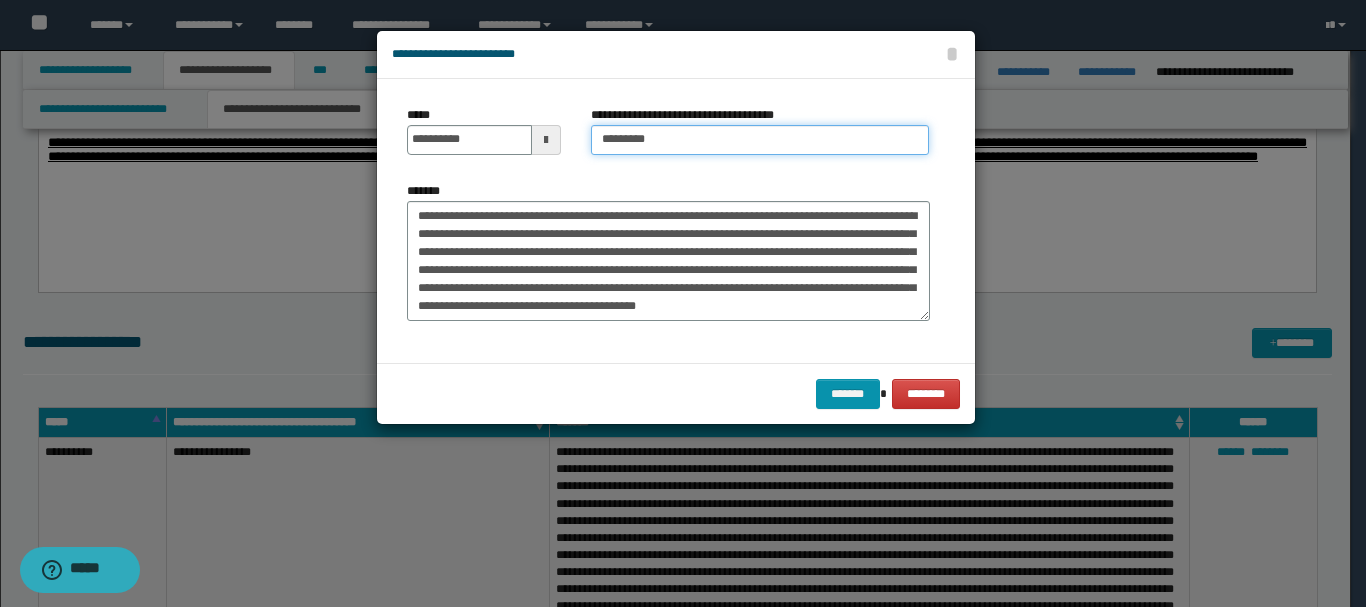 type on "*********" 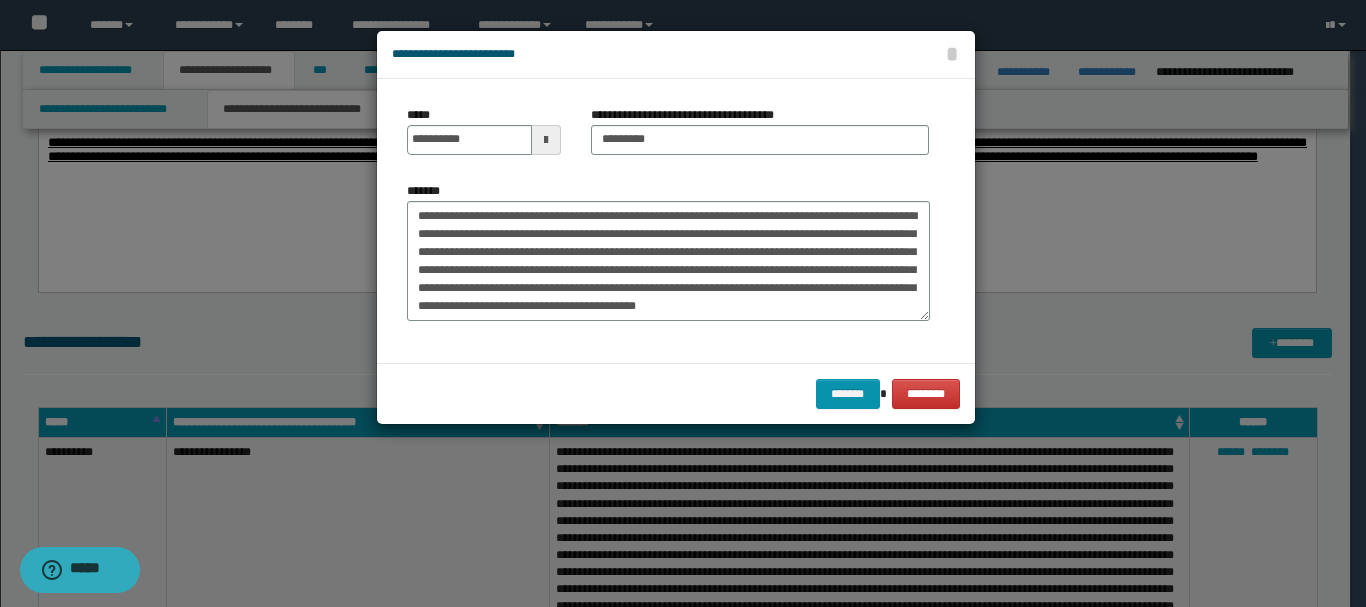 click on "*******
********" at bounding box center (676, 393) 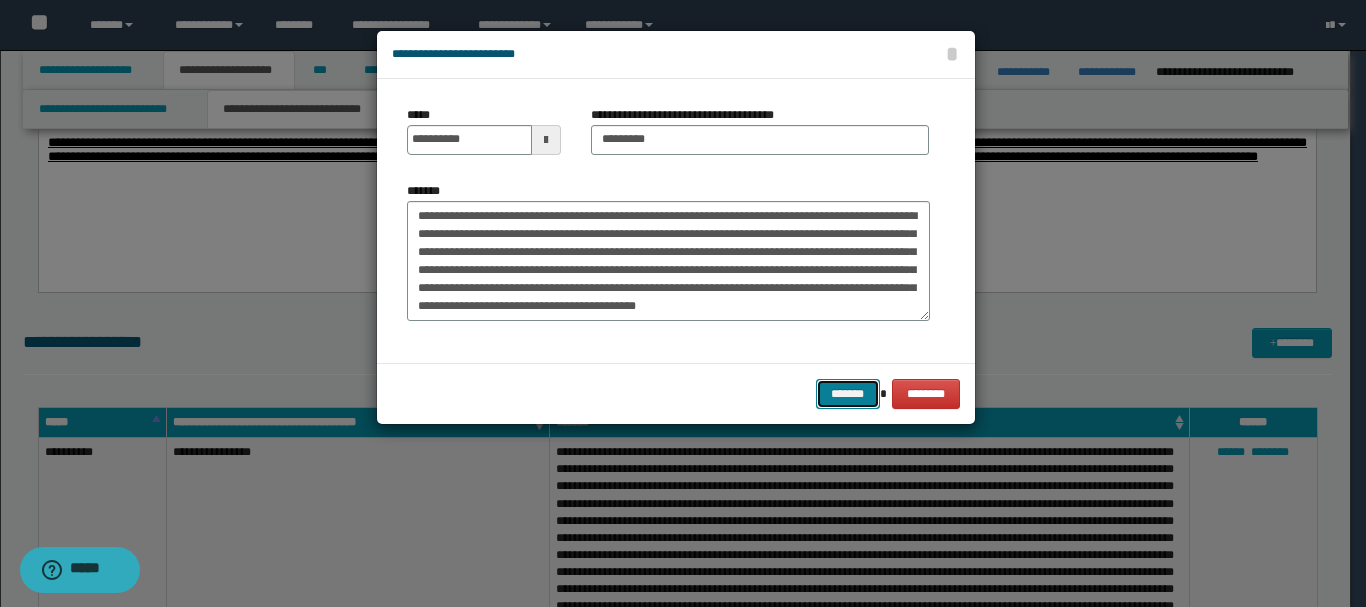click on "*******" at bounding box center (848, 394) 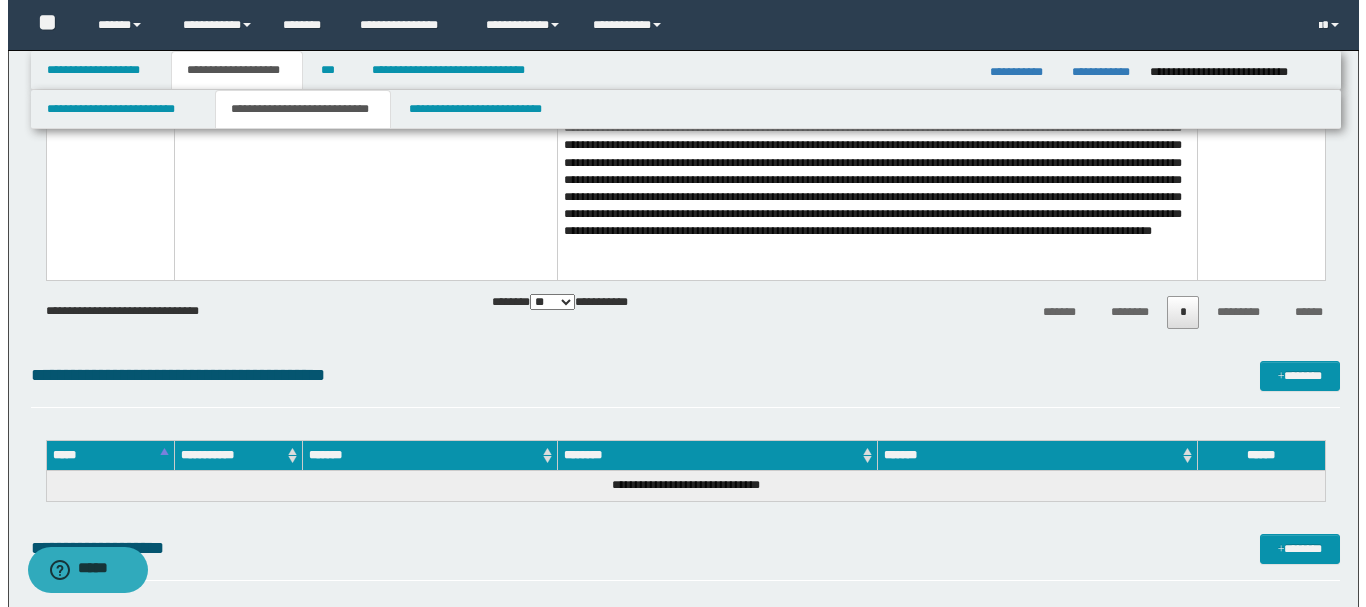 scroll, scrollTop: 2900, scrollLeft: 0, axis: vertical 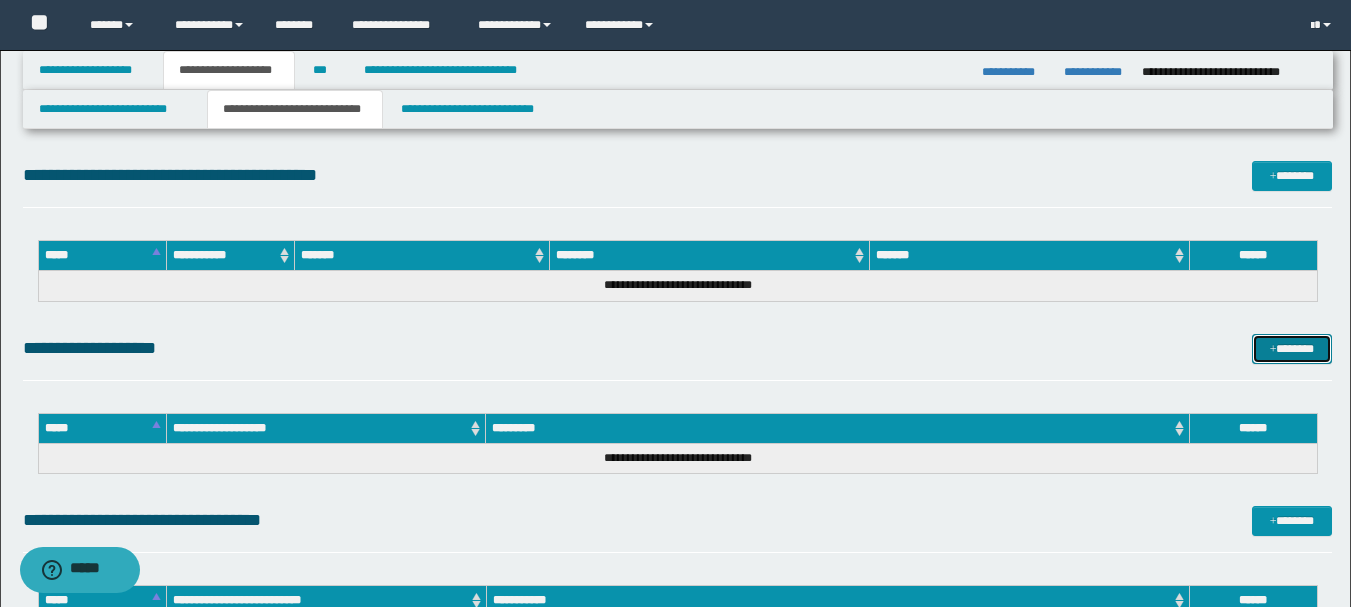 click on "*******" at bounding box center (1292, 349) 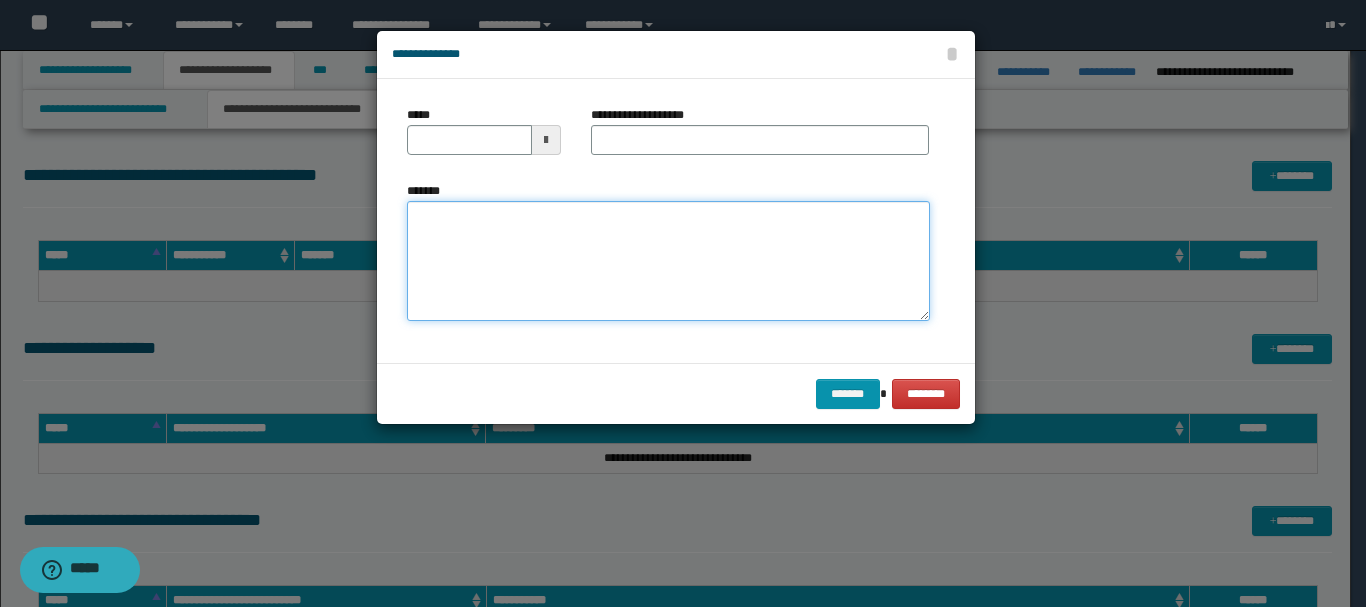 click on "*******" at bounding box center (668, 261) 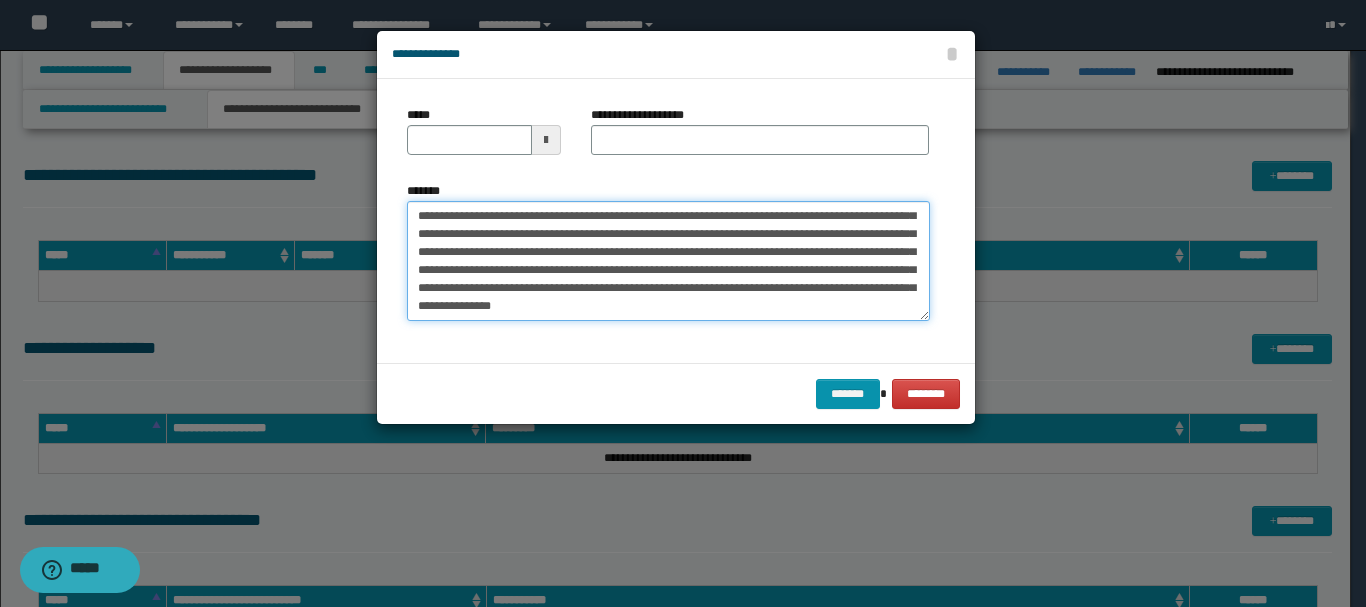 scroll, scrollTop: 0, scrollLeft: 0, axis: both 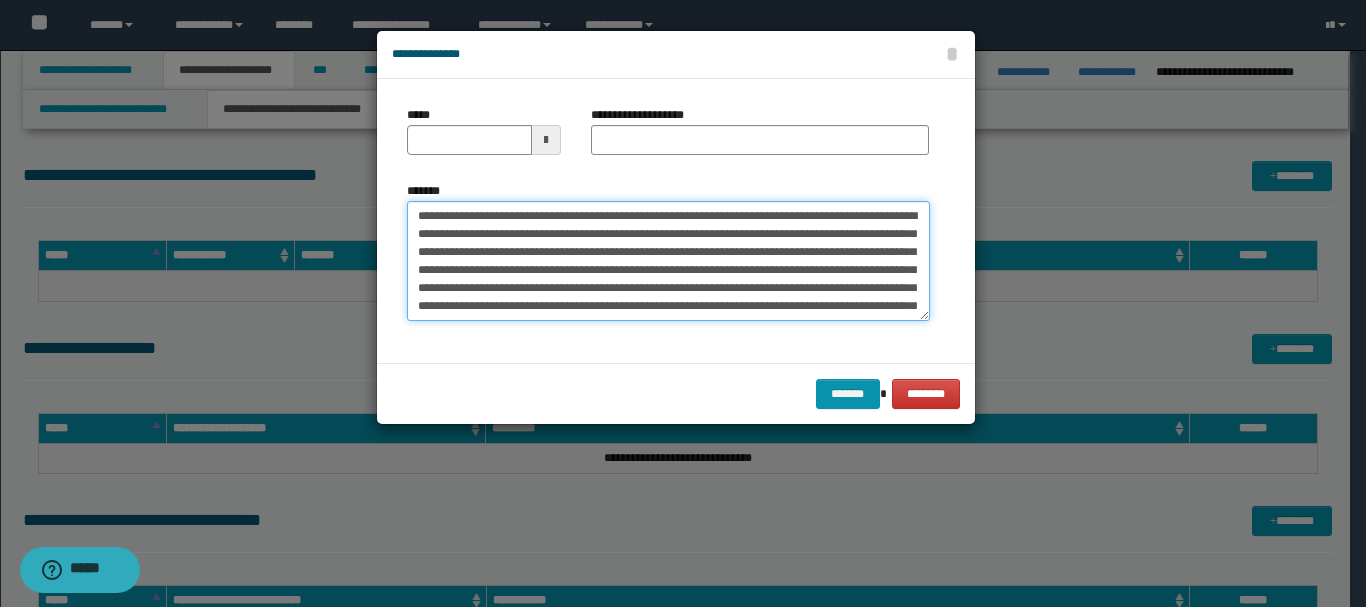 drag, startPoint x: 416, startPoint y: 216, endPoint x: 480, endPoint y: 213, distance: 64.070274 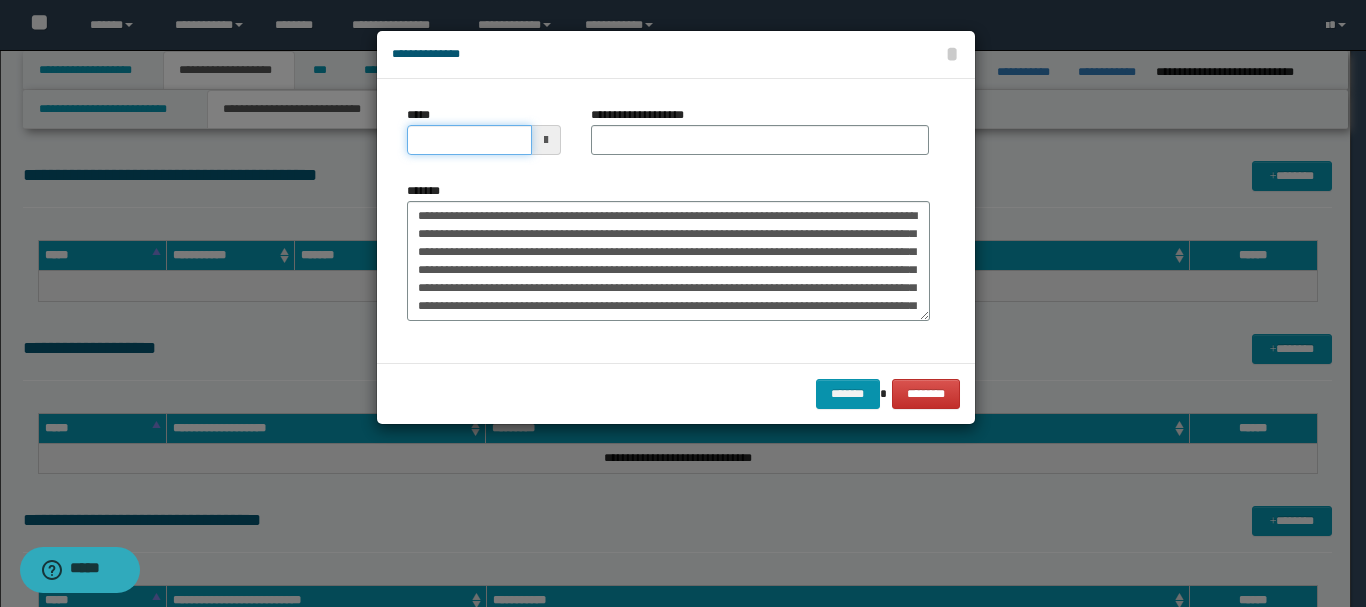 click on "*****" at bounding box center [469, 140] 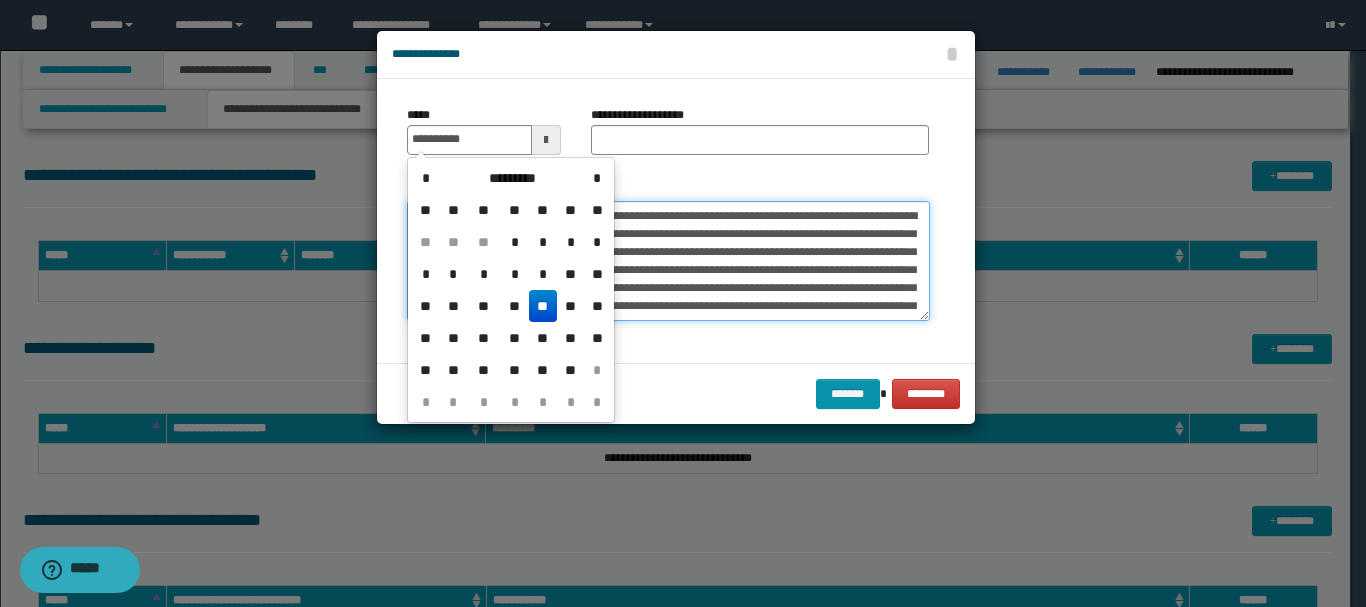 type on "**********" 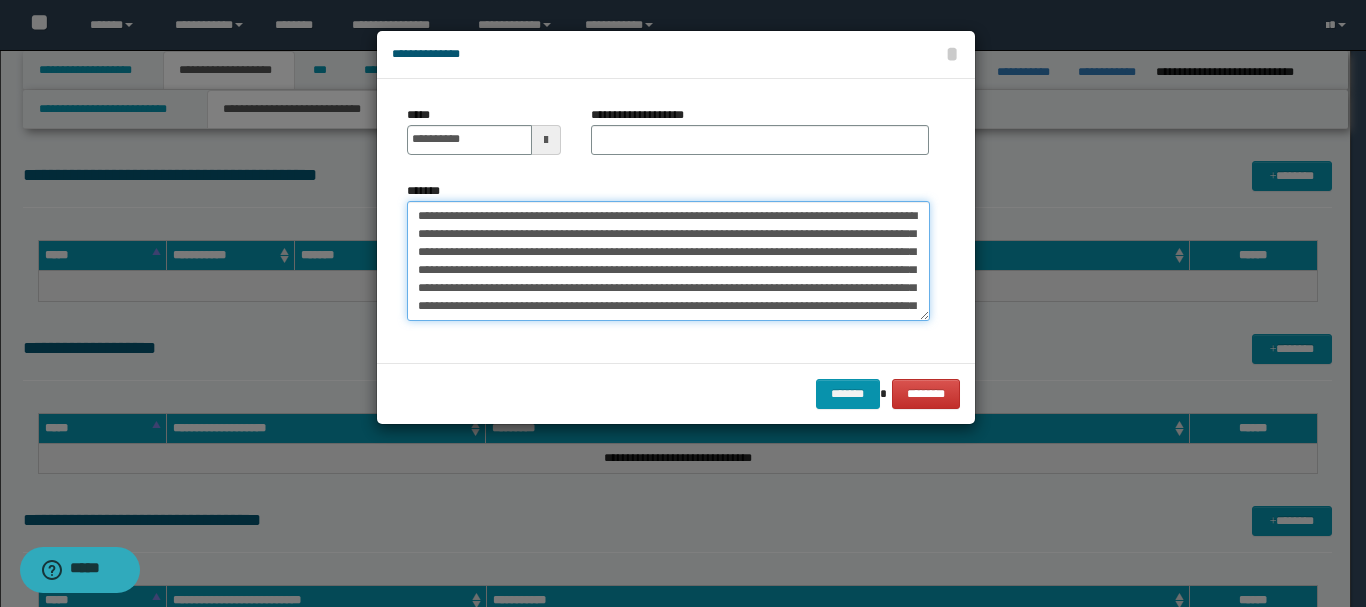 click on "**********" at bounding box center (668, 261) 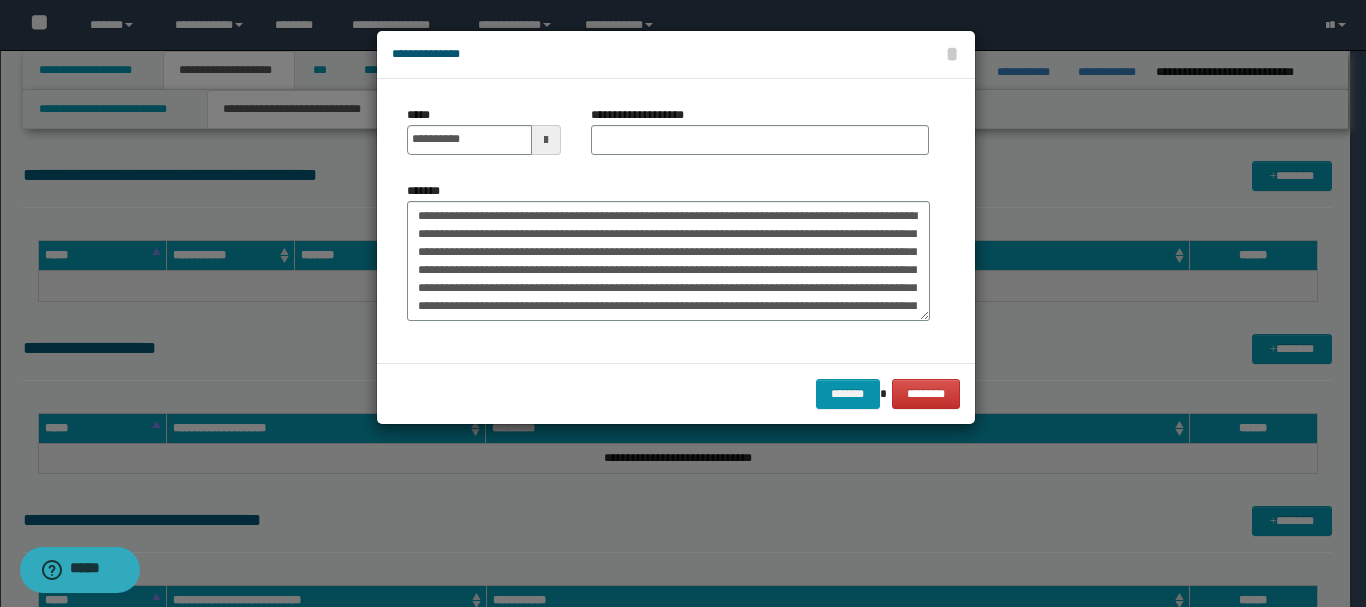 click on "**********" at bounding box center (648, 115) 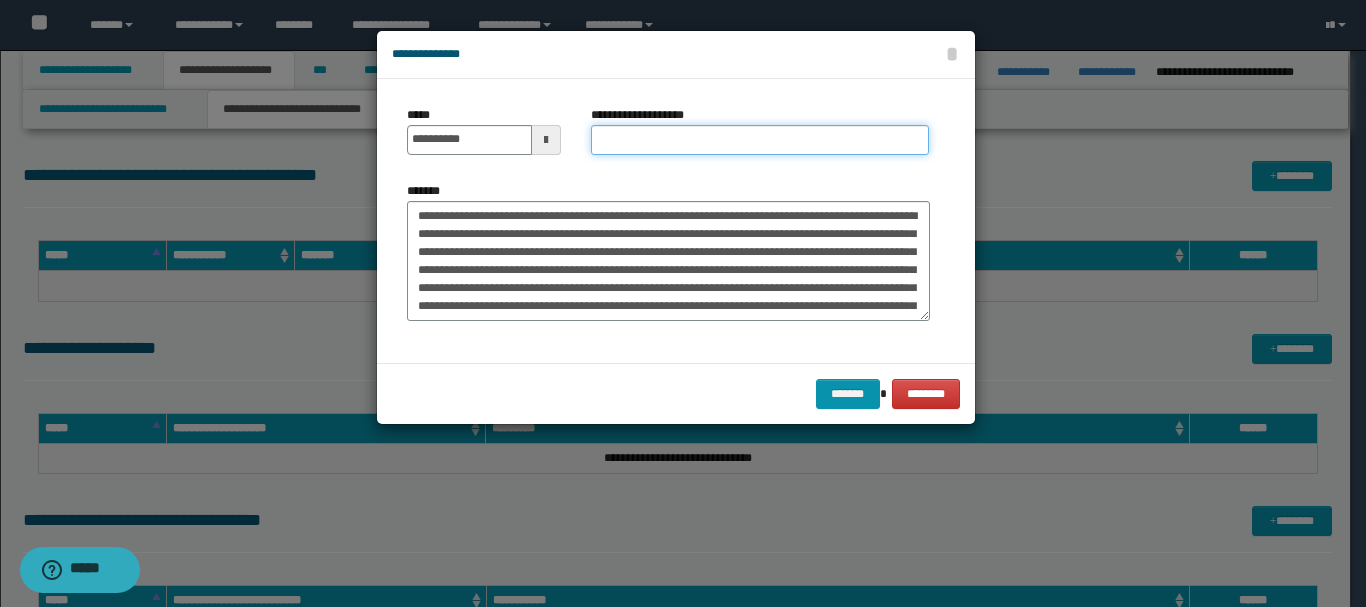 click on "**********" at bounding box center [760, 140] 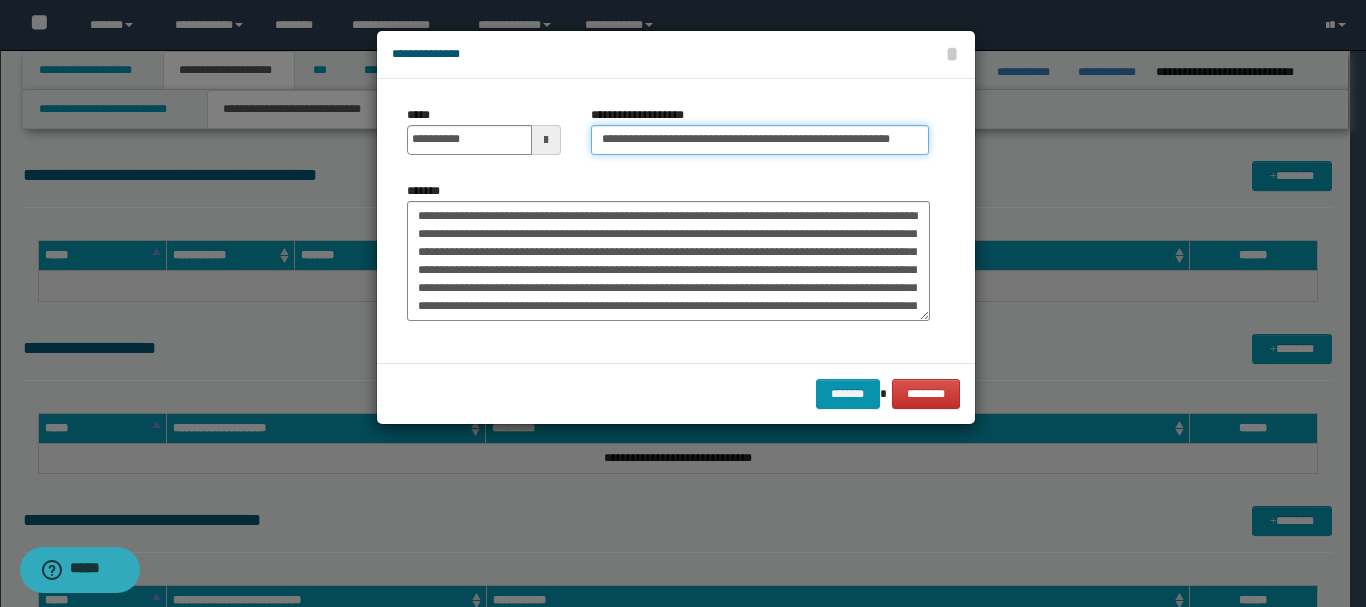 scroll, scrollTop: 0, scrollLeft: 11, axis: horizontal 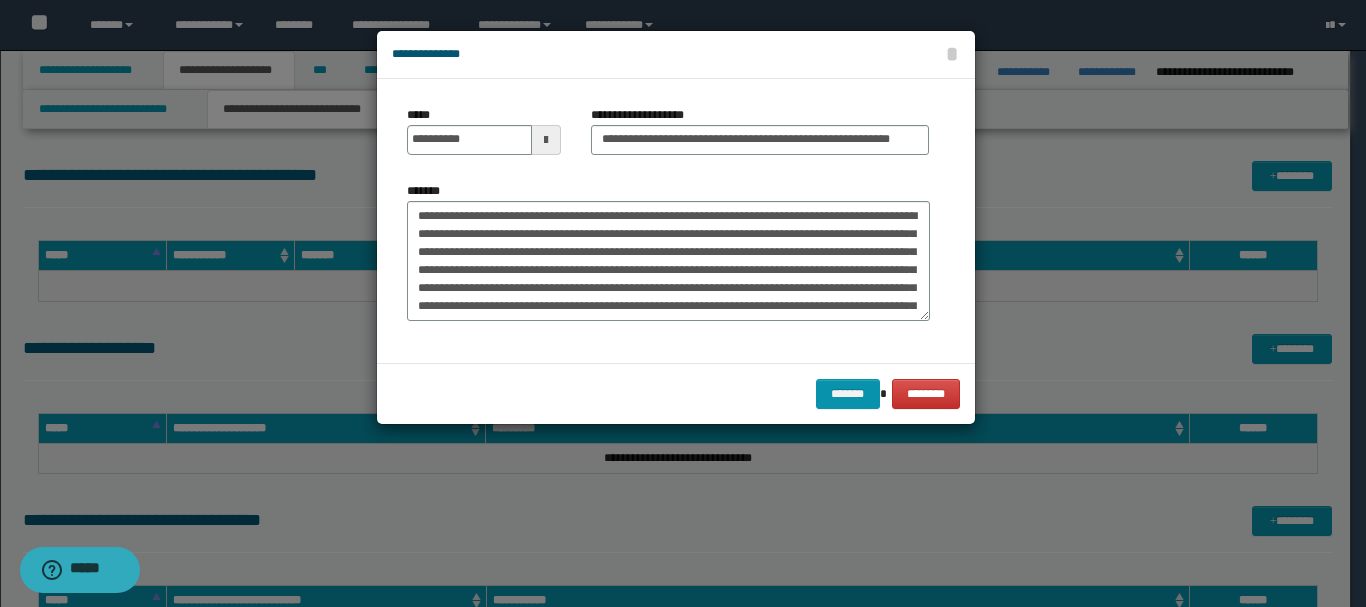 click on "*******
********" at bounding box center (676, 393) 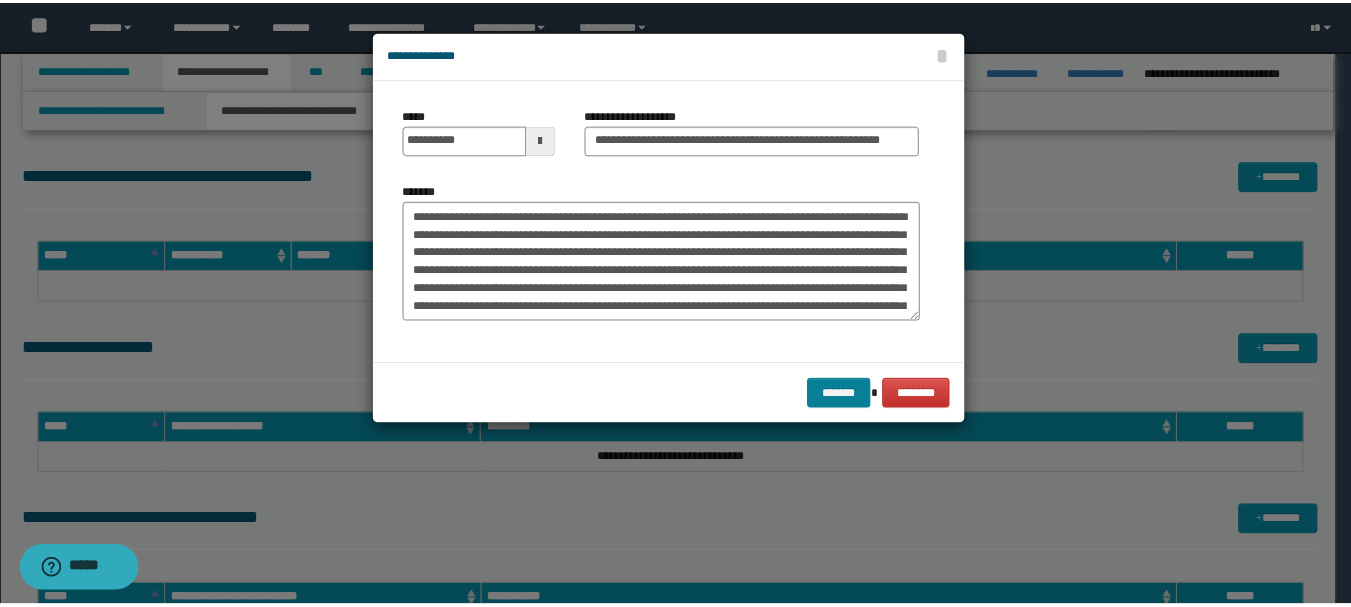 scroll, scrollTop: 0, scrollLeft: 0, axis: both 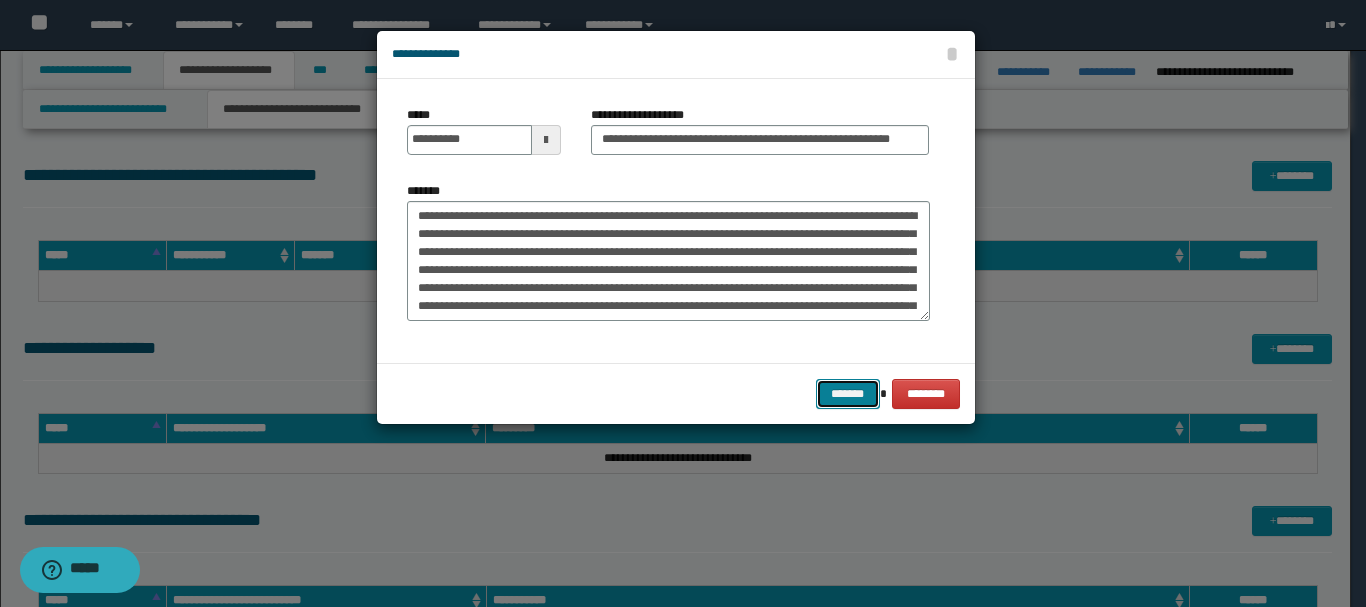 click on "*******" at bounding box center (848, 394) 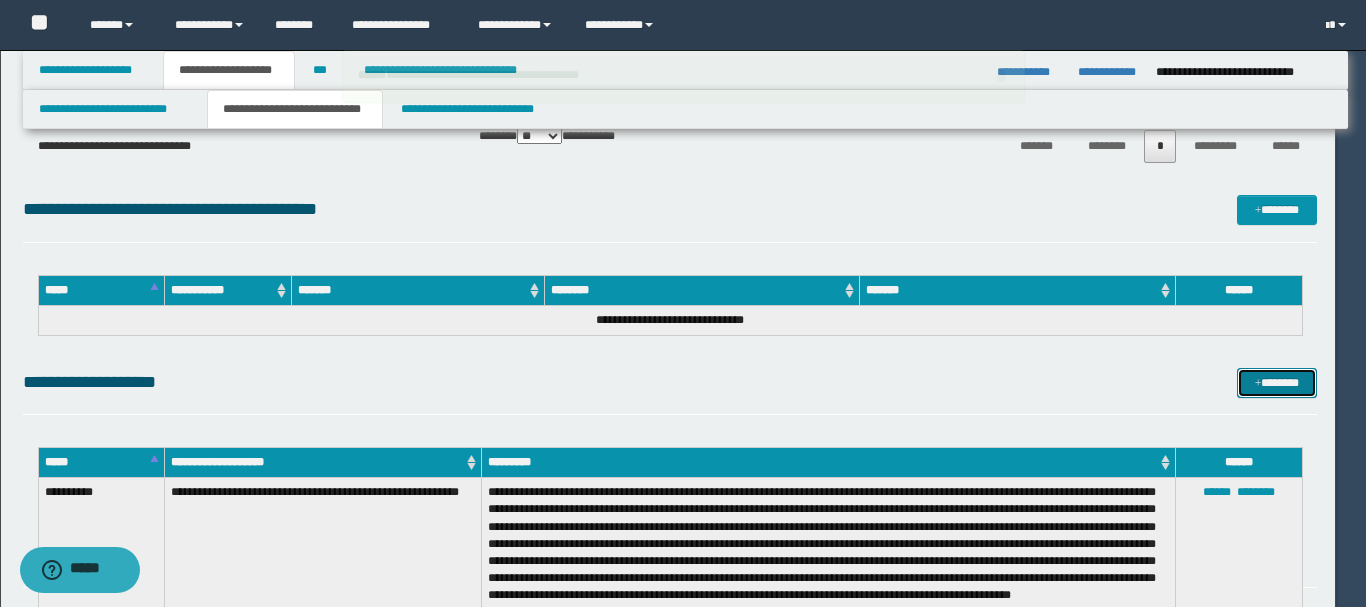 type 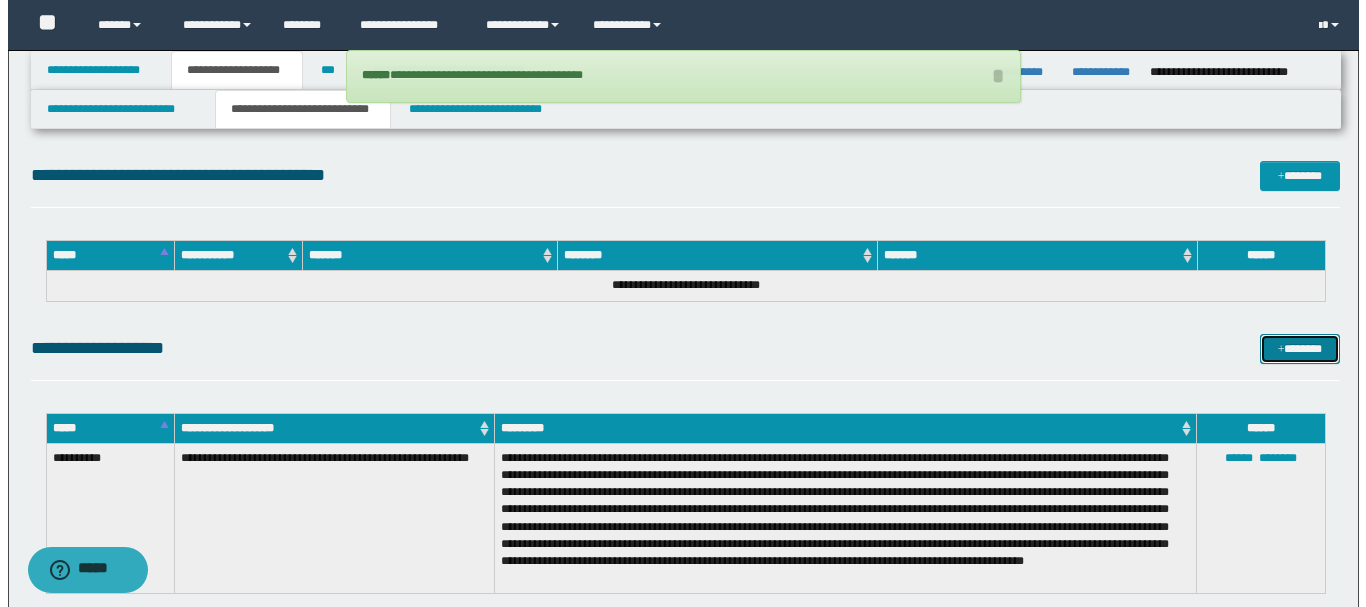 scroll, scrollTop: 3000, scrollLeft: 0, axis: vertical 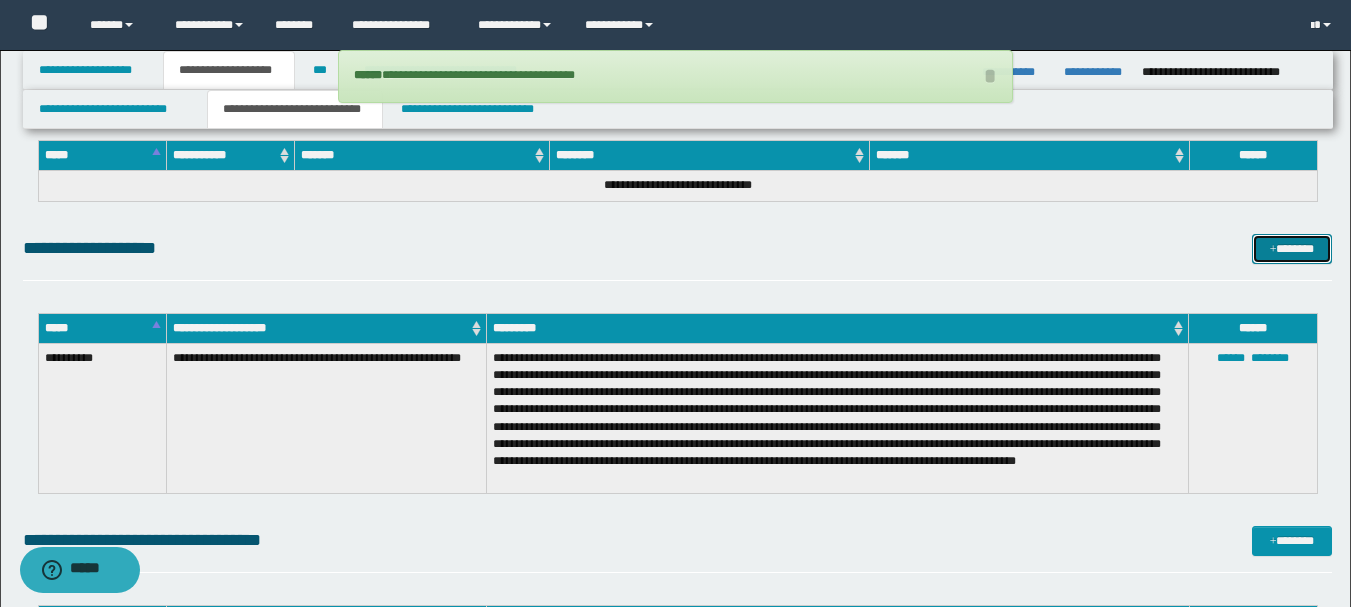 click on "*******" at bounding box center (1292, 249) 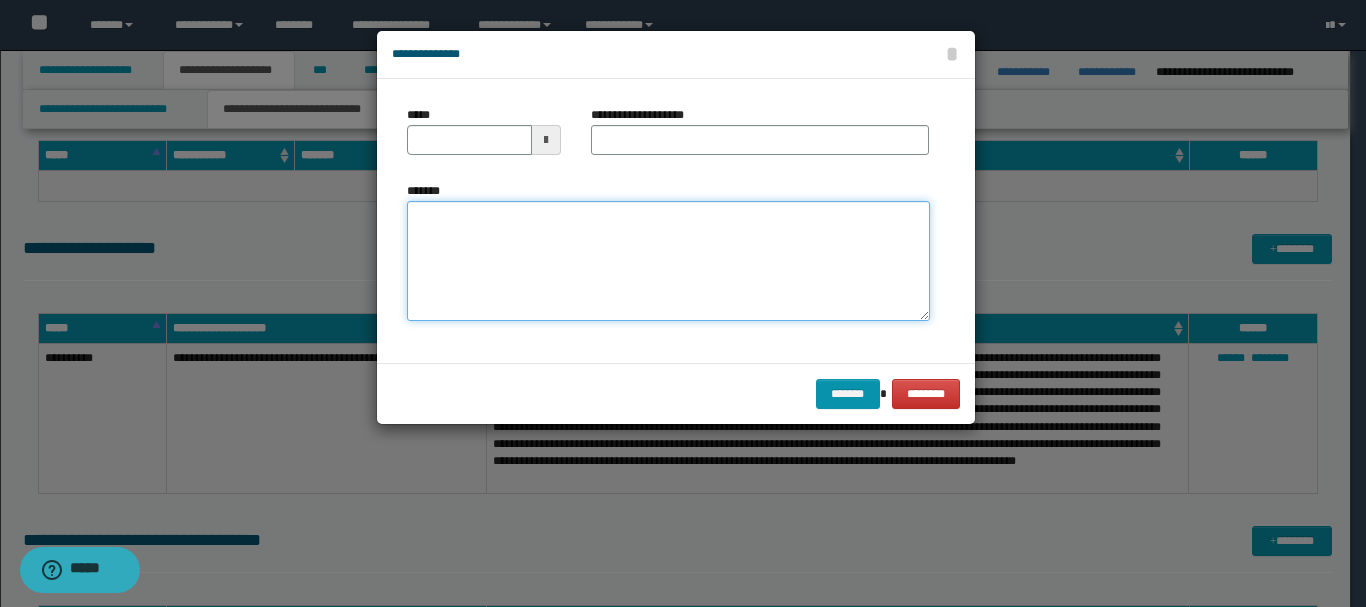 click on "*******" at bounding box center (668, 261) 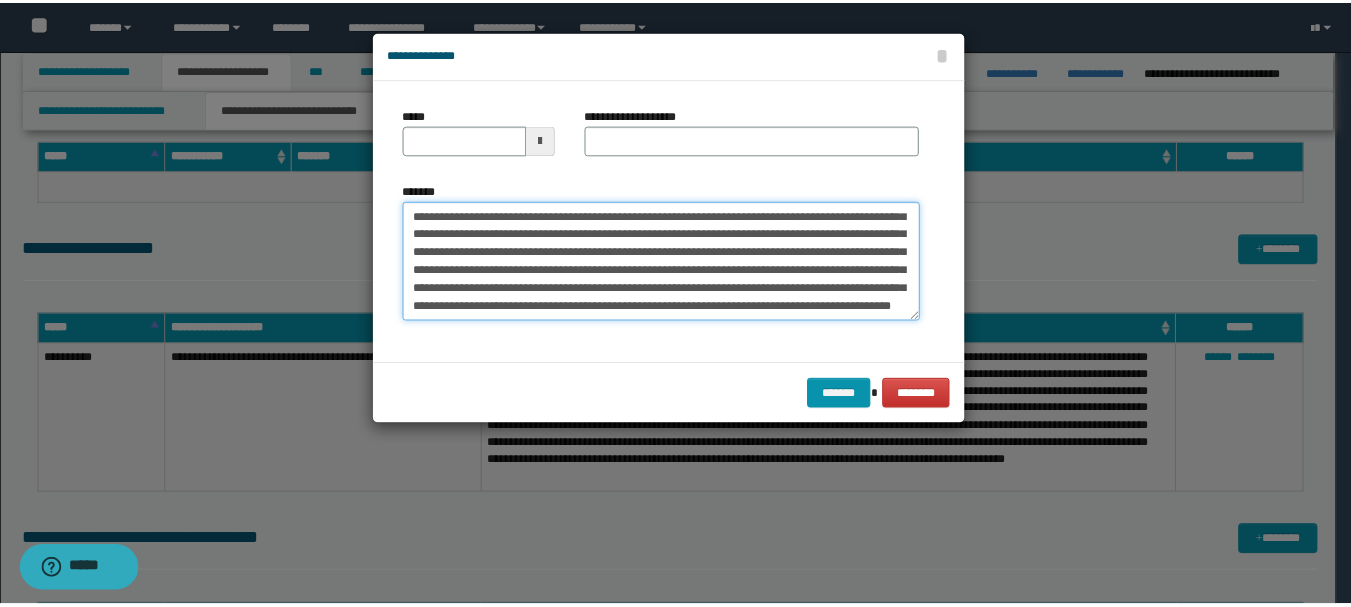 scroll, scrollTop: 0, scrollLeft: 0, axis: both 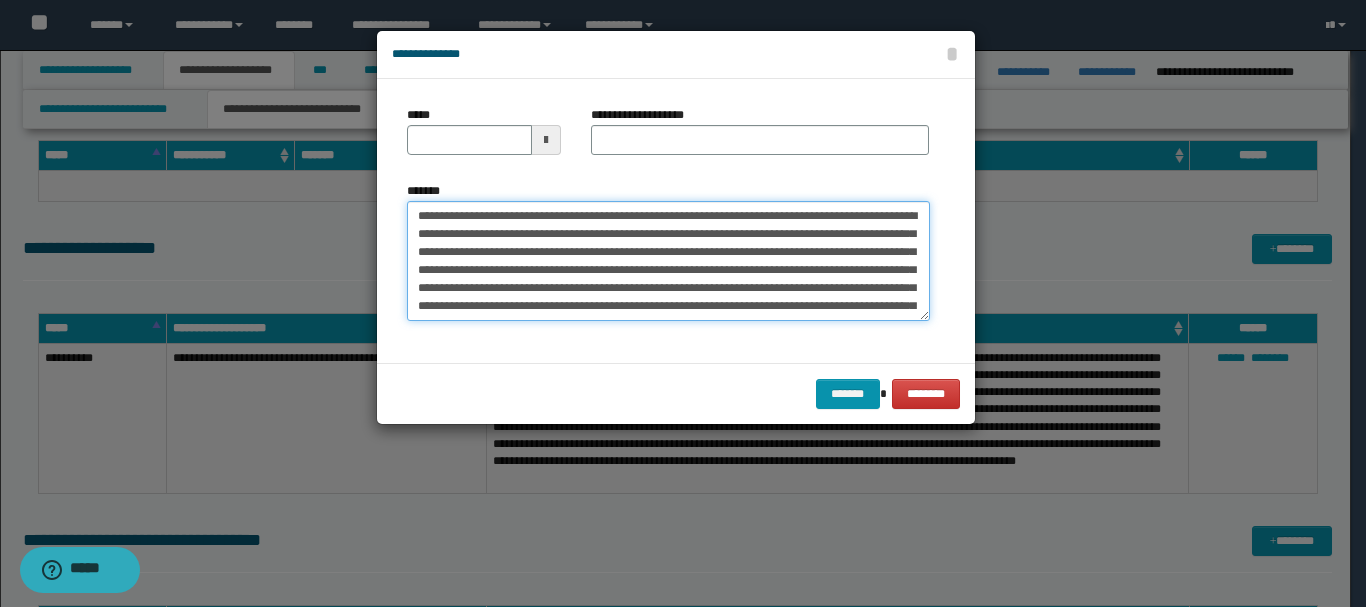 drag, startPoint x: 420, startPoint y: 216, endPoint x: 477, endPoint y: 216, distance: 57 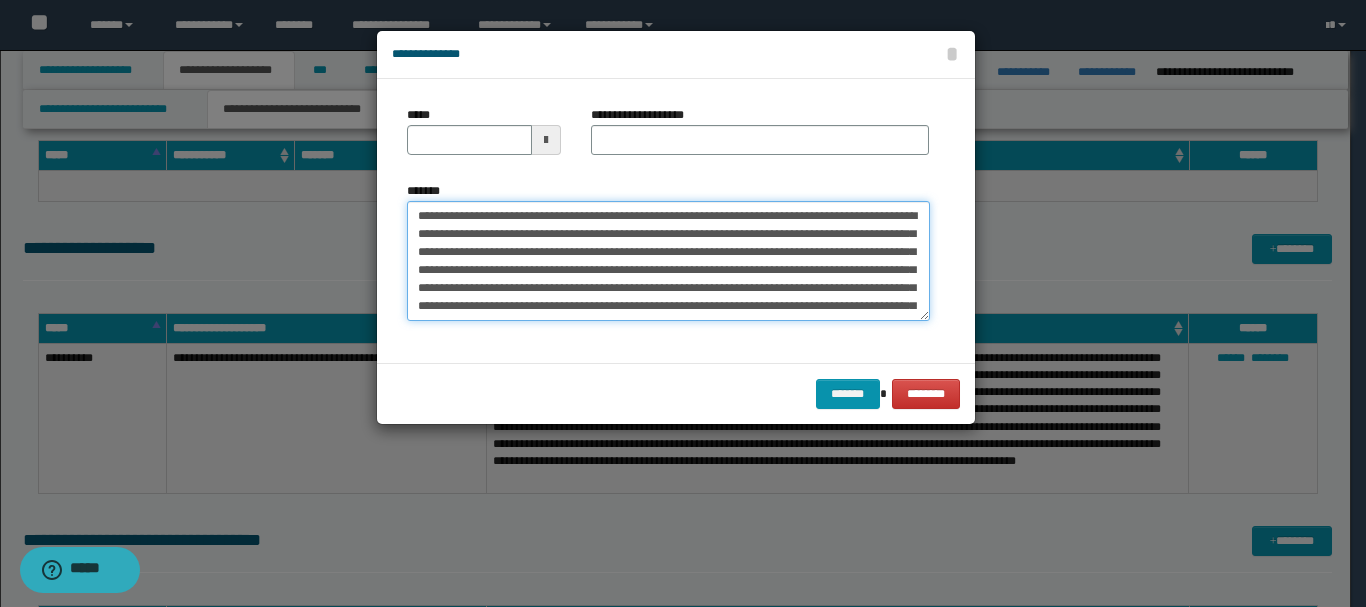type 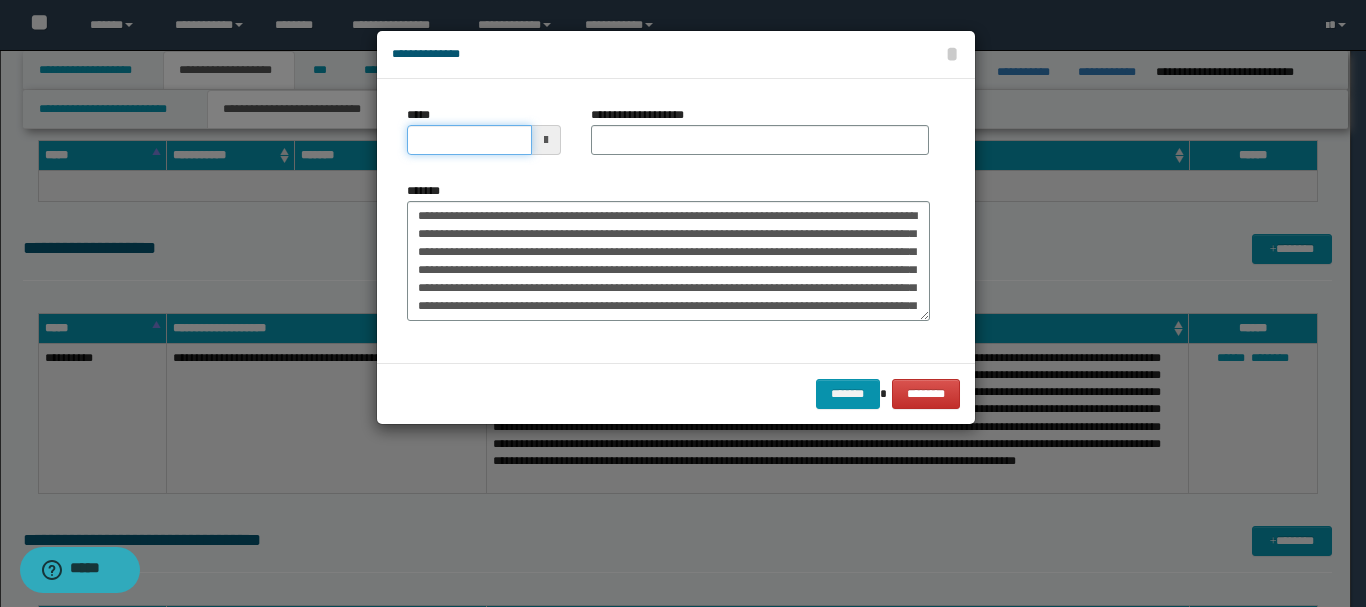 click on "*****" at bounding box center (469, 140) 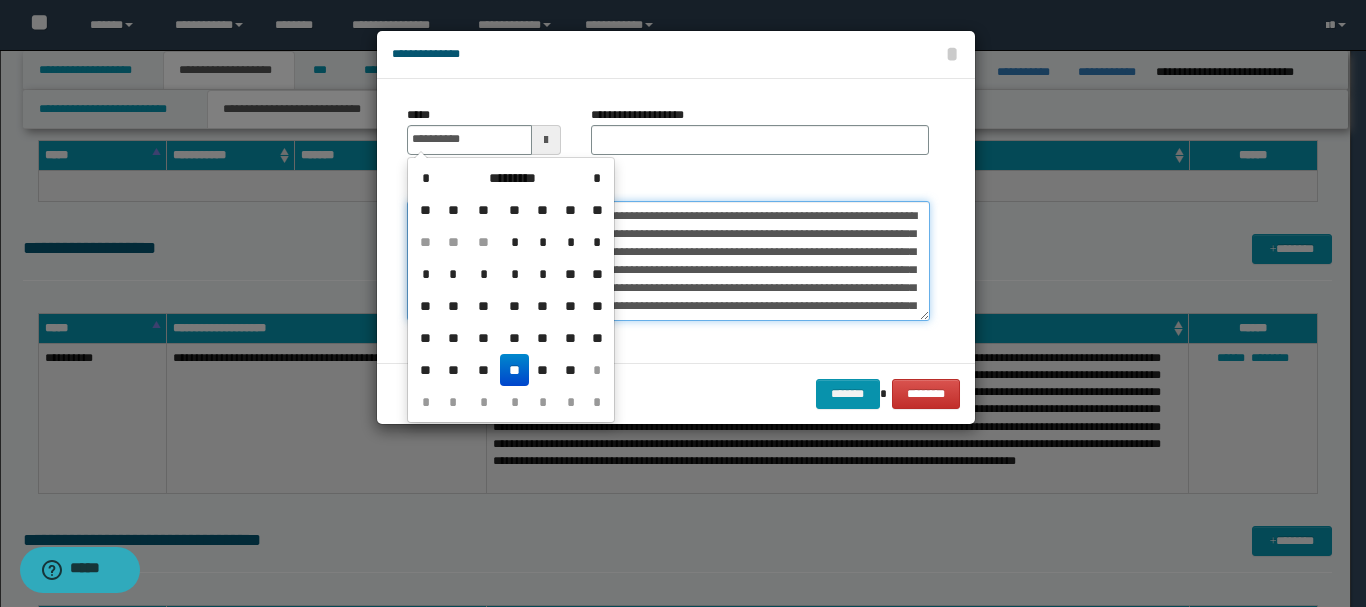 type on "**********" 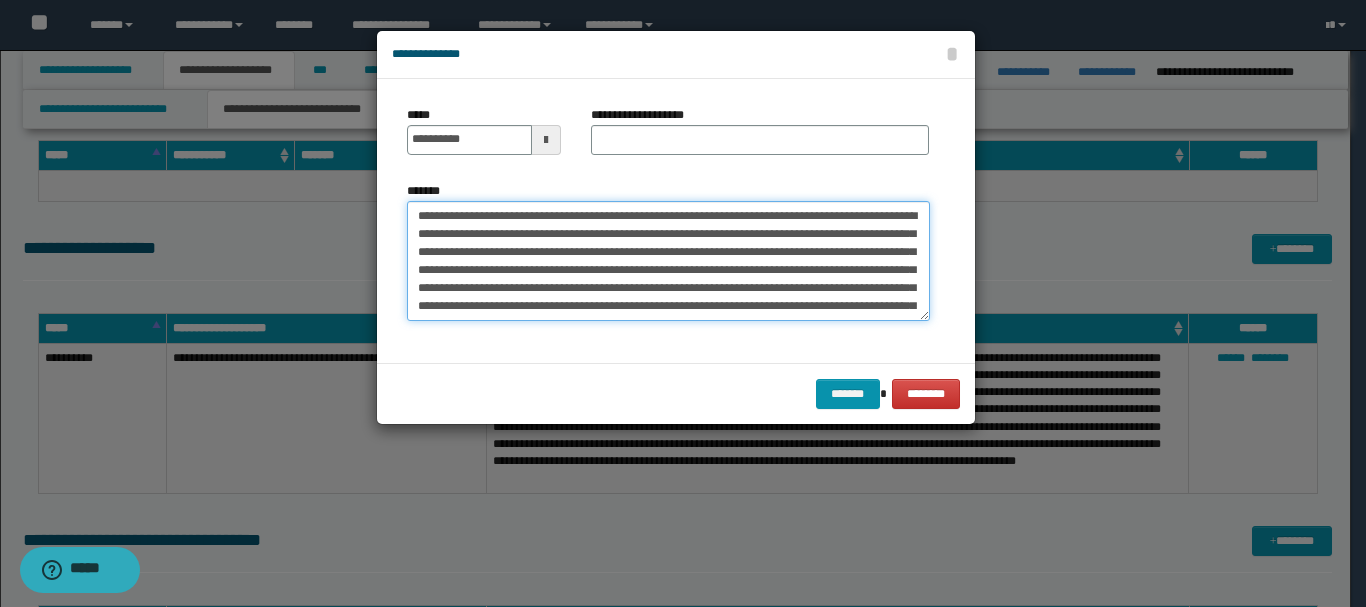 click on "**********" at bounding box center [668, 261] 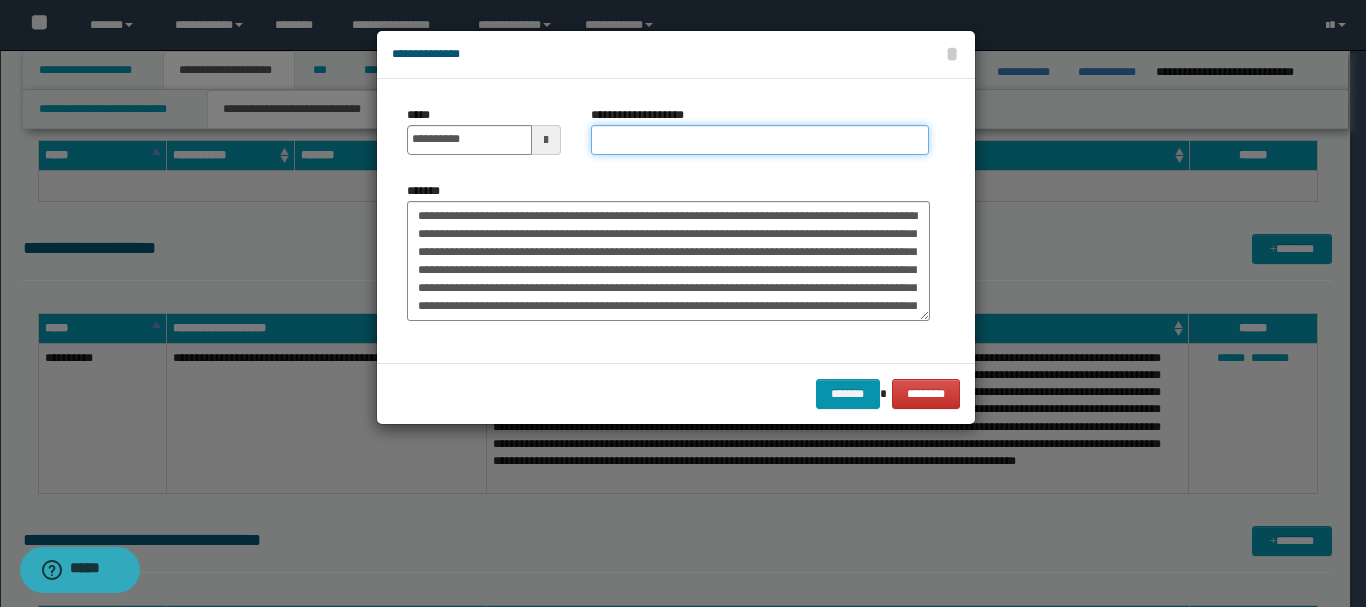click on "**********" at bounding box center (760, 140) 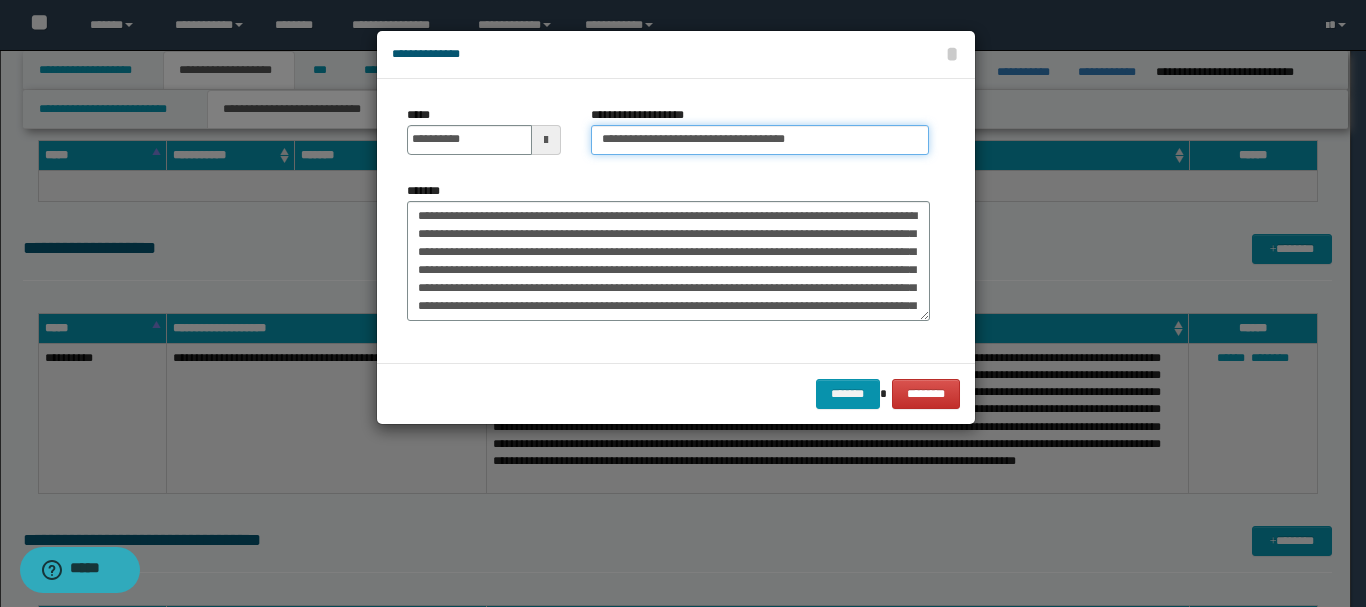 type on "**********" 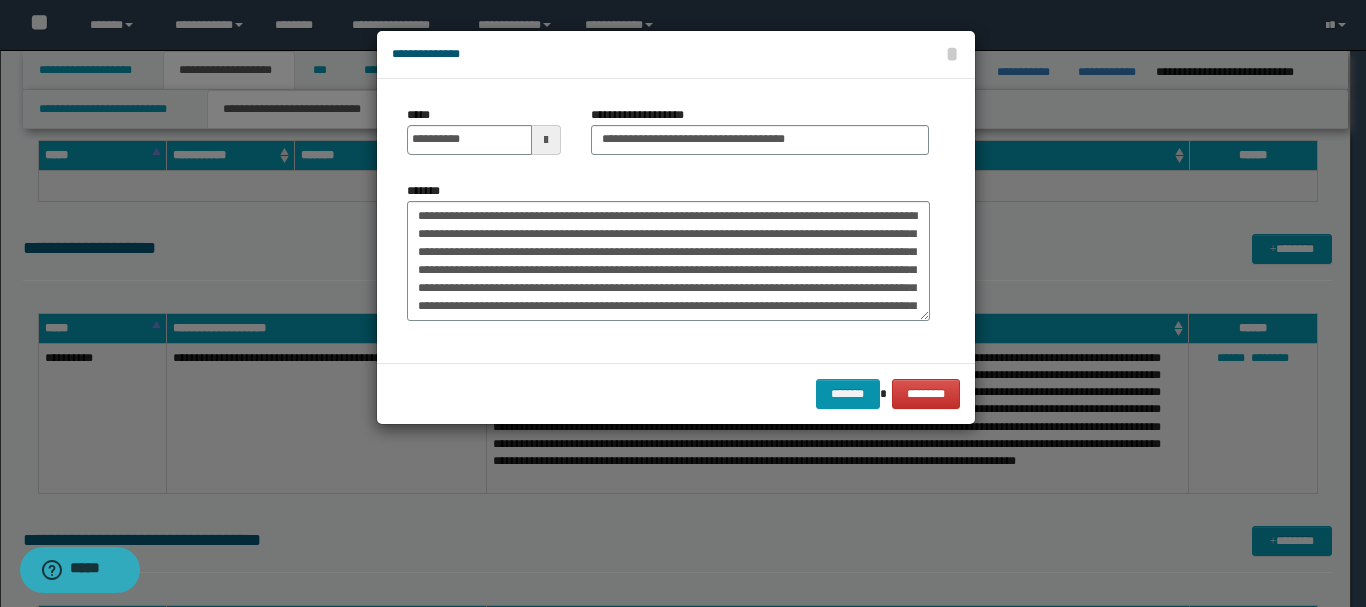 click on "*******
********" at bounding box center (676, 393) 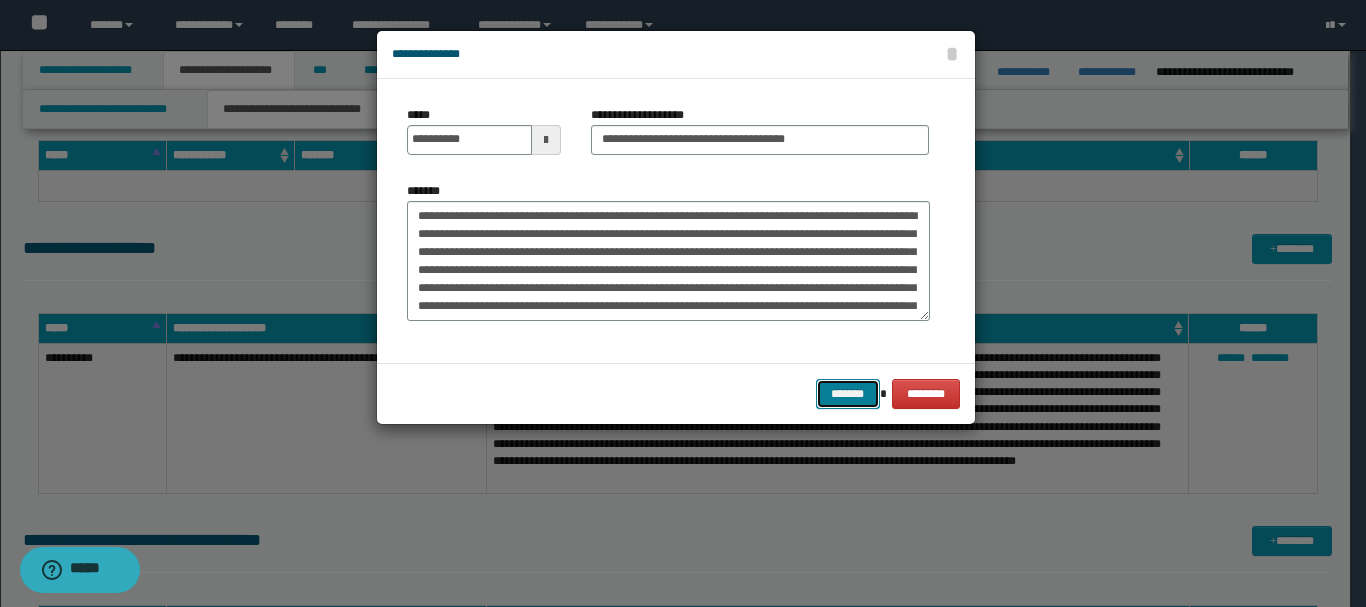 click on "*******" at bounding box center [848, 394] 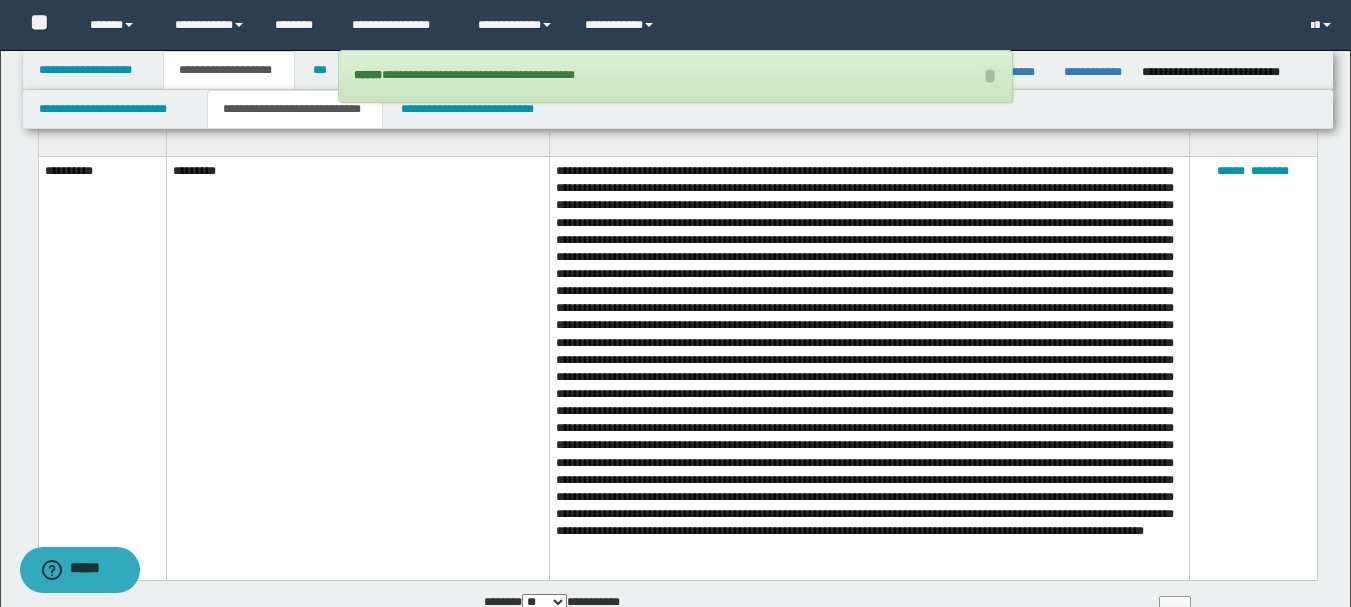 scroll, scrollTop: 1700, scrollLeft: 0, axis: vertical 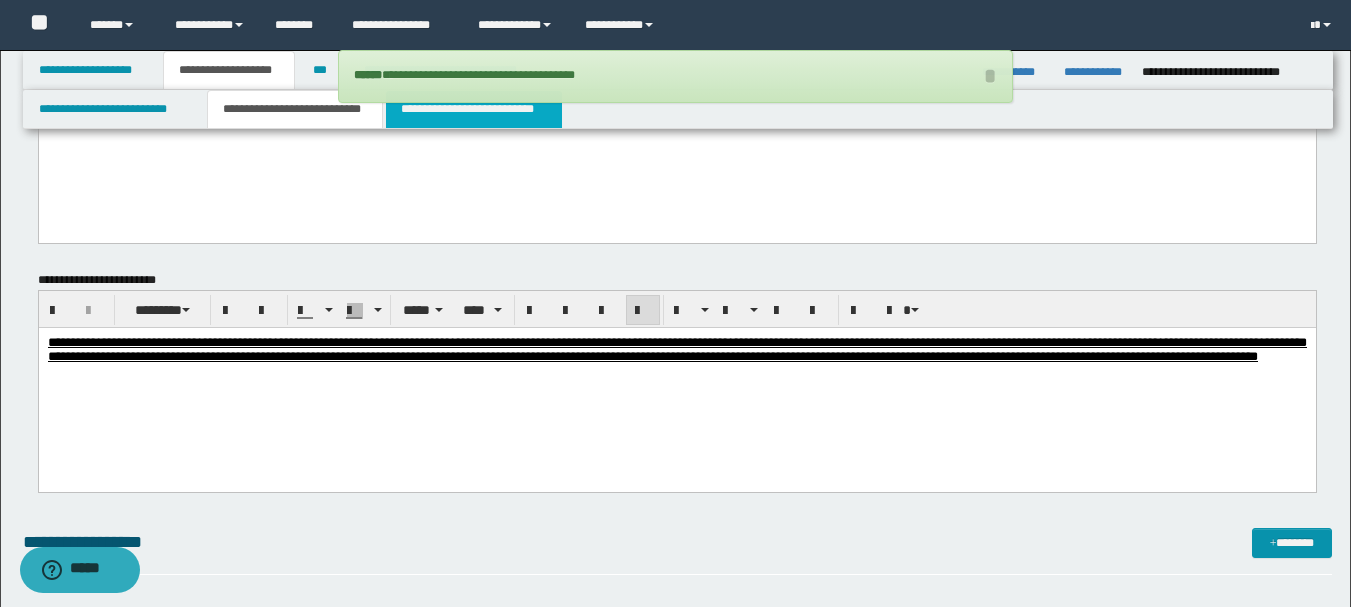 click on "**********" at bounding box center (474, 109) 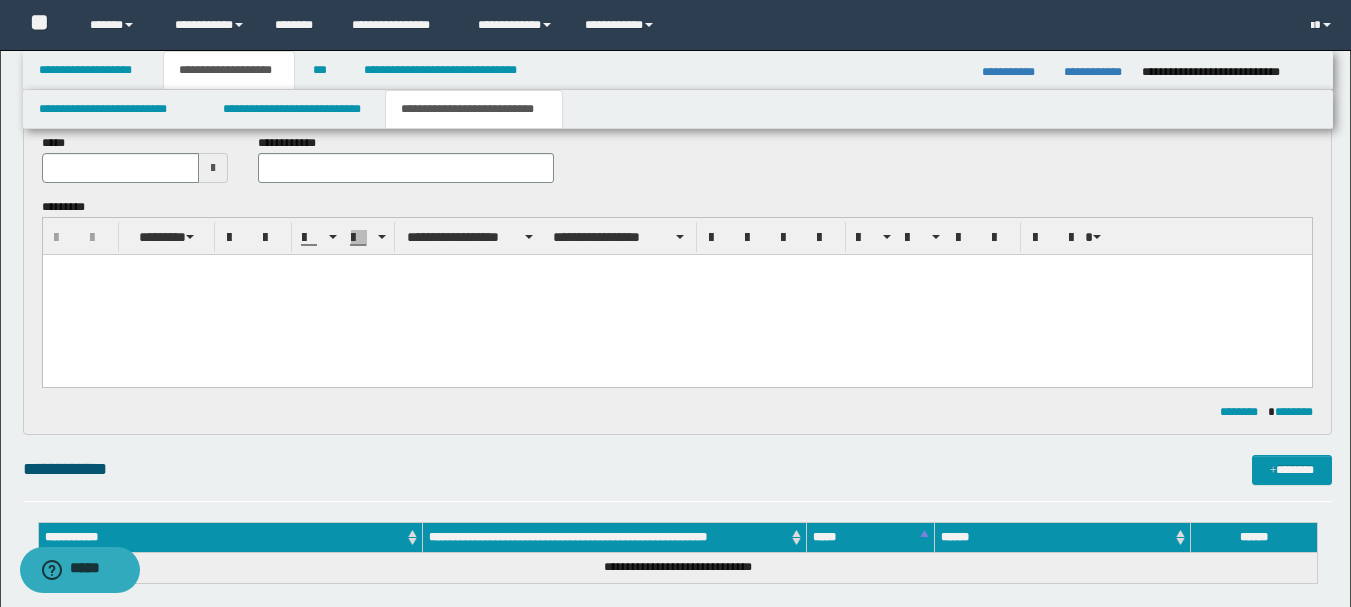 scroll, scrollTop: 0, scrollLeft: 0, axis: both 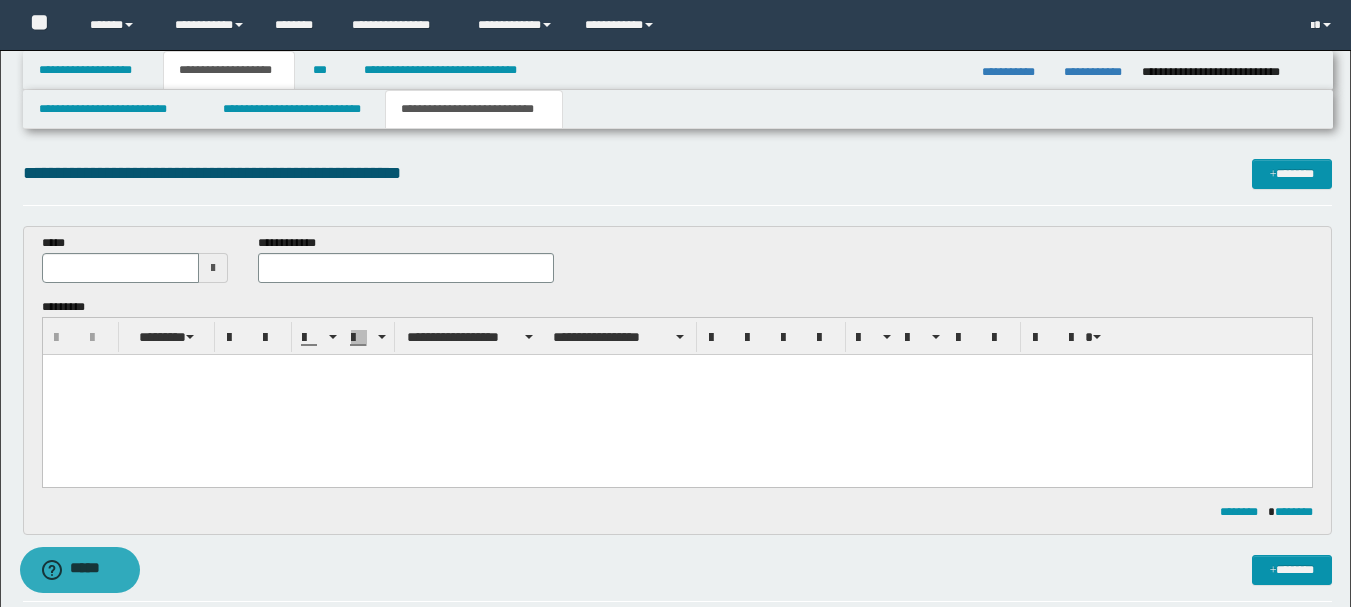 click at bounding box center [676, 395] 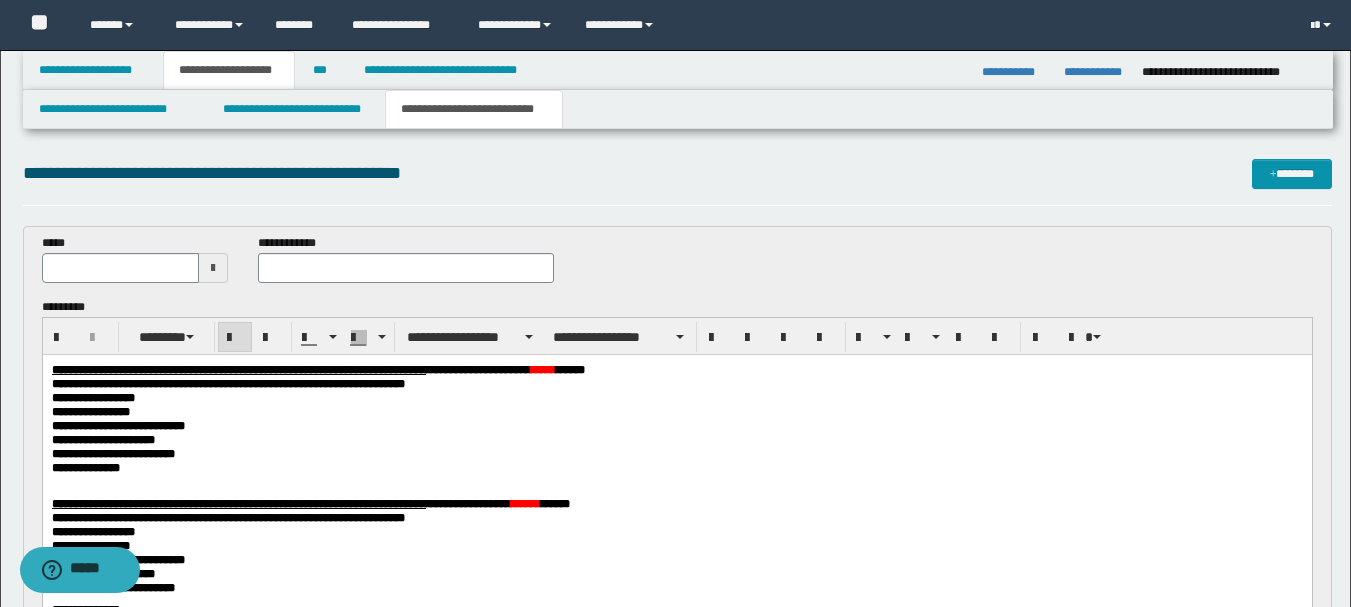 scroll, scrollTop: 200, scrollLeft: 0, axis: vertical 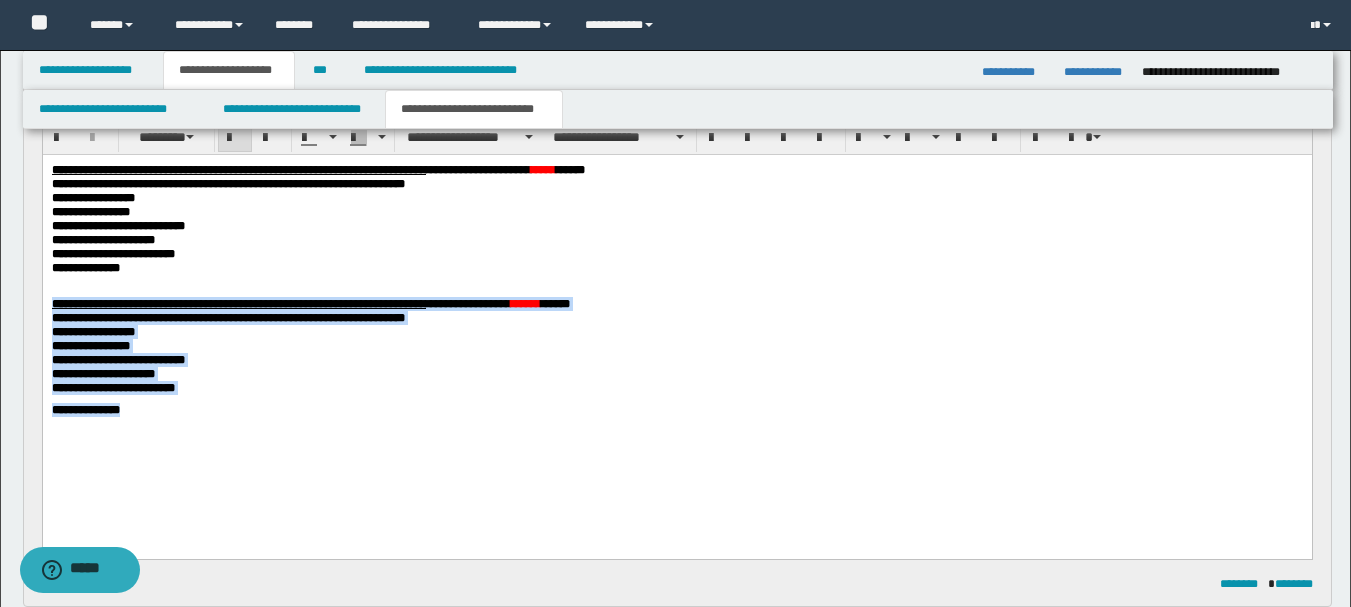 drag, startPoint x: 144, startPoint y: 446, endPoint x: 46, endPoint y: 322, distance: 158.05063 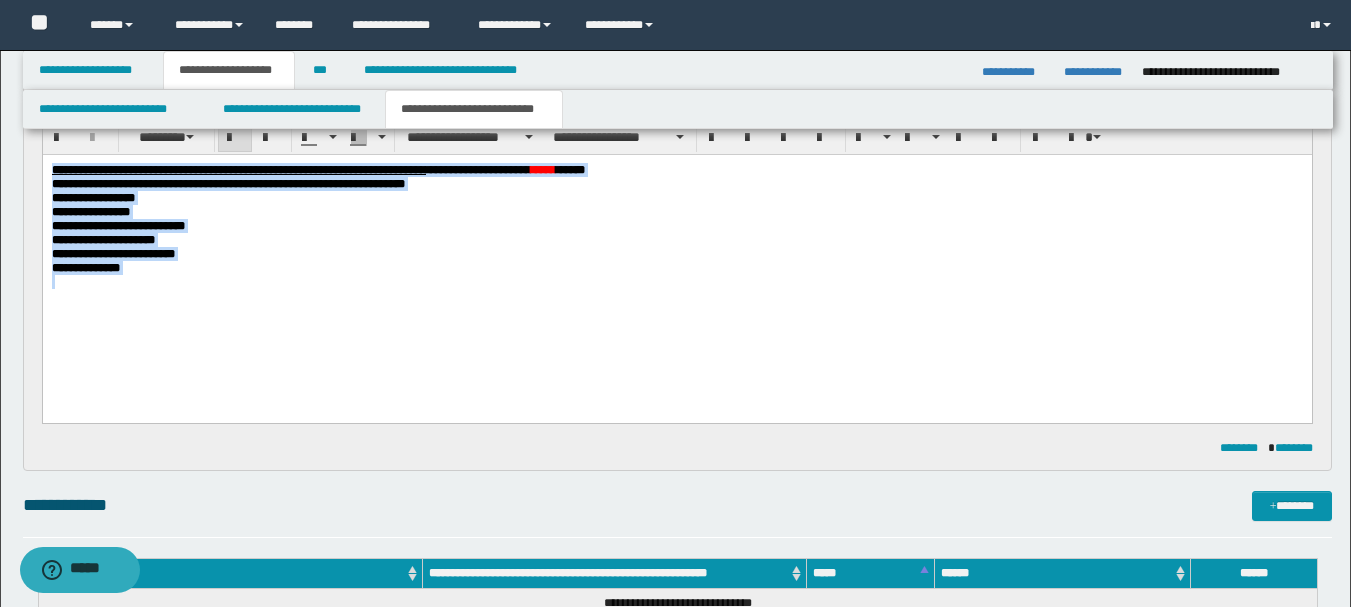 drag, startPoint x: 135, startPoint y: 294, endPoint x: 29, endPoint y: 163, distance: 168.5141 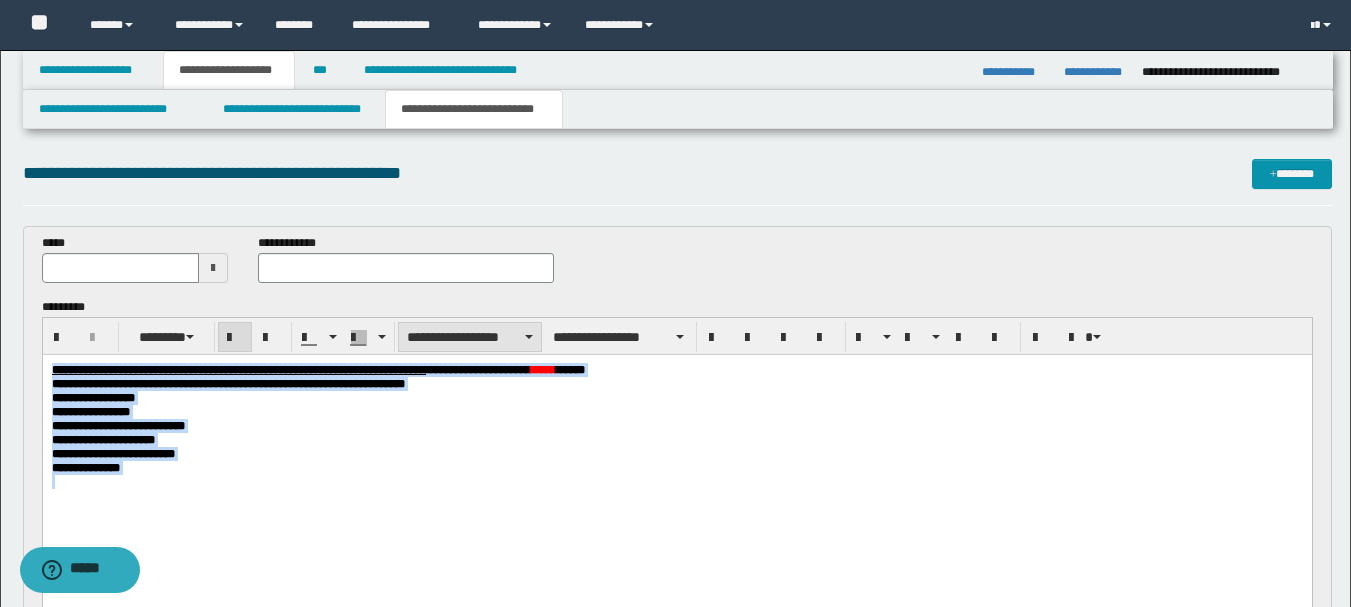 click on "**********" at bounding box center (470, 337) 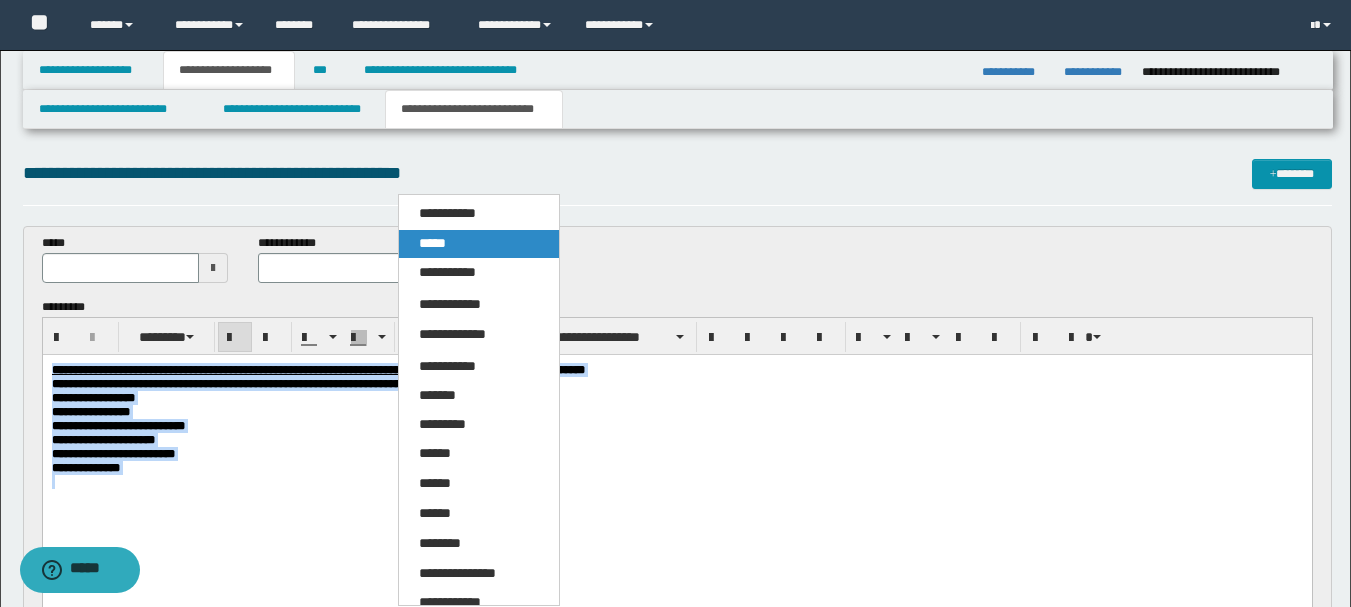 click on "*****" at bounding box center (432, 243) 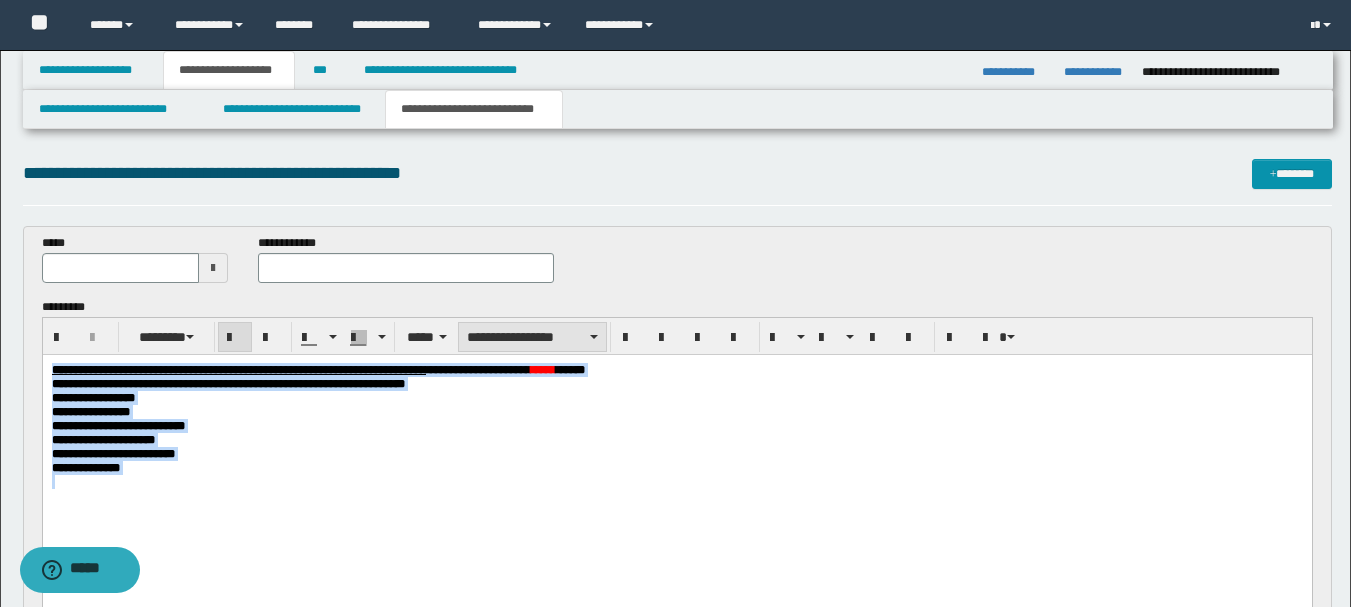 click on "**********" at bounding box center [532, 337] 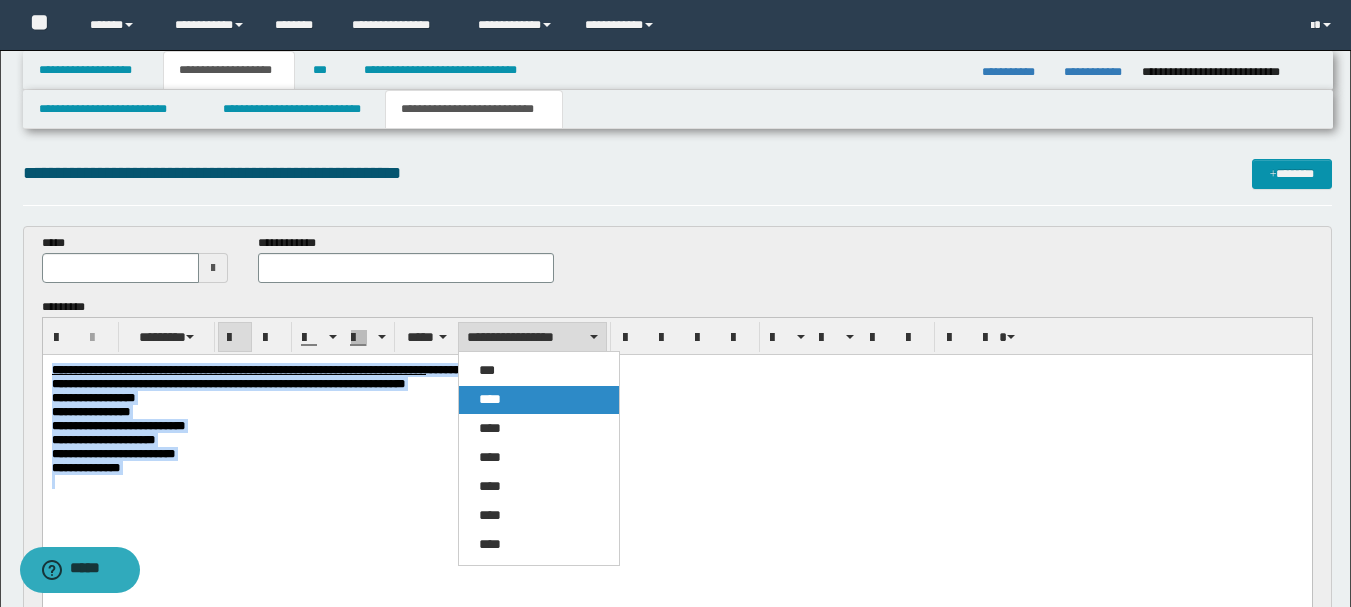 click on "****" at bounding box center [490, 399] 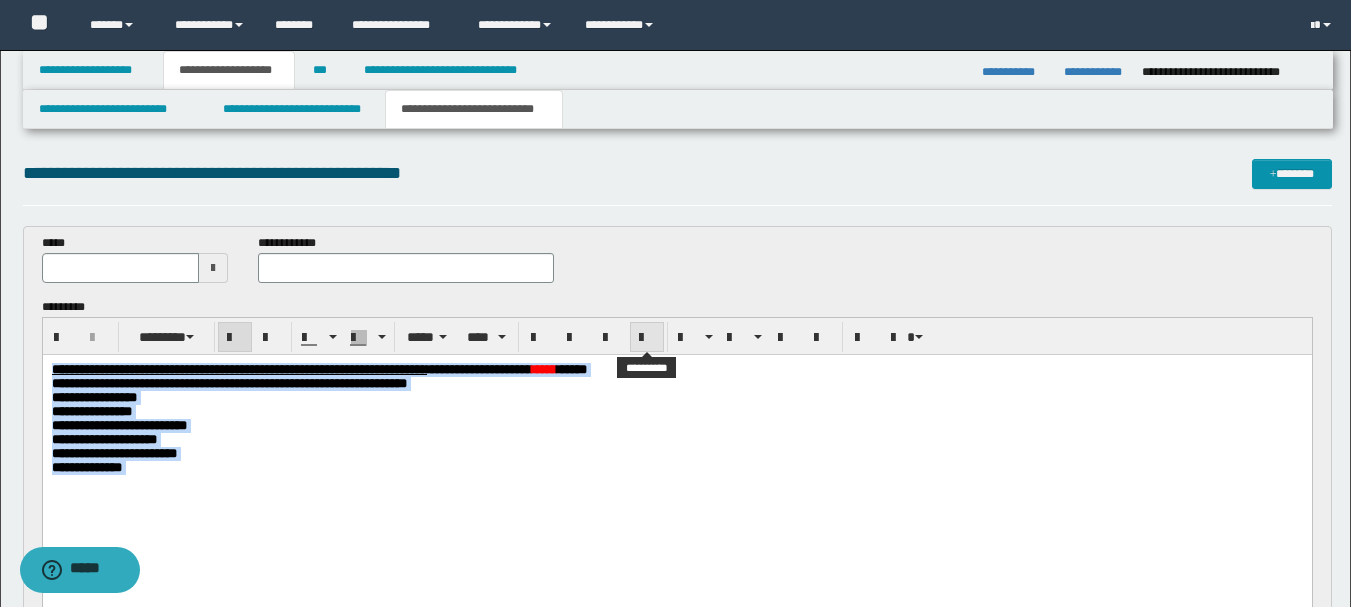 click at bounding box center [647, 338] 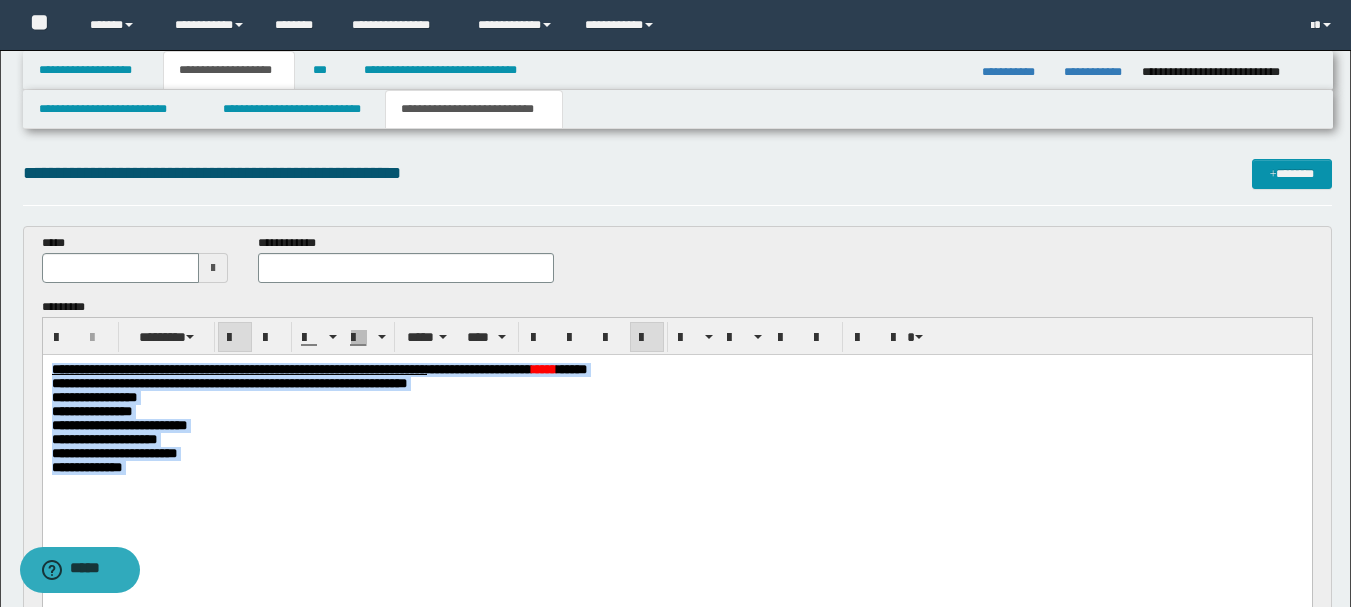 click on "**********" at bounding box center (676, 426) 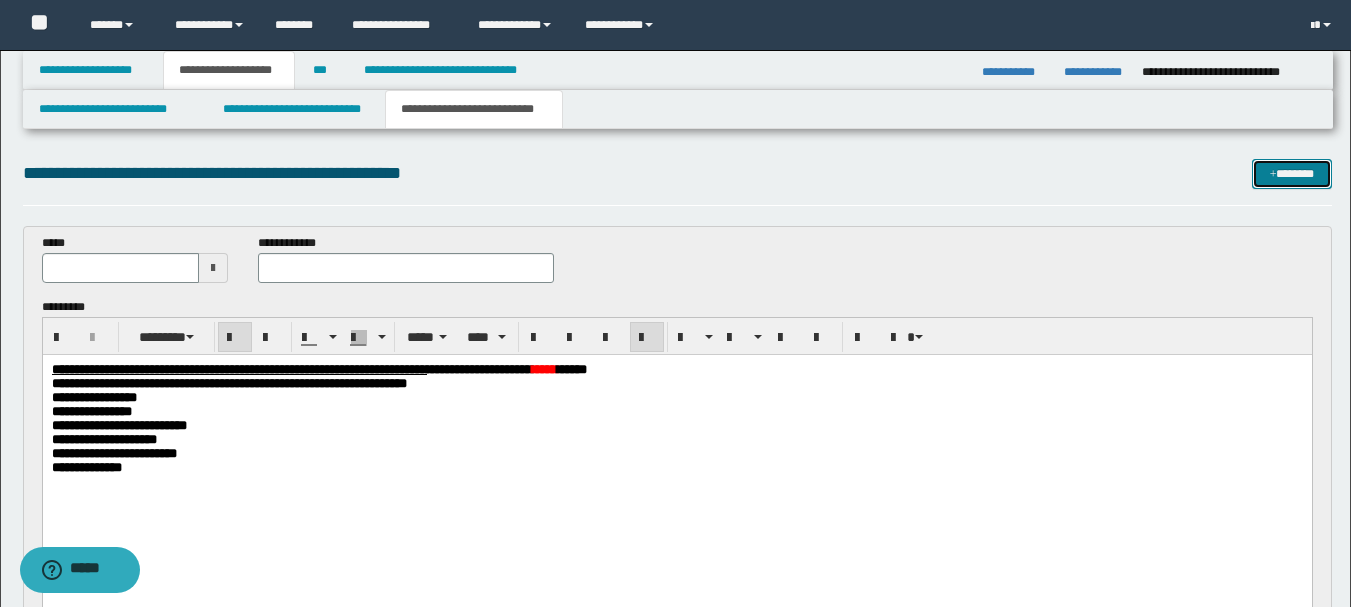 click on "*******" at bounding box center (1292, 174) 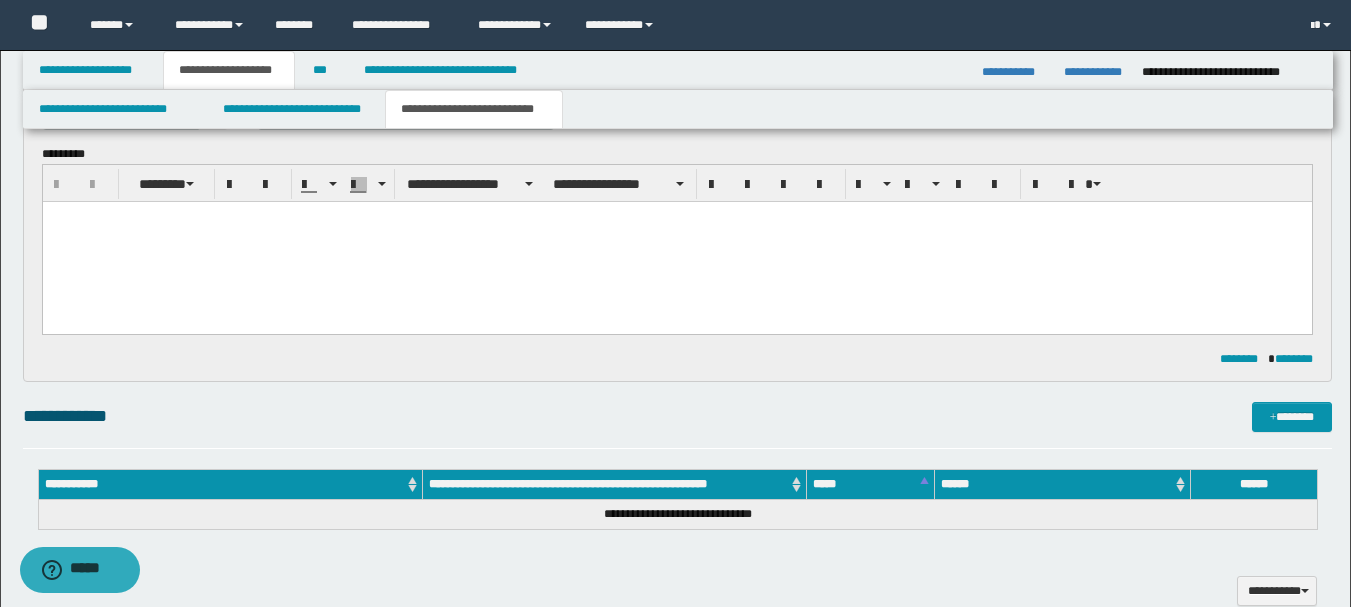 scroll, scrollTop: 0, scrollLeft: 0, axis: both 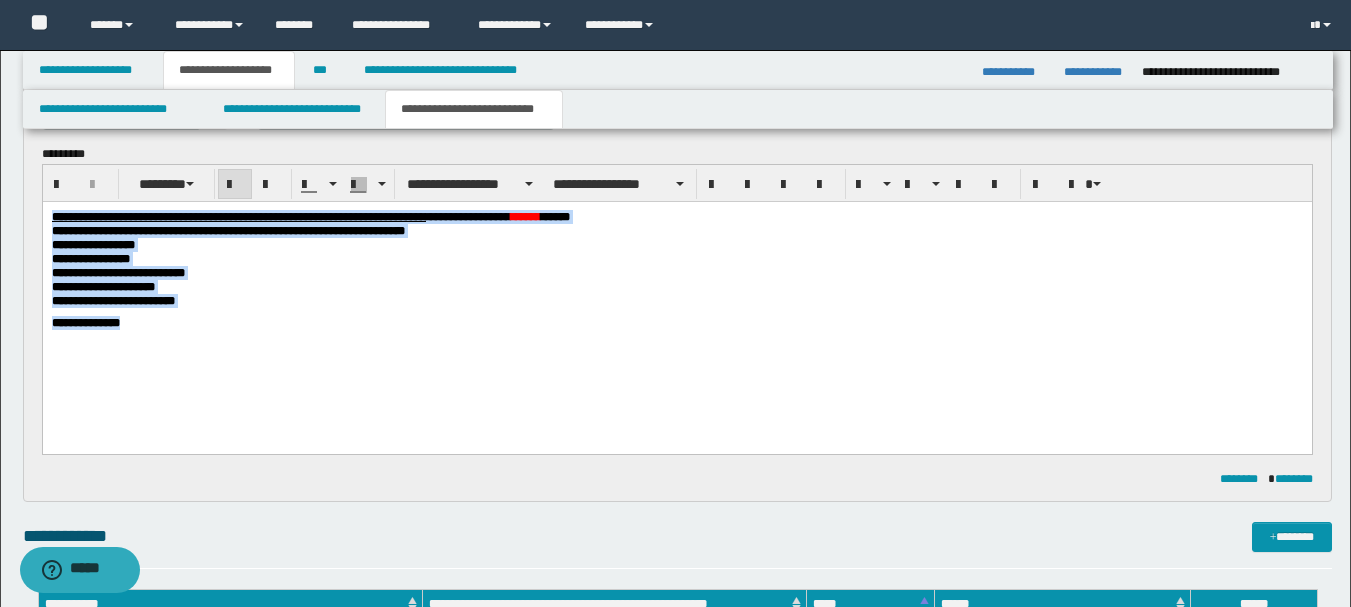 drag, startPoint x: 147, startPoint y: 349, endPoint x: 71, endPoint y: 407, distance: 95.60335 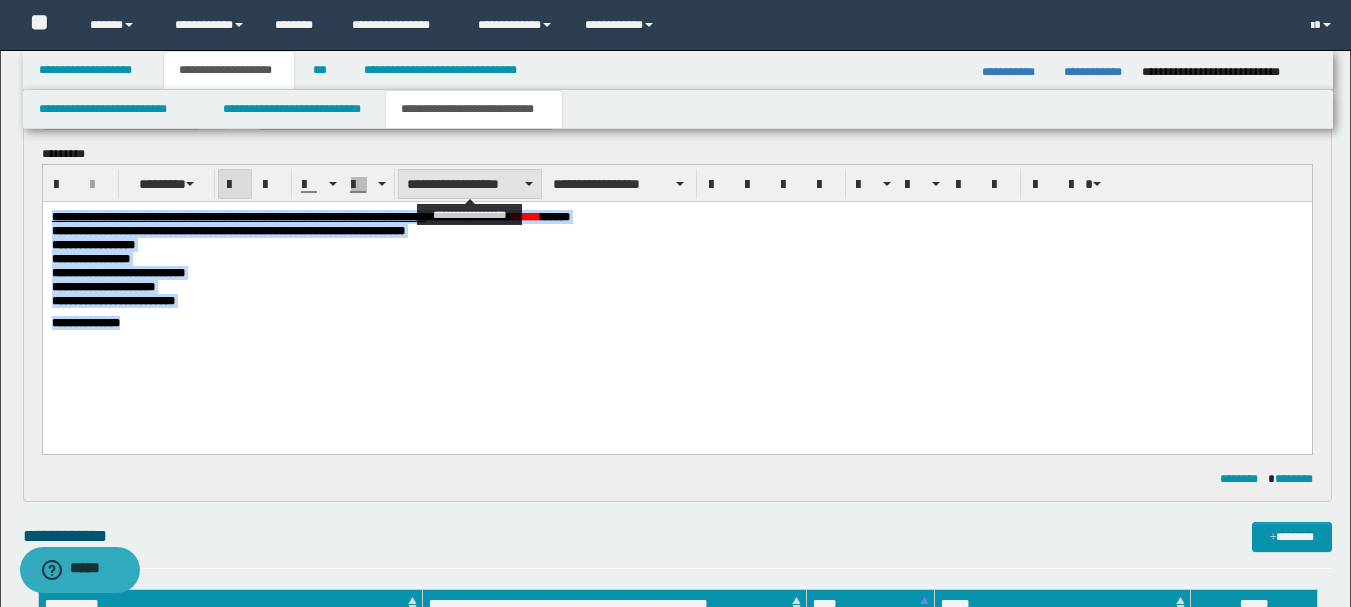 click on "**********" at bounding box center [470, 184] 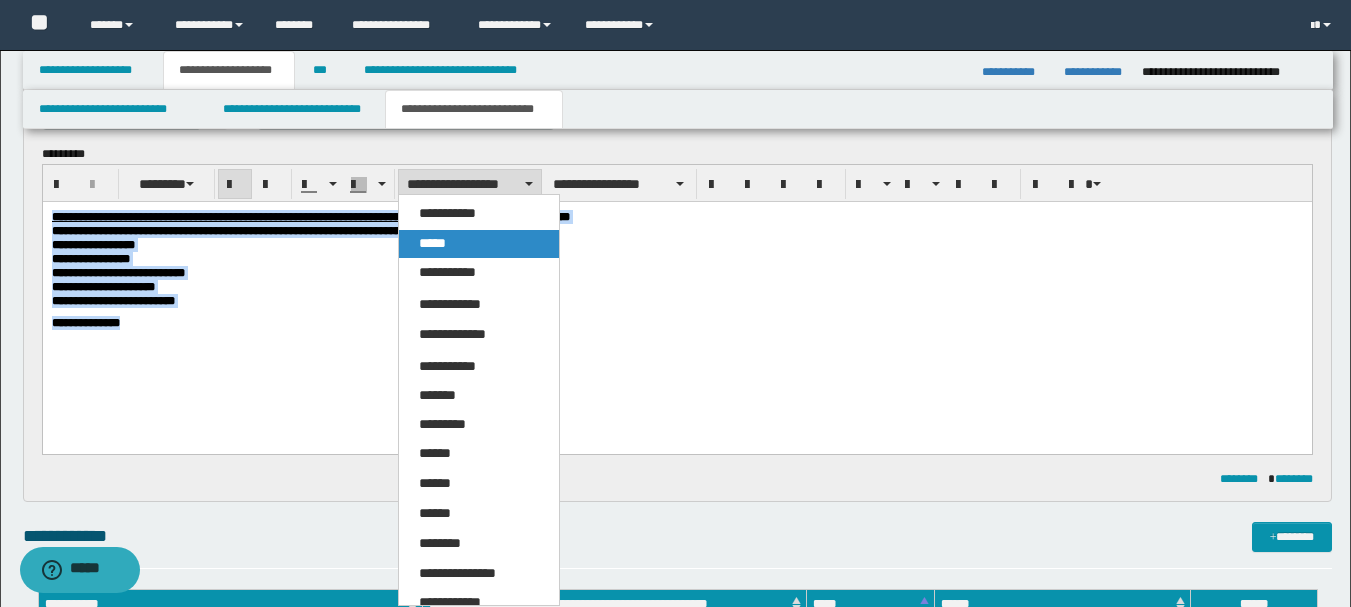 click on "*****" at bounding box center [479, 244] 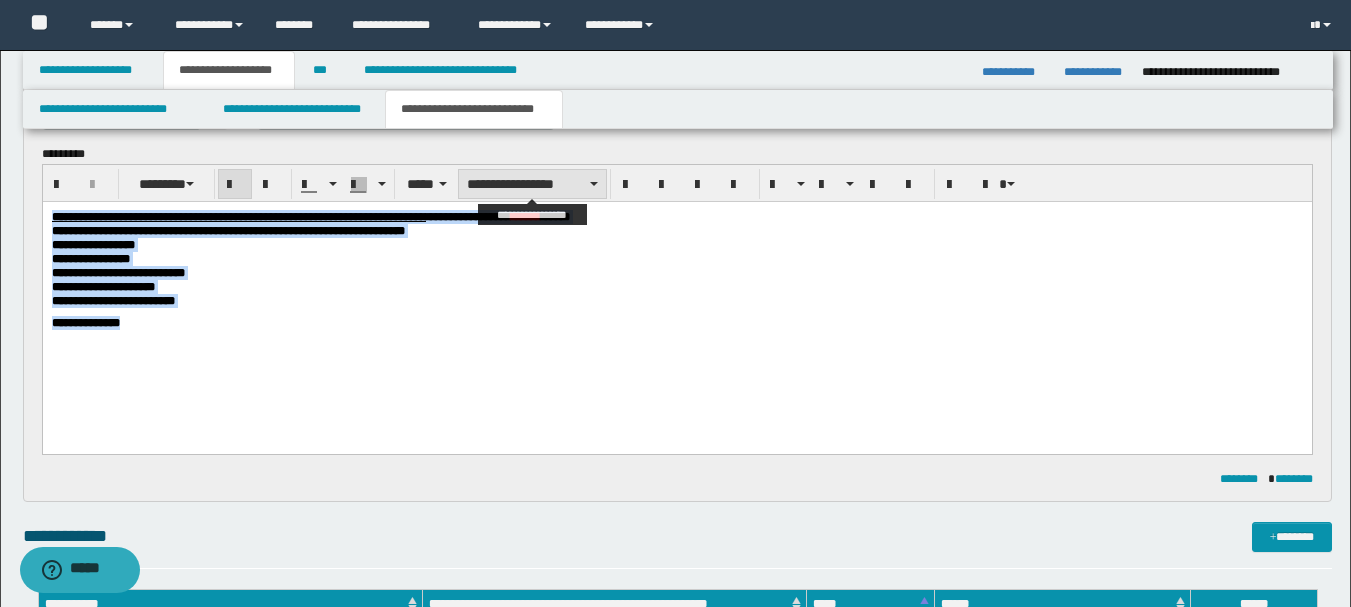 click on "**********" at bounding box center (532, 184) 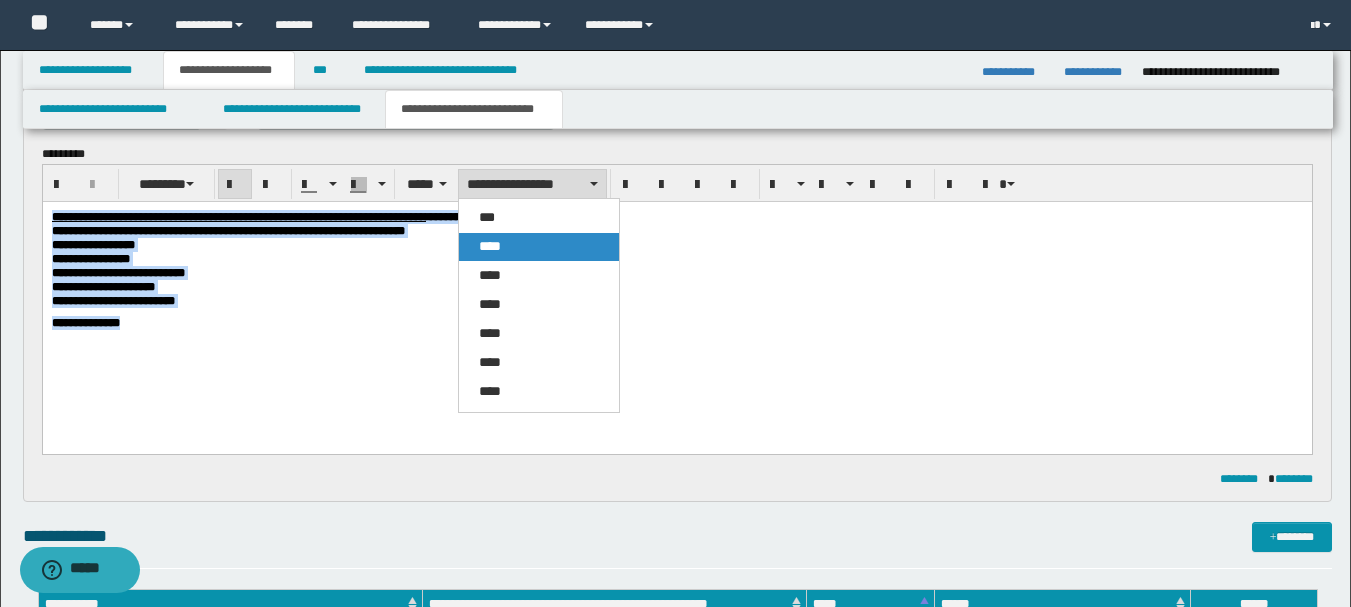 drag, startPoint x: 508, startPoint y: 258, endPoint x: 586, endPoint y: 33, distance: 238.13652 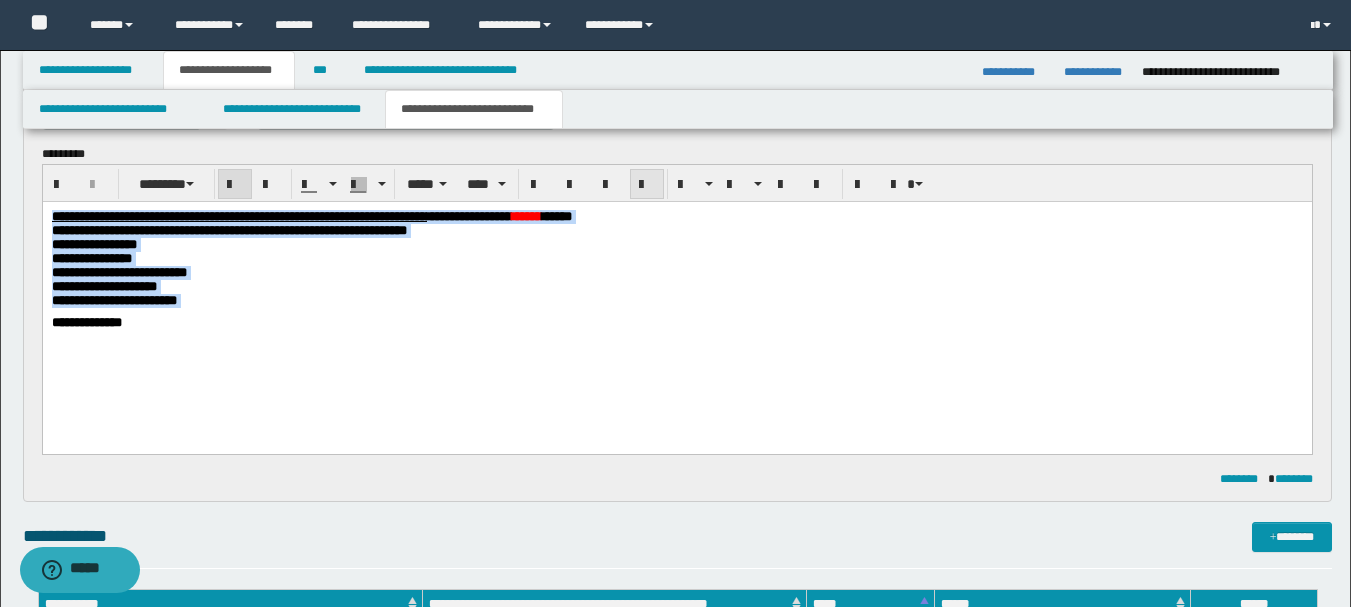 click at bounding box center (647, 185) 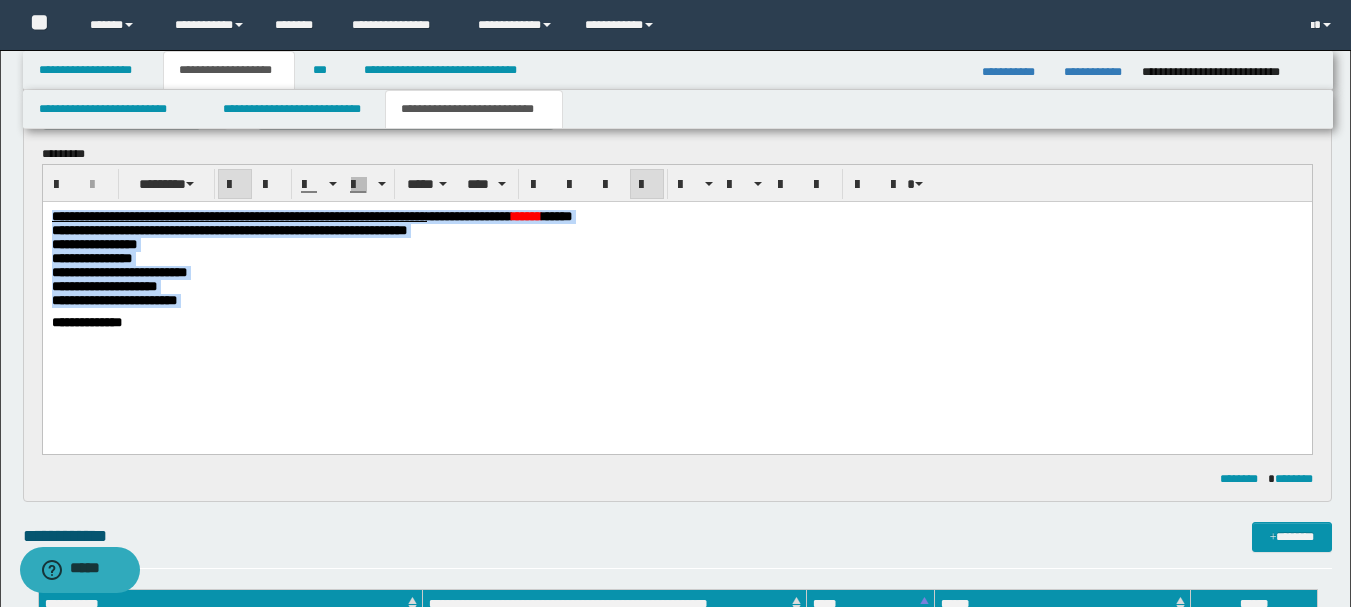 click on "**********" at bounding box center [676, 272] 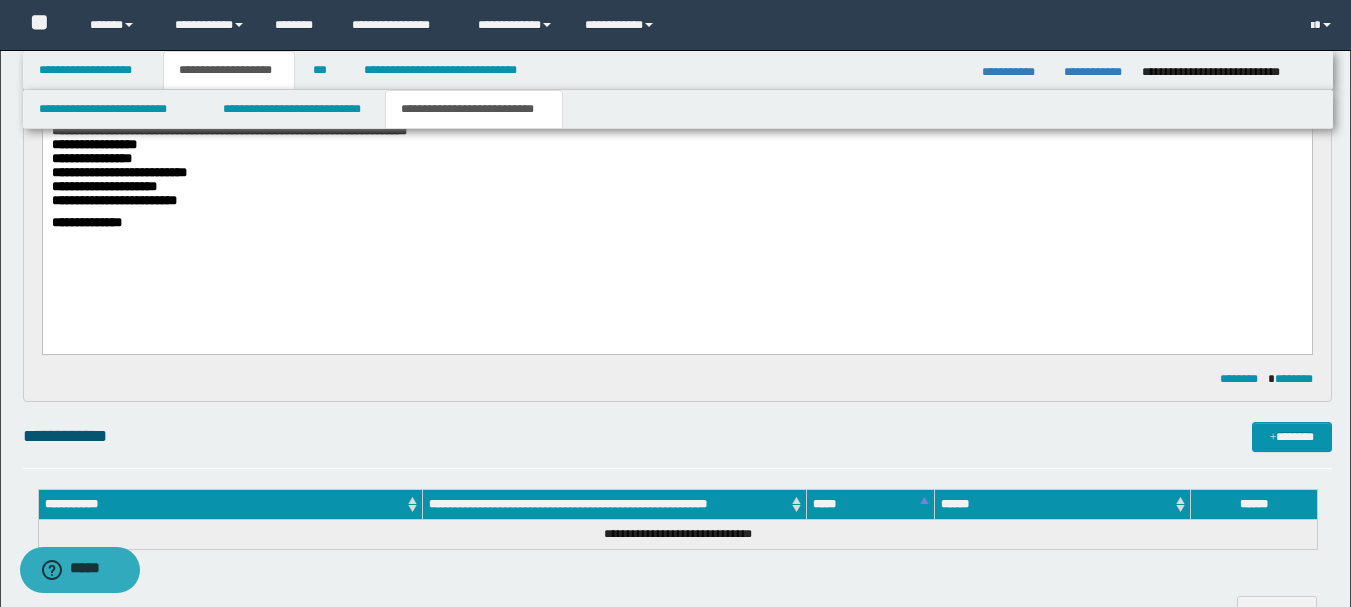 scroll, scrollTop: 918, scrollLeft: 0, axis: vertical 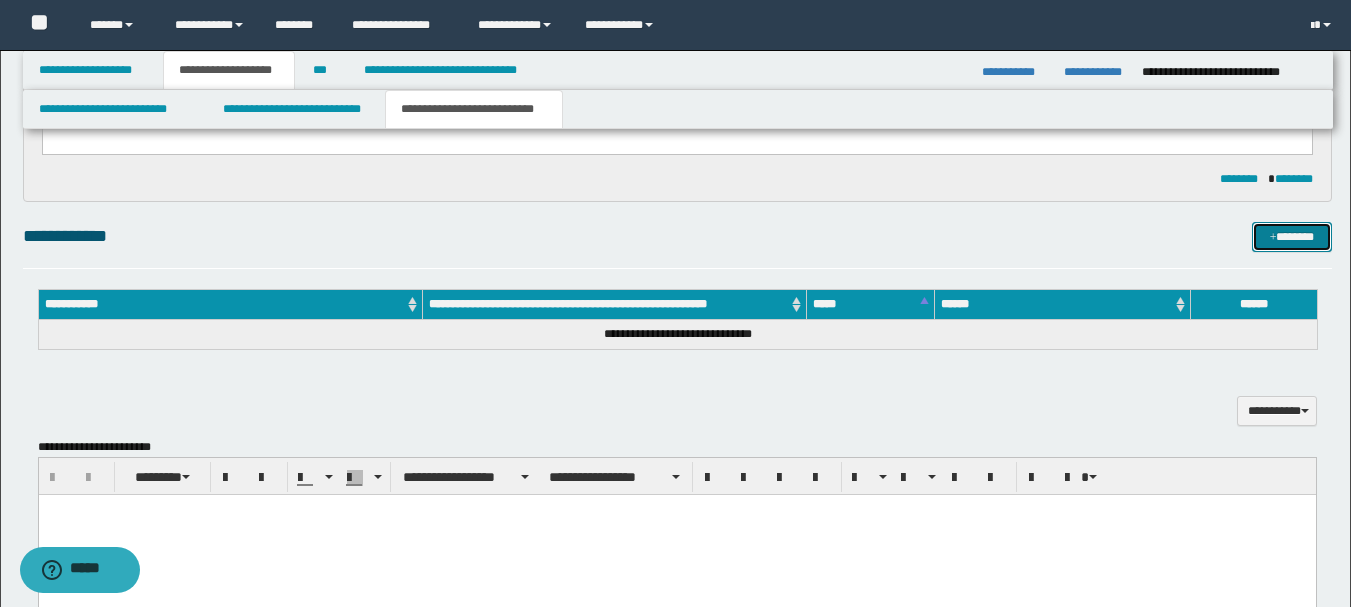 click on "*******" at bounding box center (1292, 237) 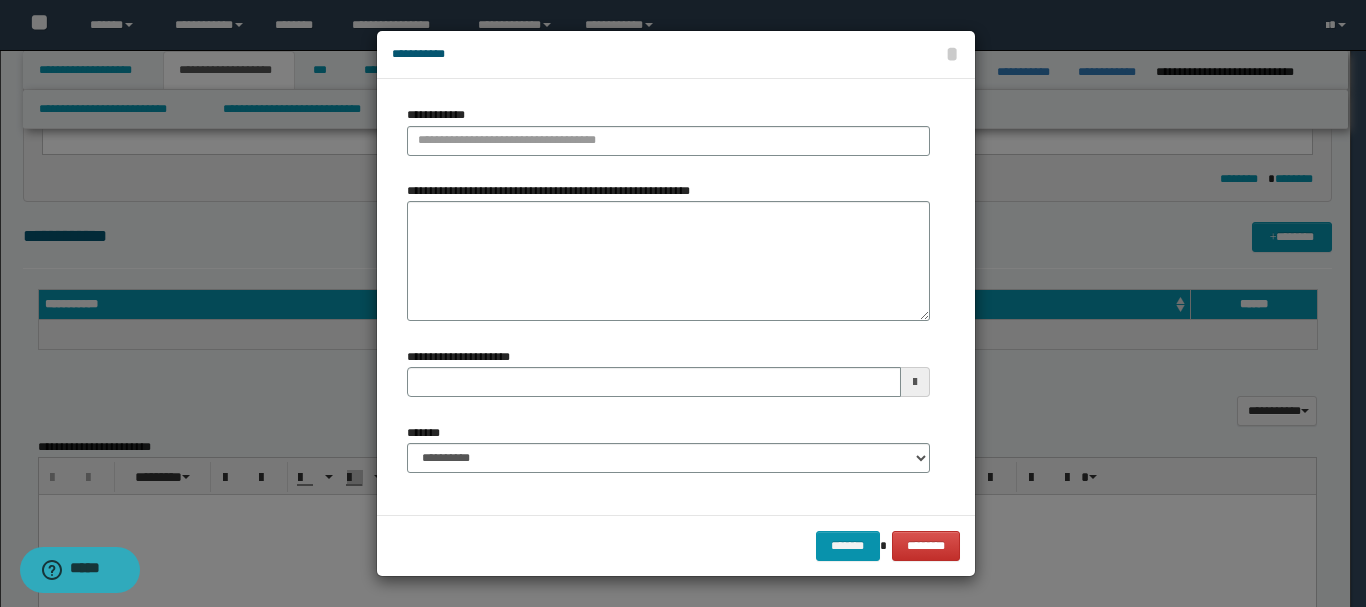 type 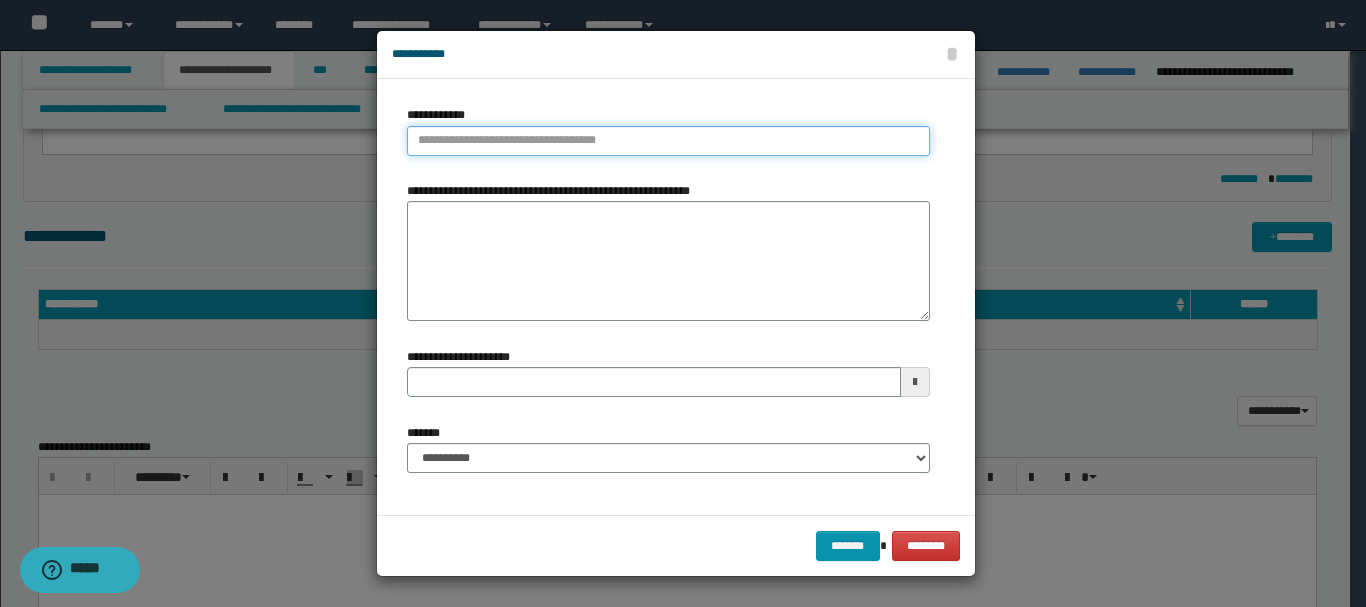 click on "**********" at bounding box center [668, 141] 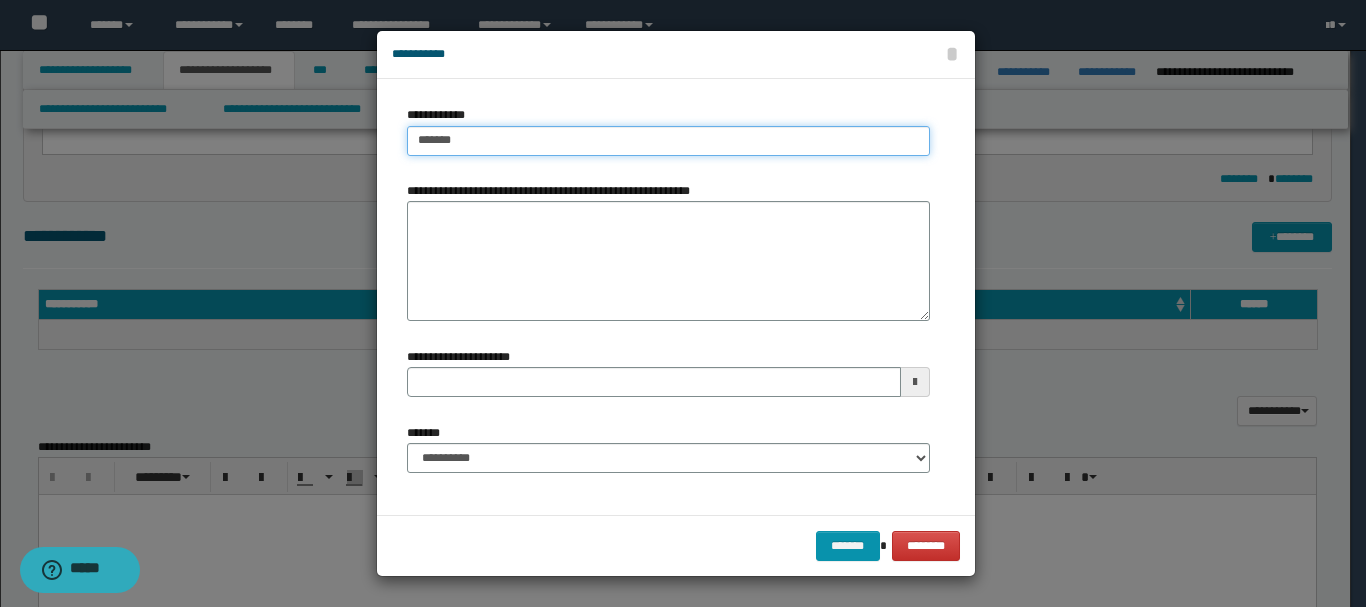 click on "*******" at bounding box center [668, 141] 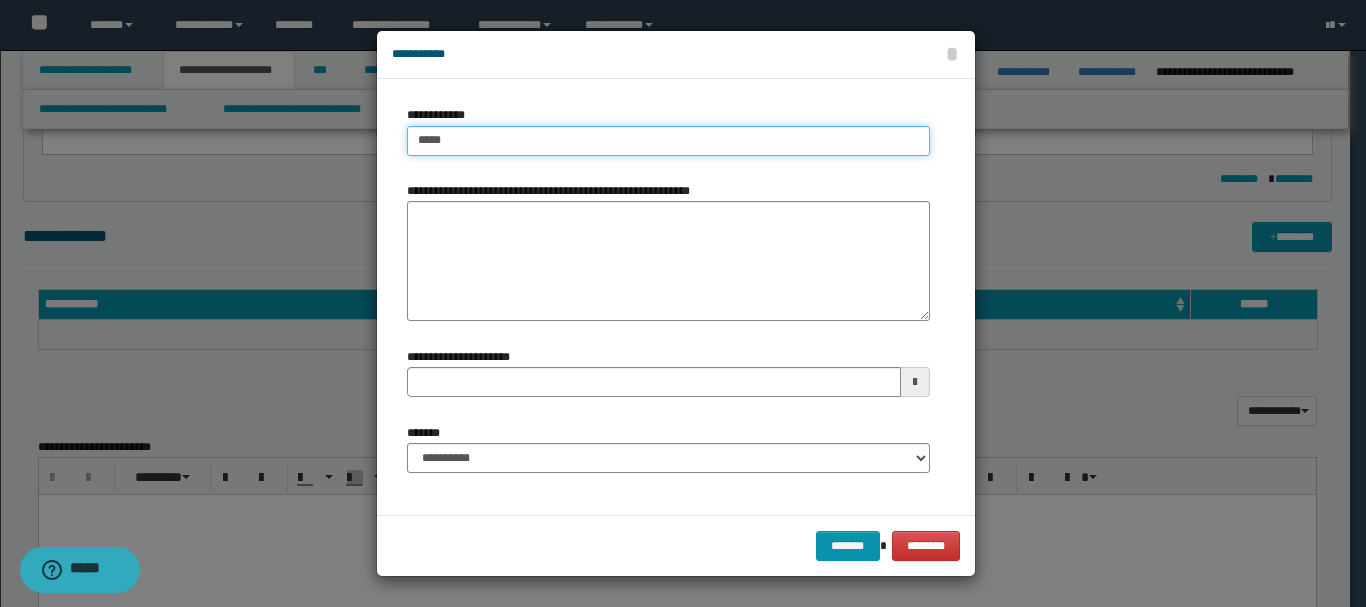 type on "****" 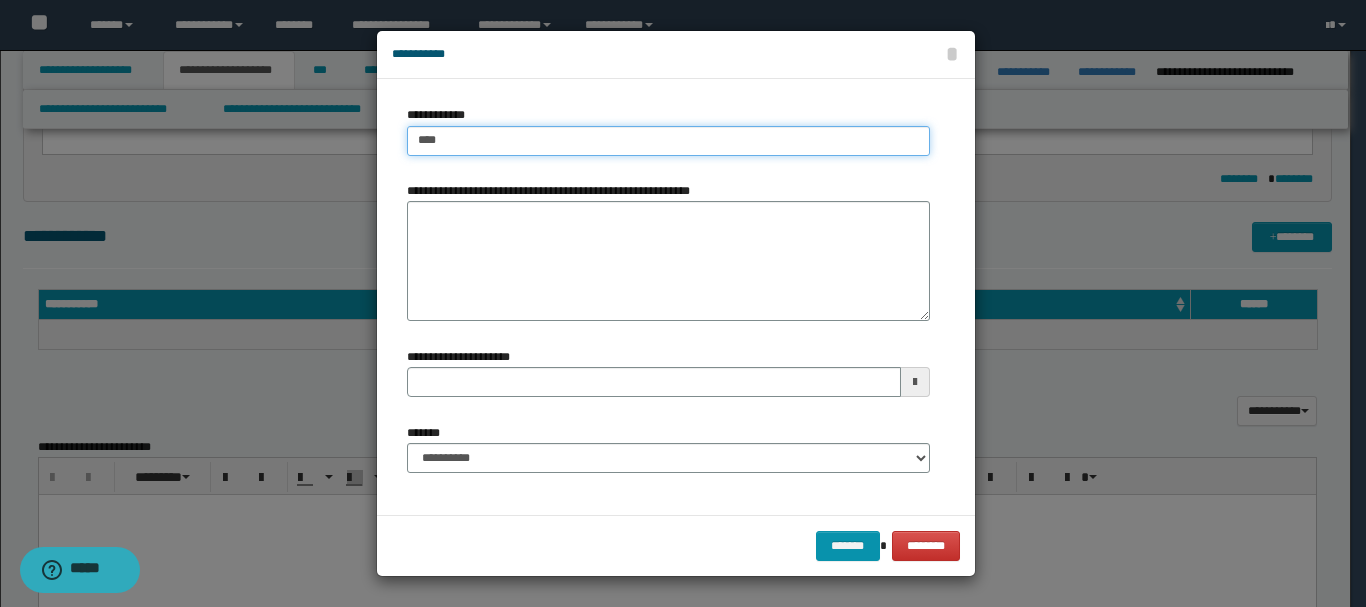 type on "****" 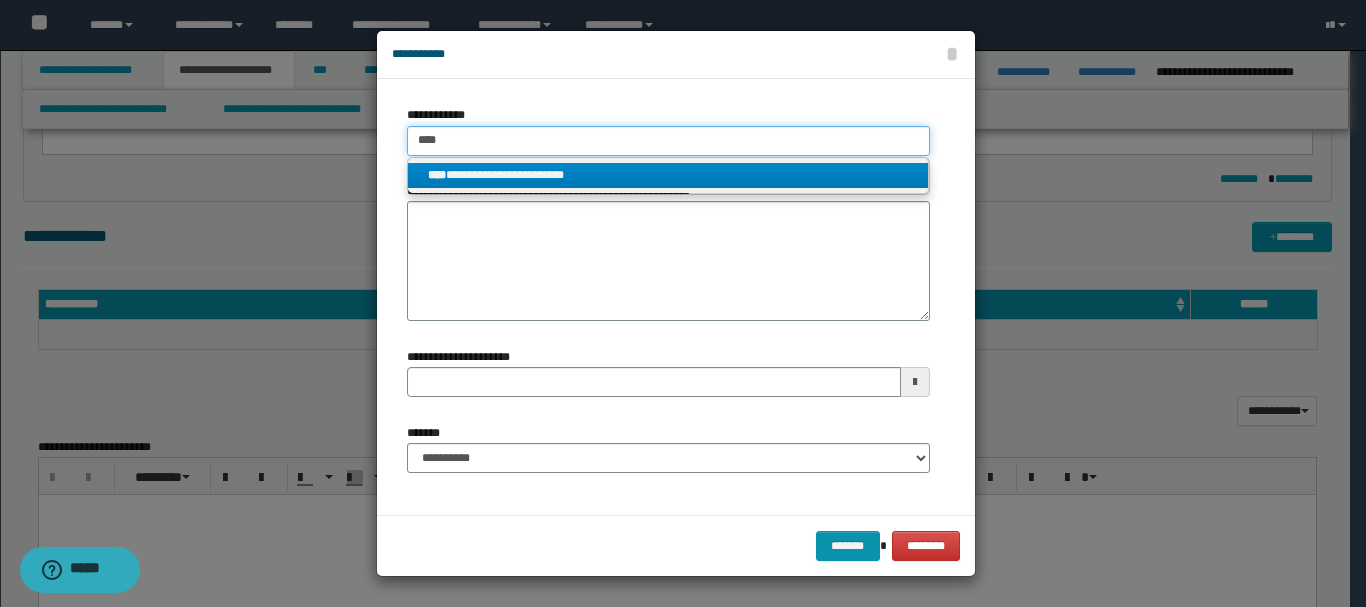type on "****" 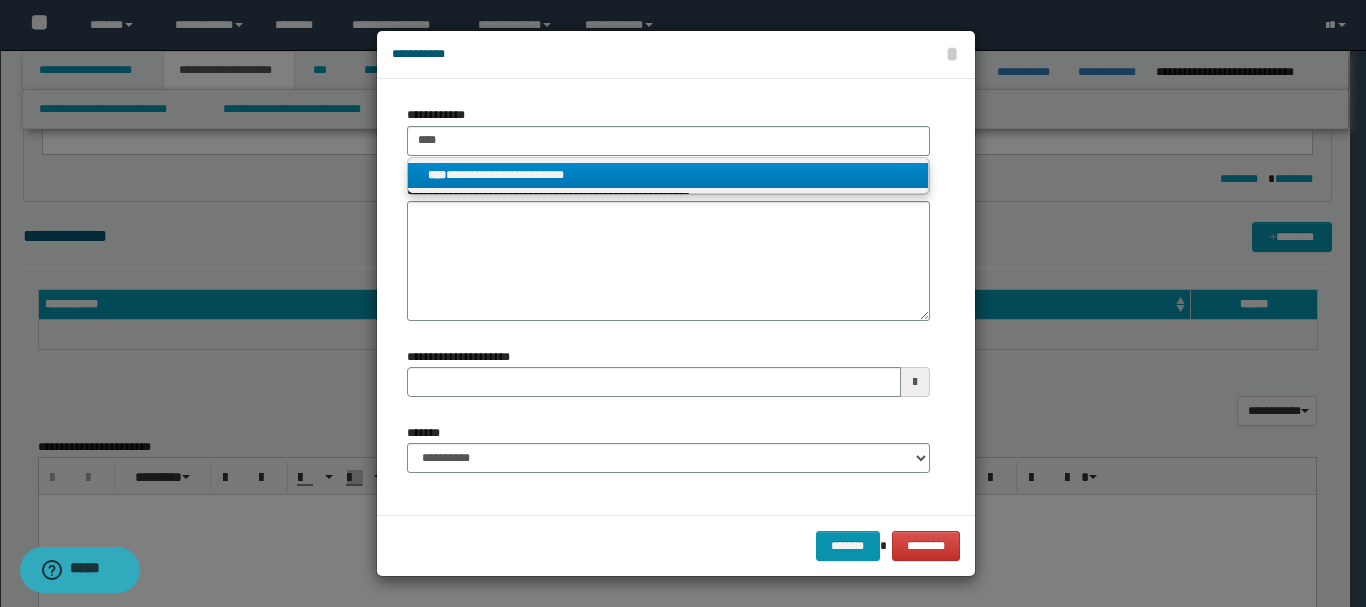 click on "**********" at bounding box center (668, 175) 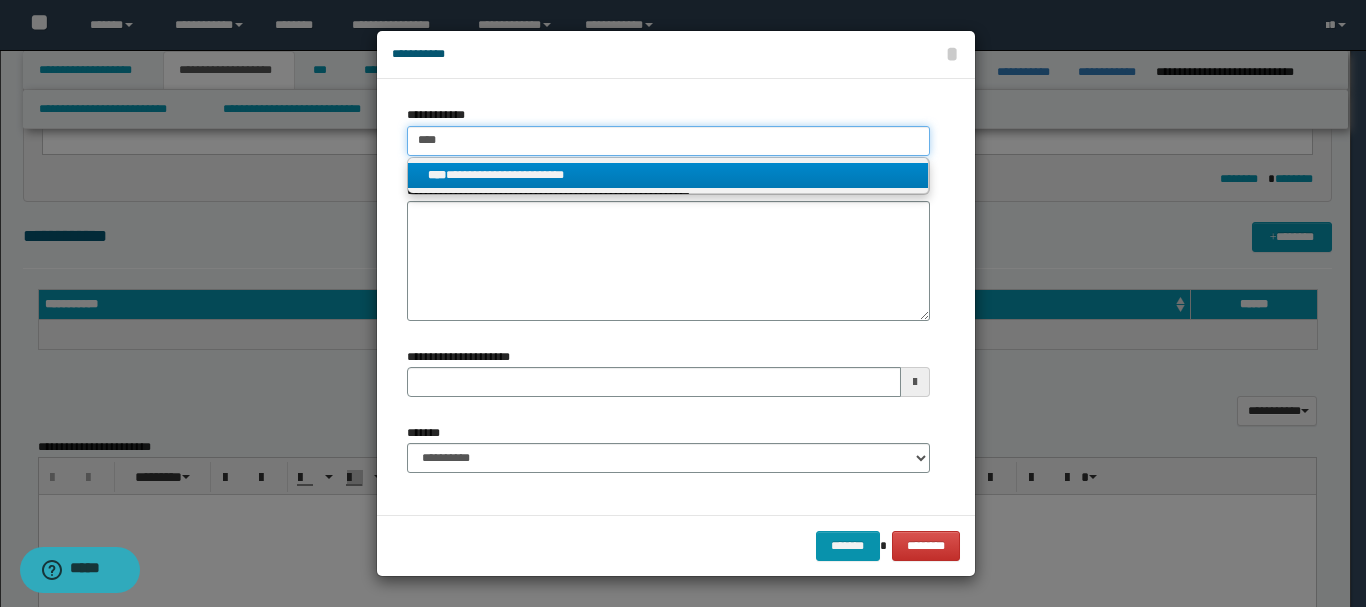 type 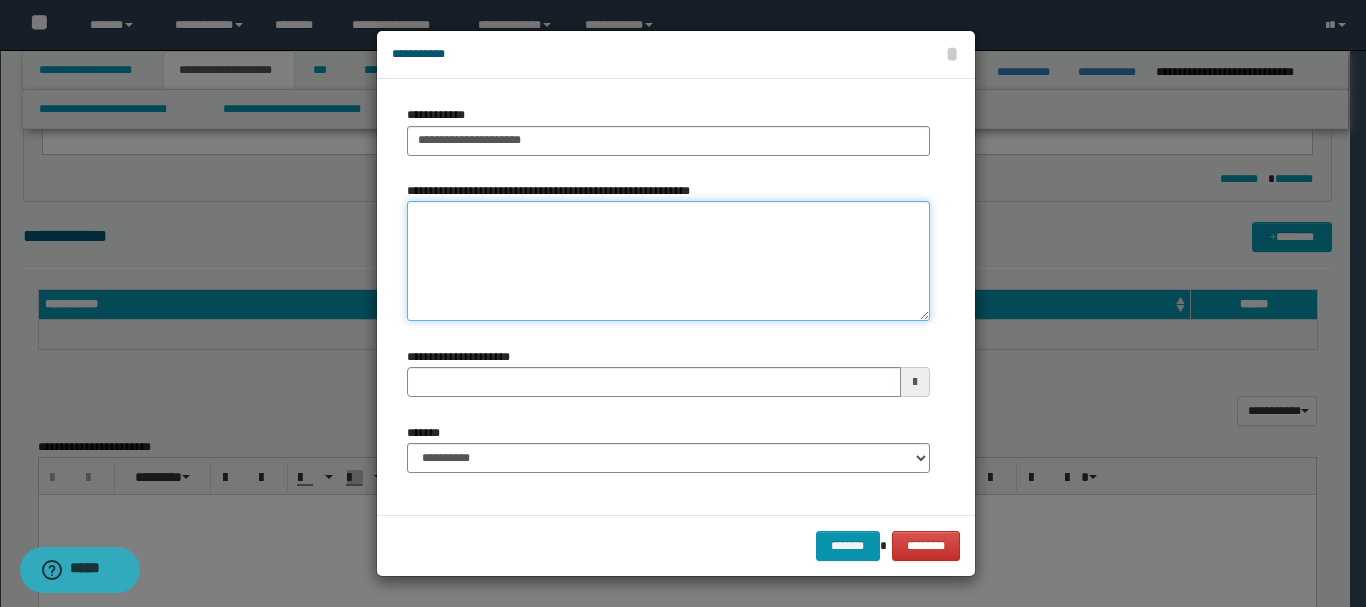 click on "**********" at bounding box center (668, 261) 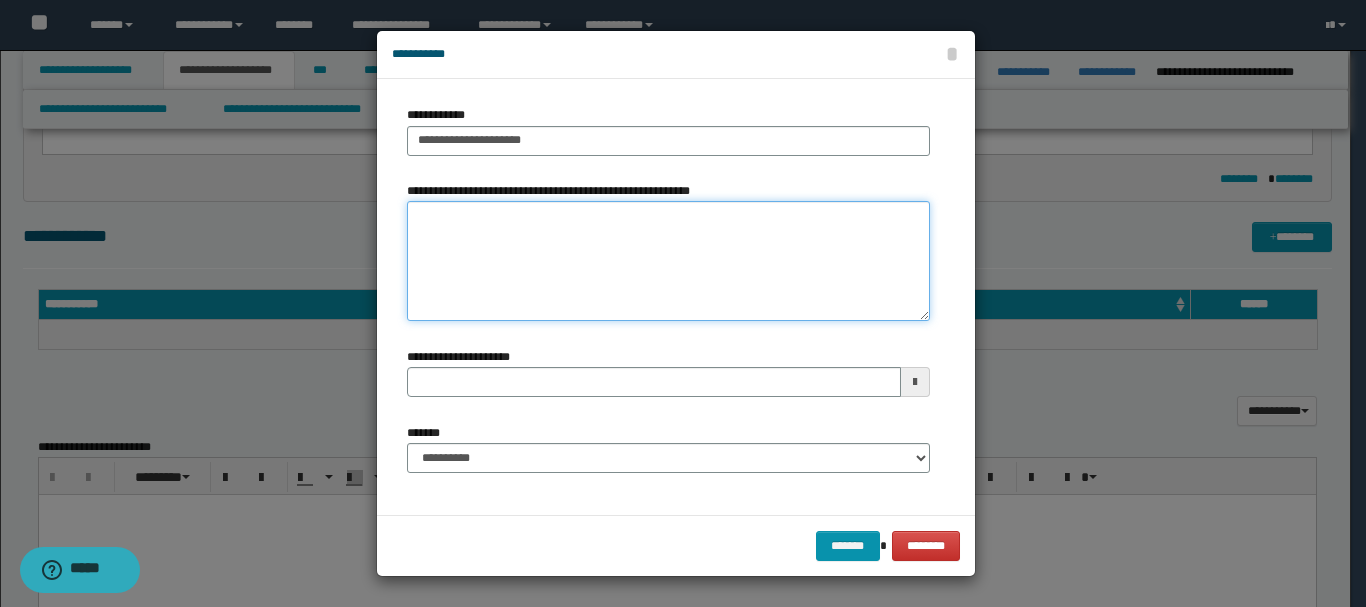 type 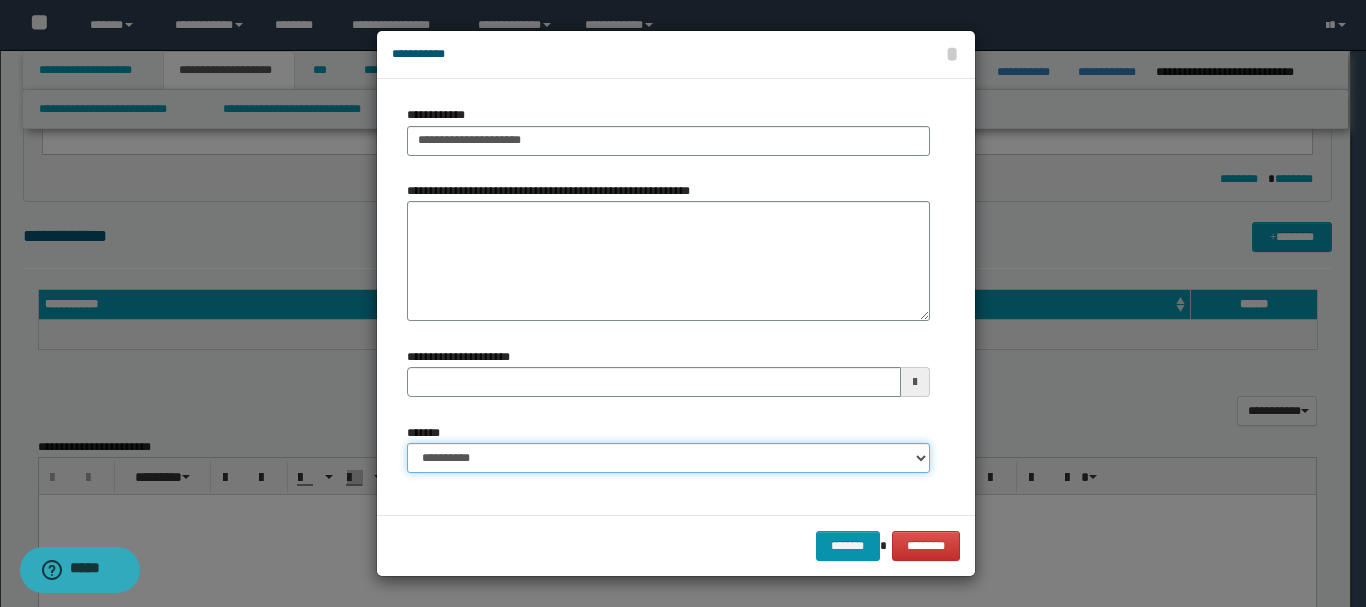 click on "**********" at bounding box center [668, 458] 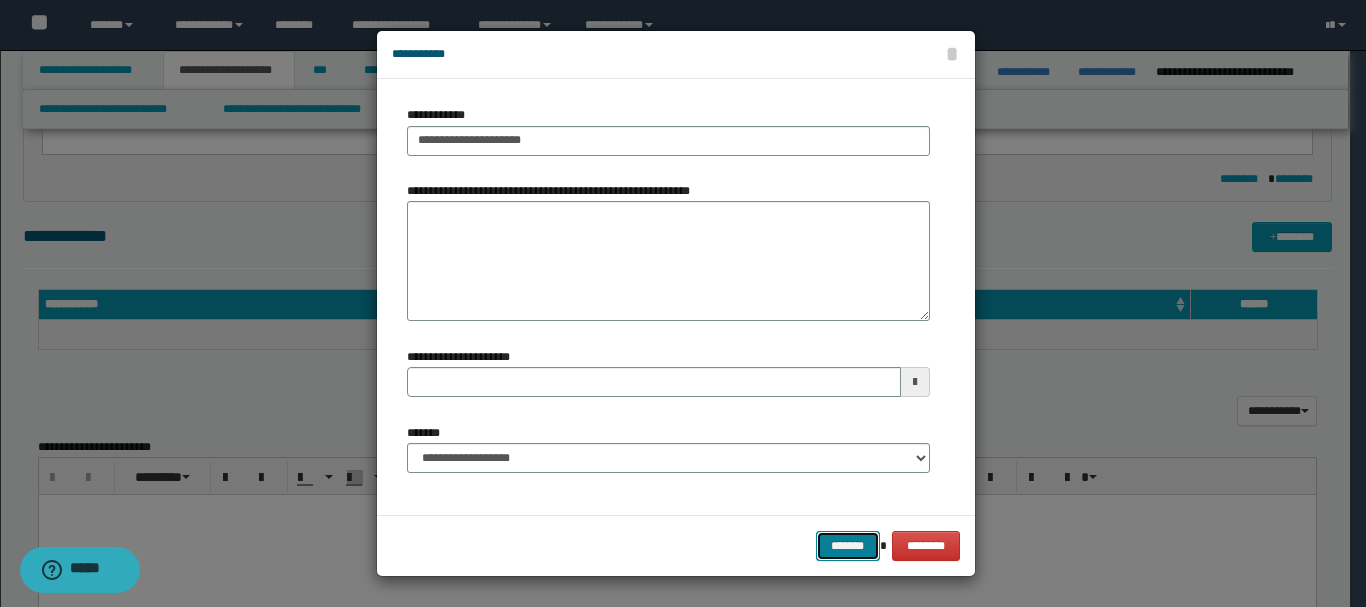 click on "*******" at bounding box center (848, 546) 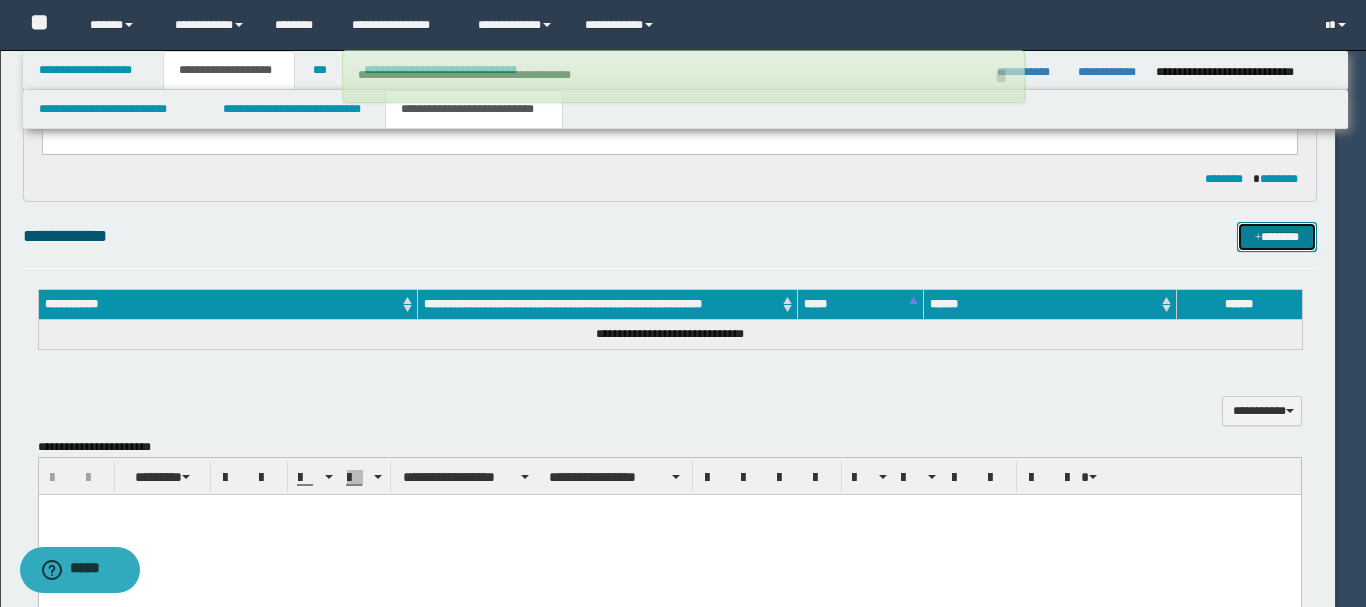 type 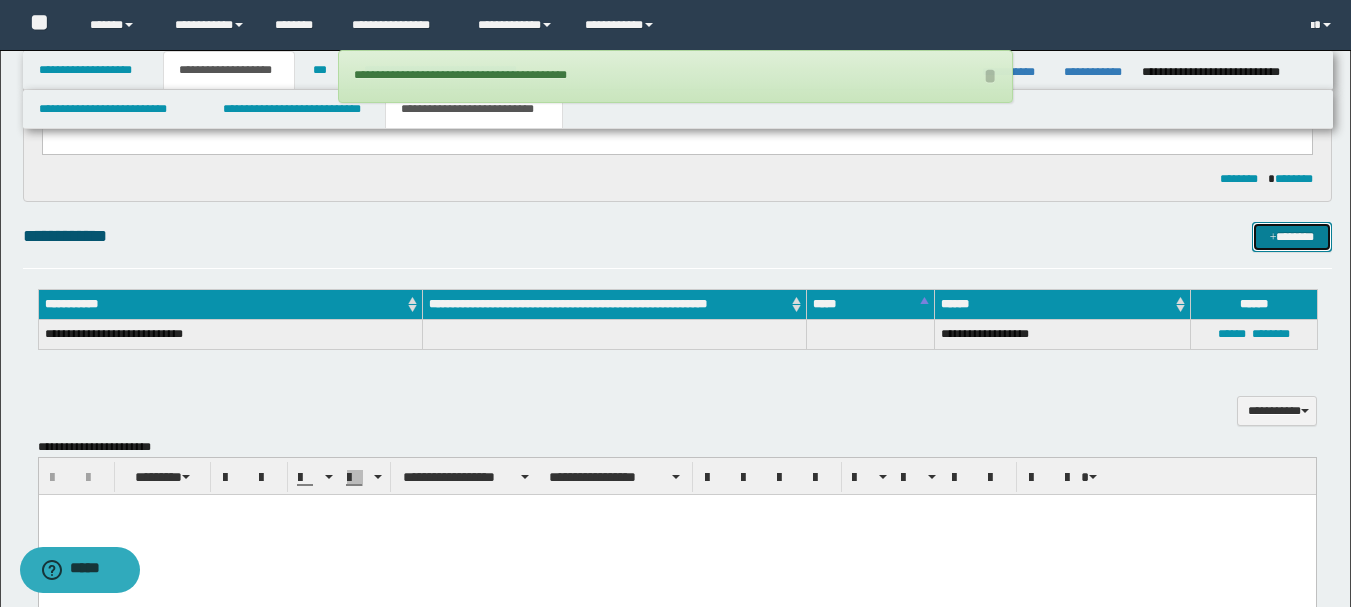 click on "*******" at bounding box center [1292, 237] 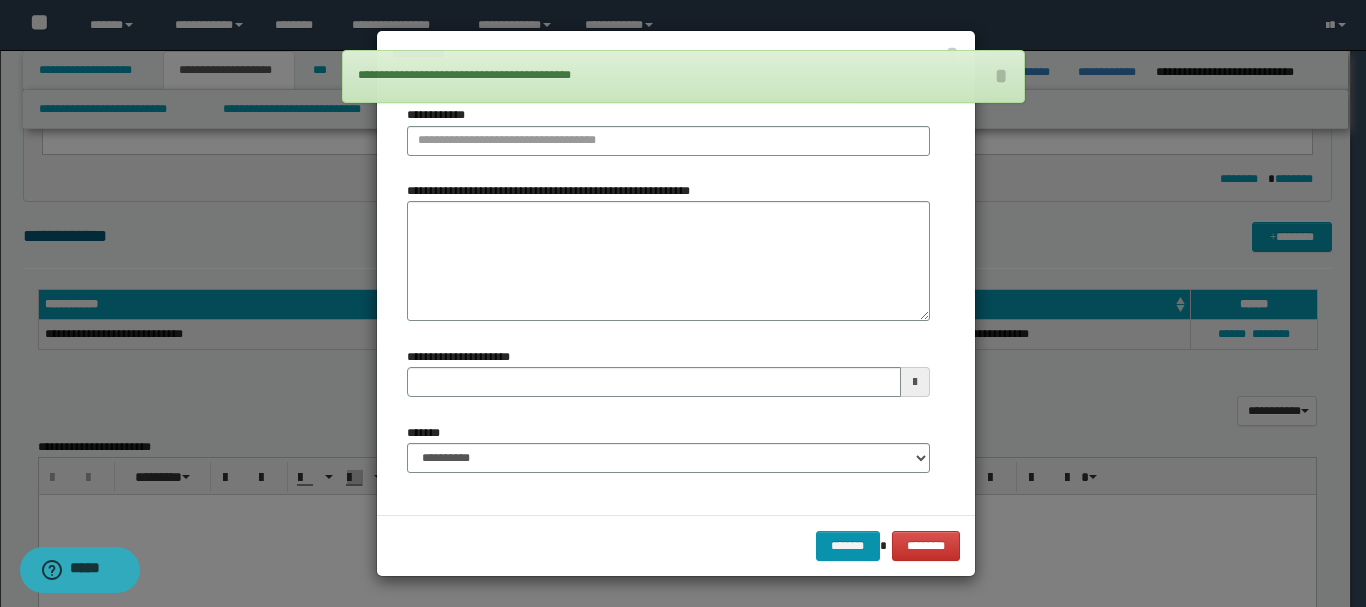 type 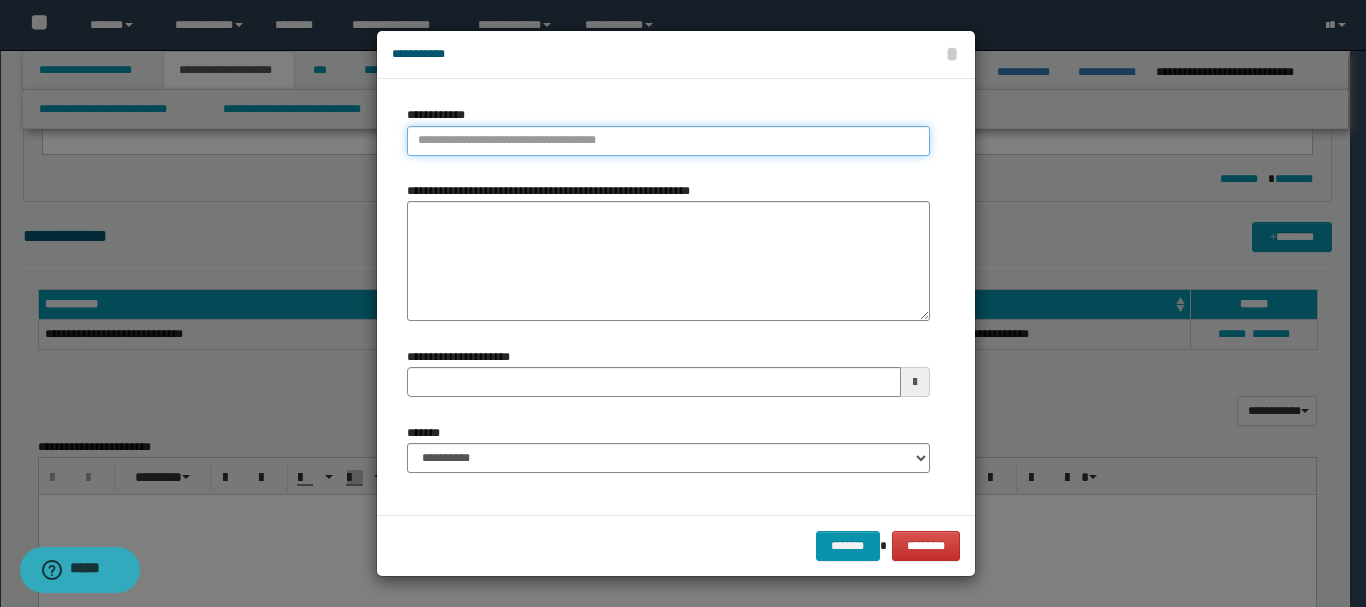 type on "**********" 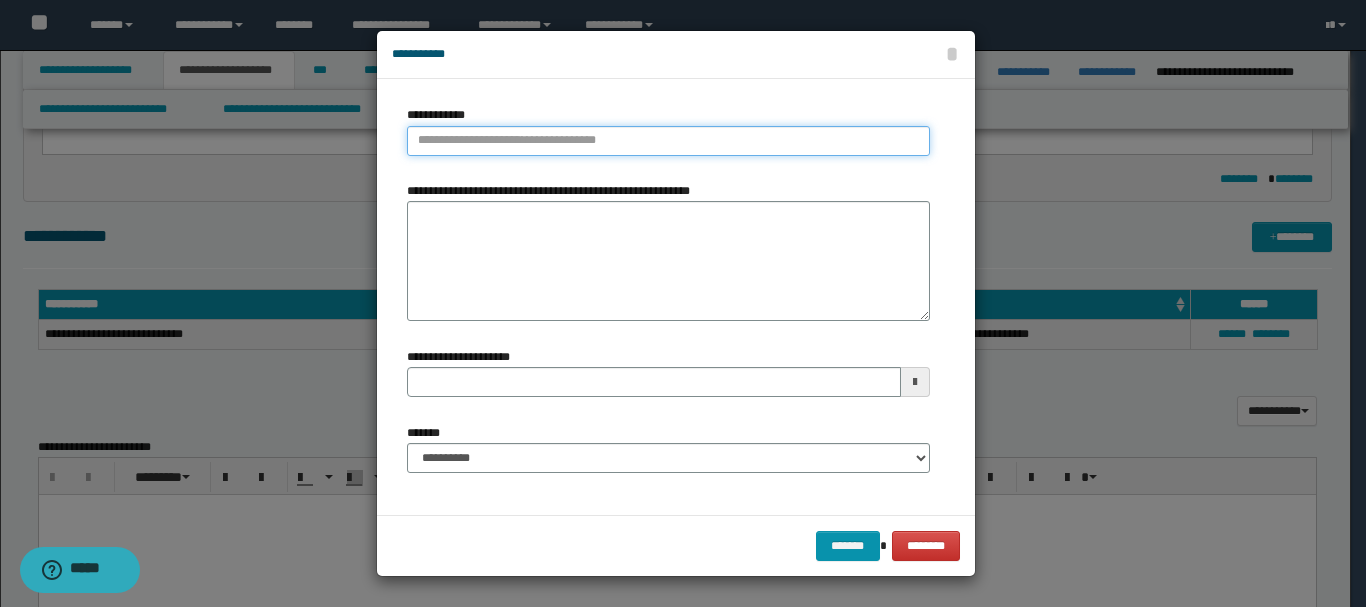 click on "**********" at bounding box center (668, 141) 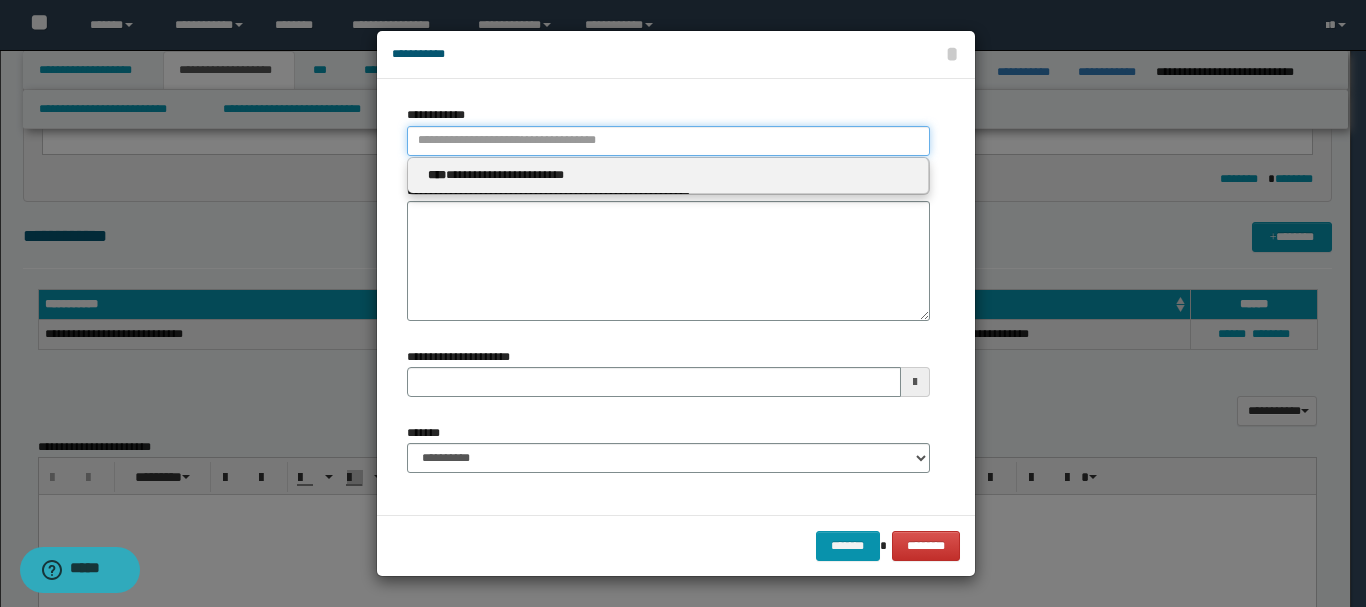paste on "*******" 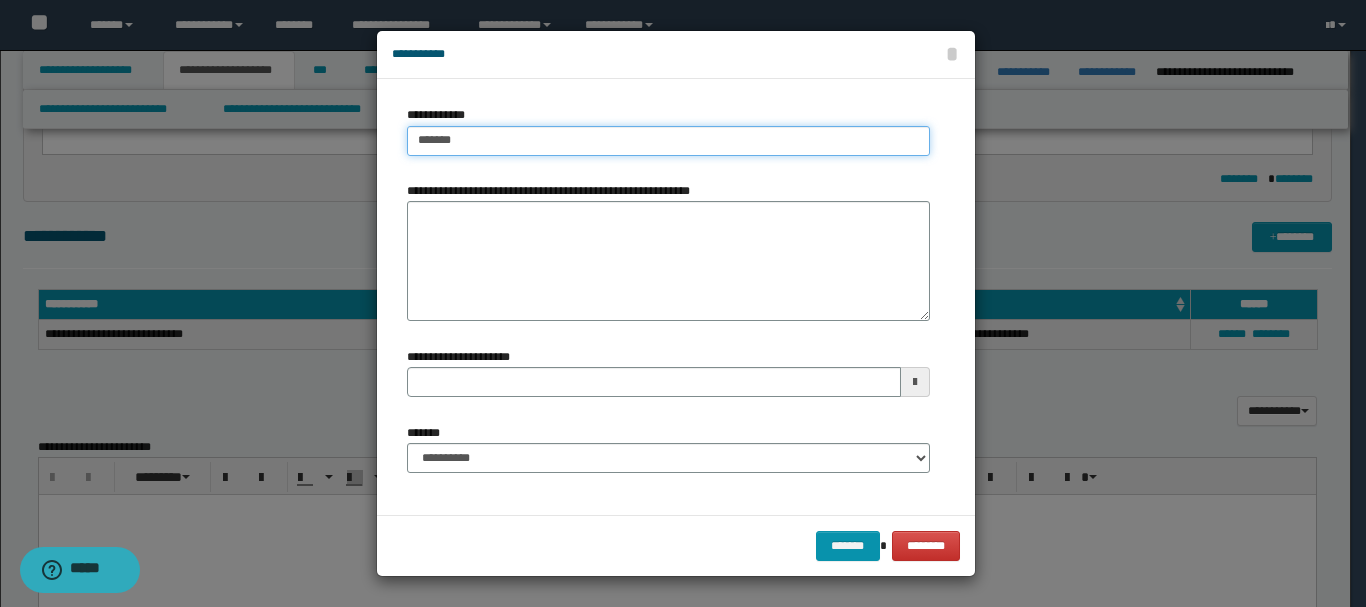 click on "*******" at bounding box center (668, 141) 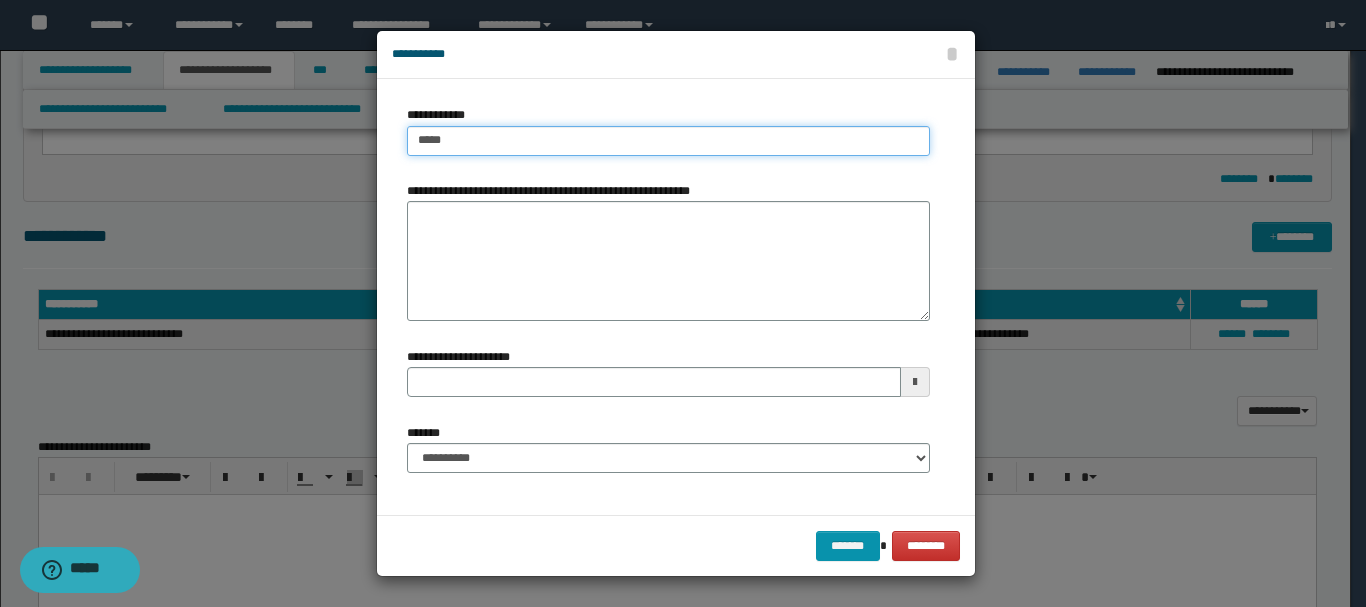 type on "****" 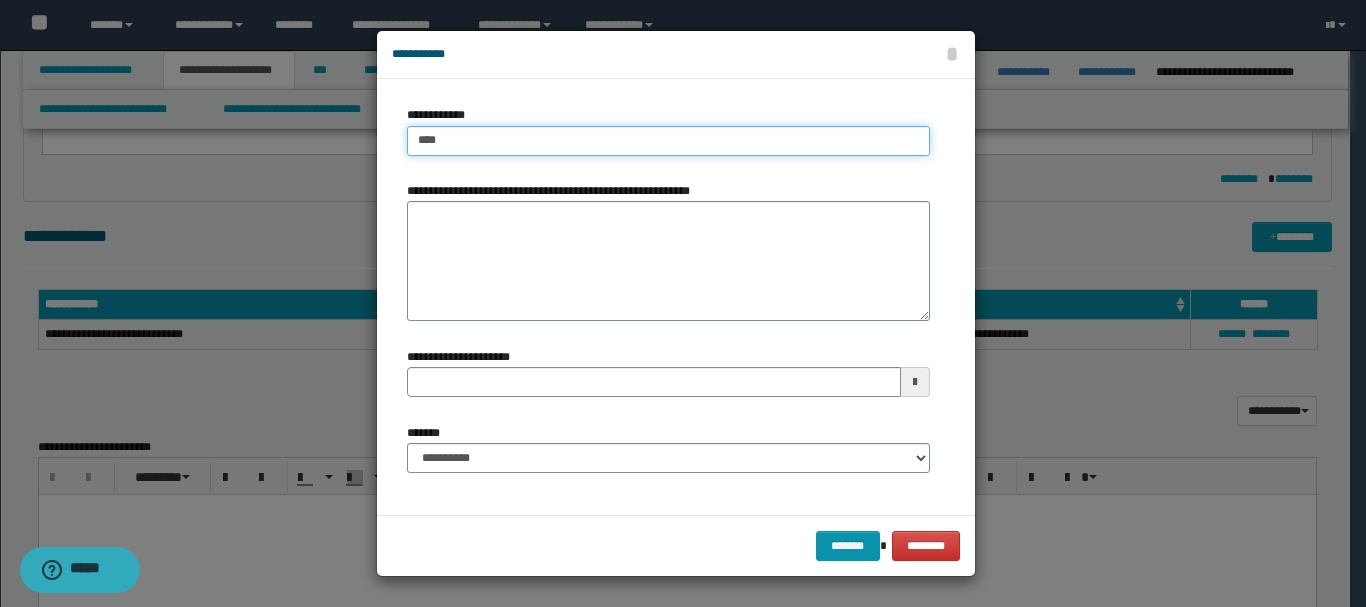 type on "****" 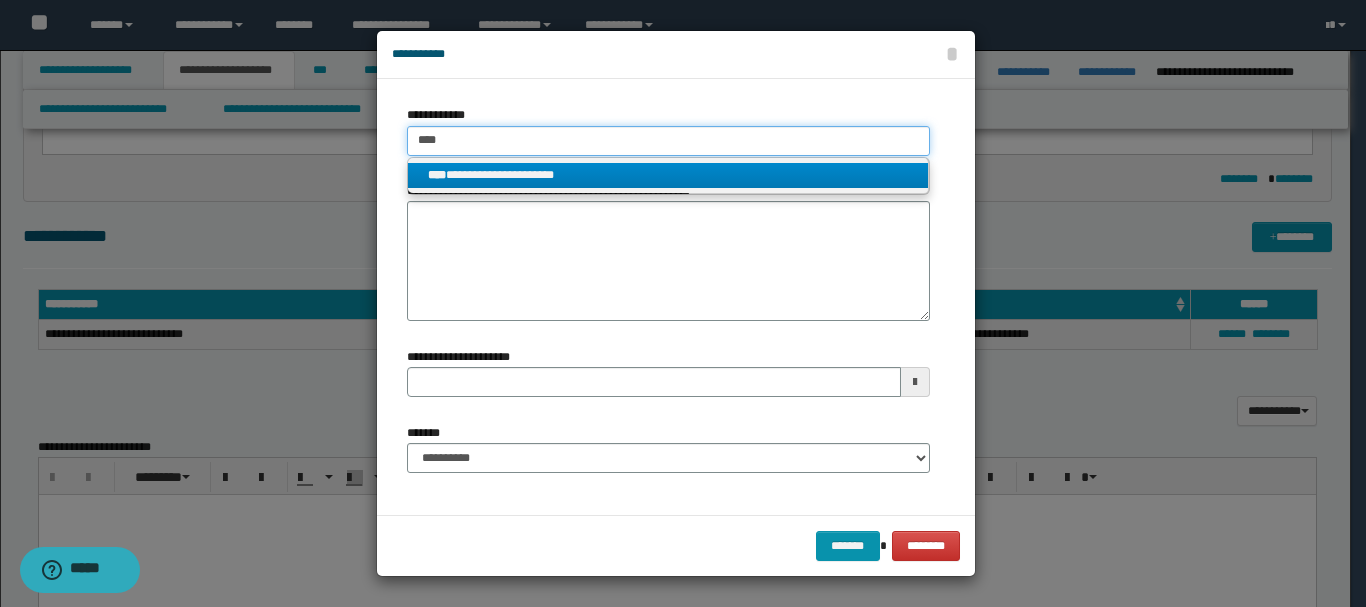 type on "****" 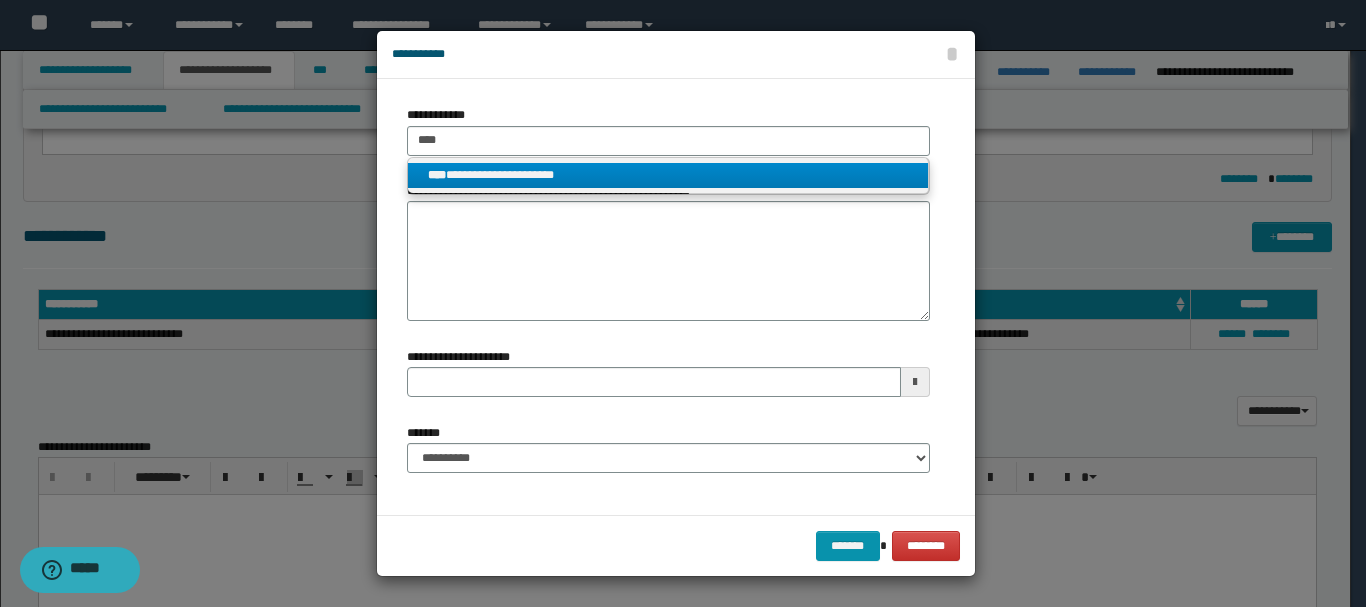 click on "**********" at bounding box center [668, 175] 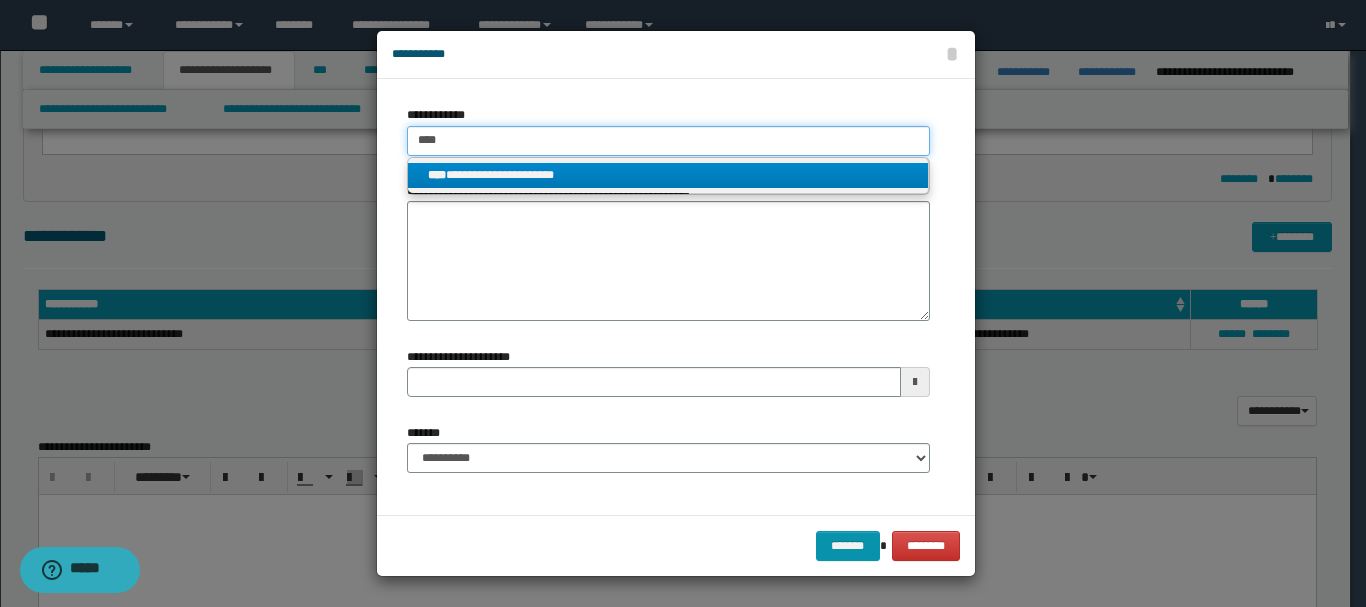 type 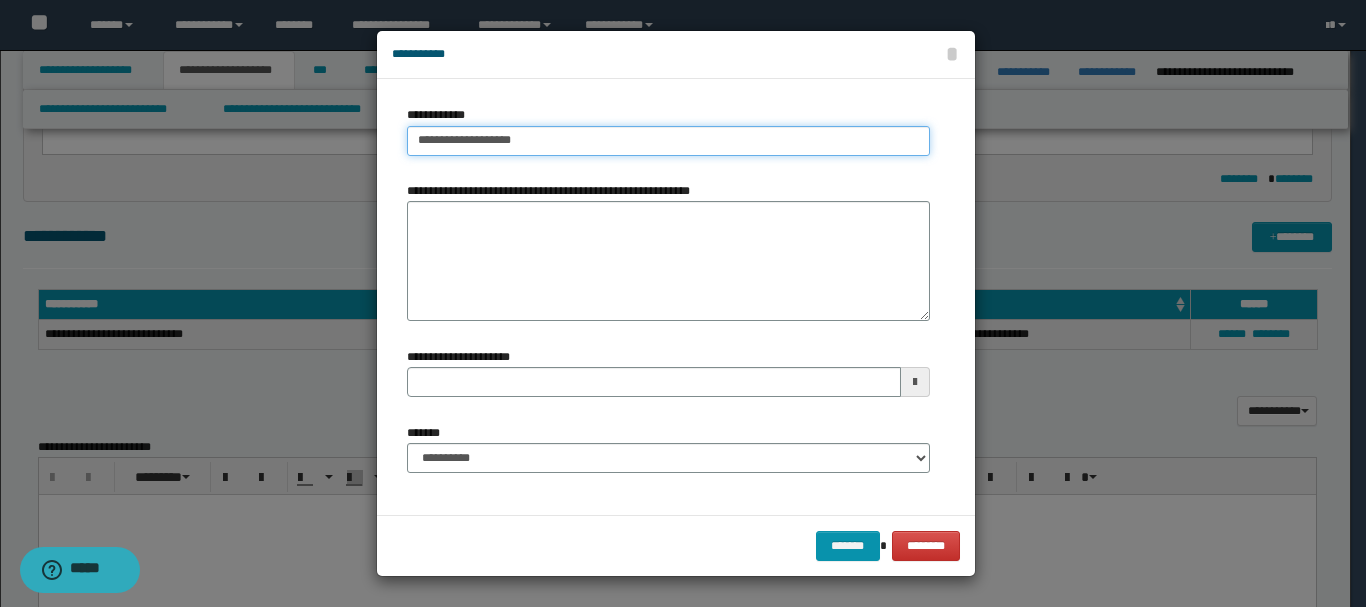 type 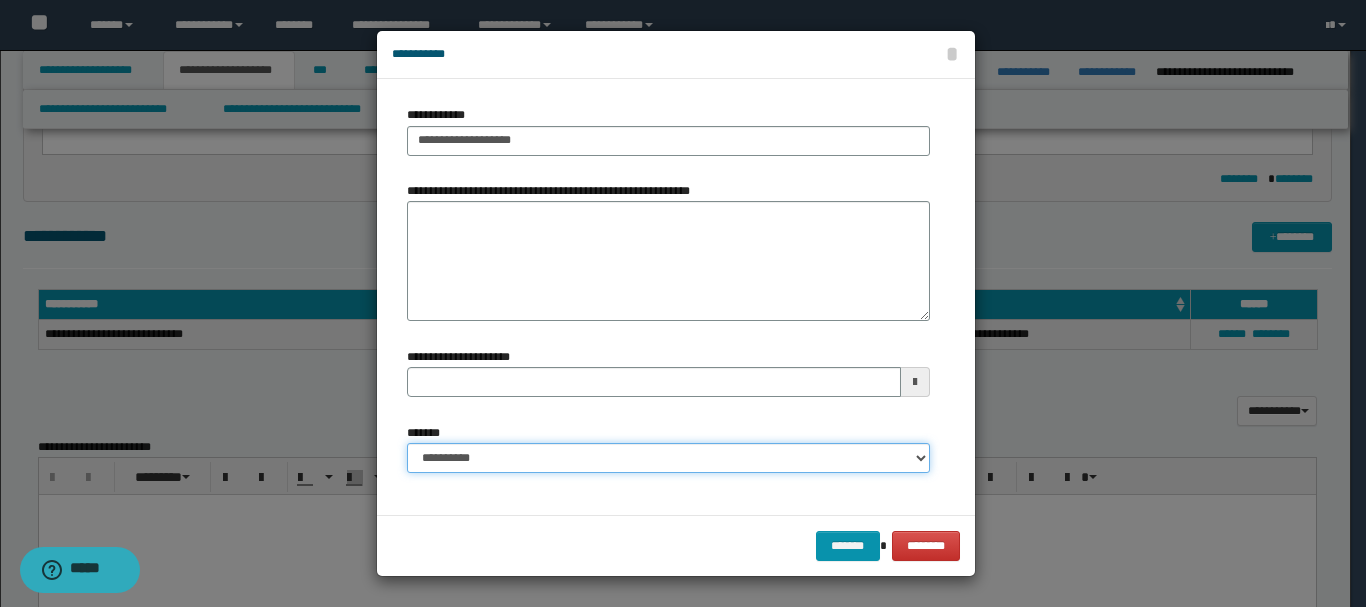 click on "**********" at bounding box center (668, 458) 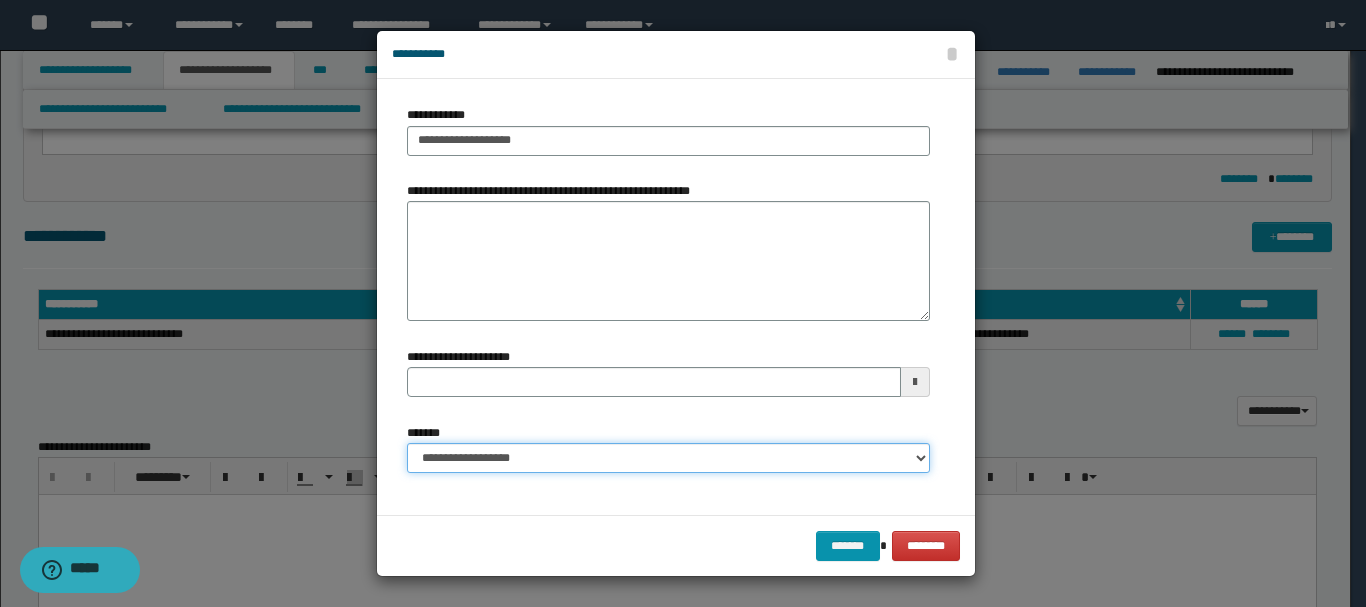 type 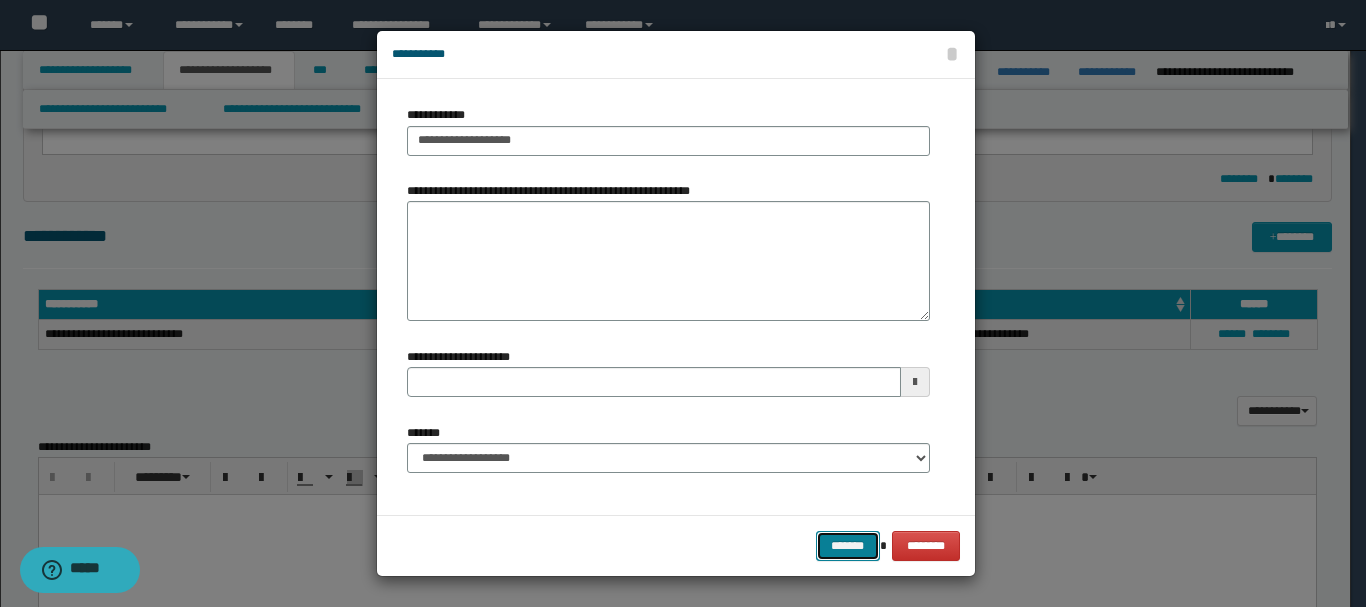 click on "*******" at bounding box center [848, 546] 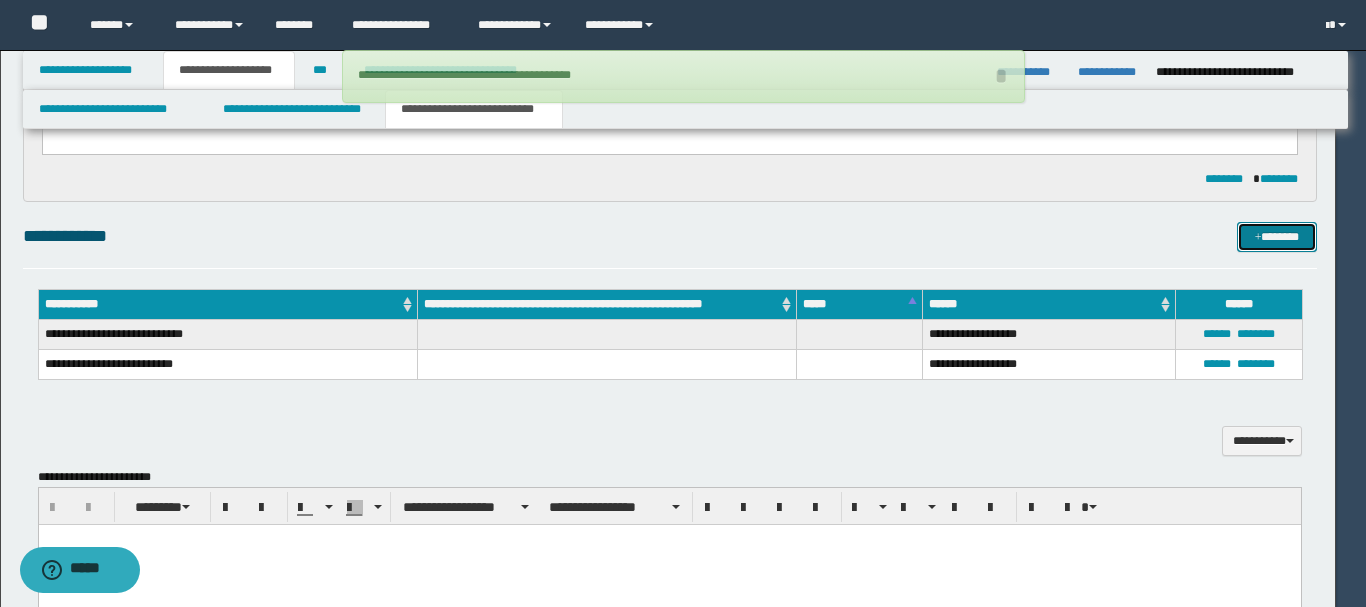 type 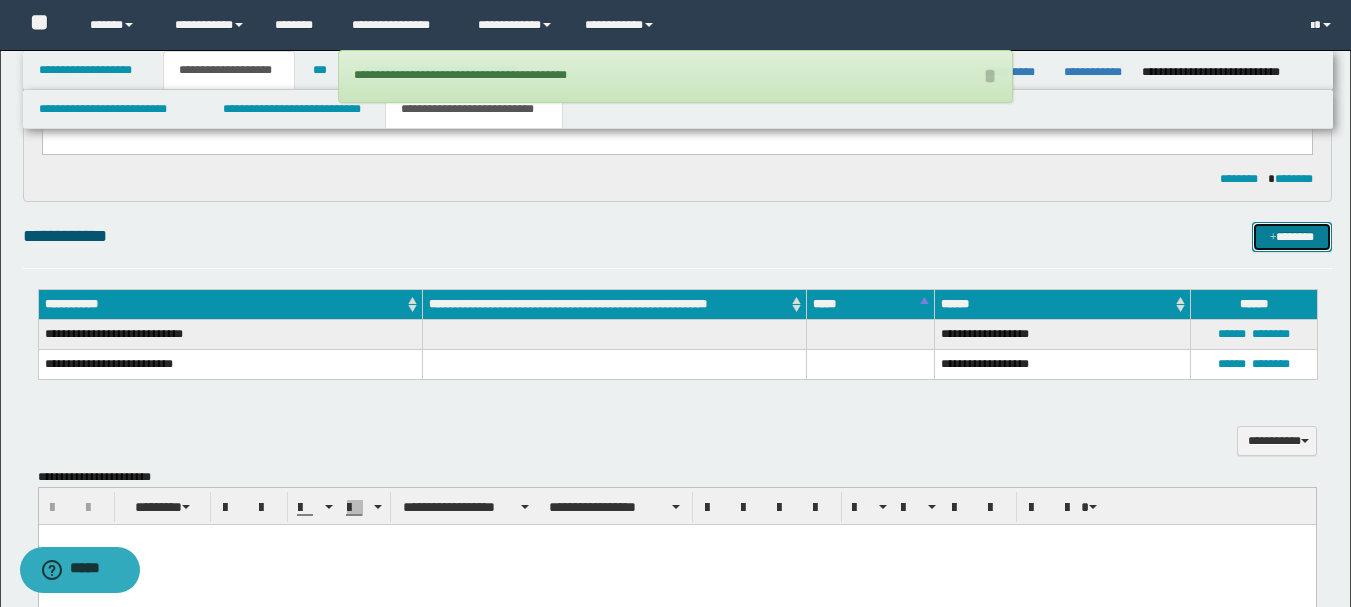 click on "*******" at bounding box center [1292, 237] 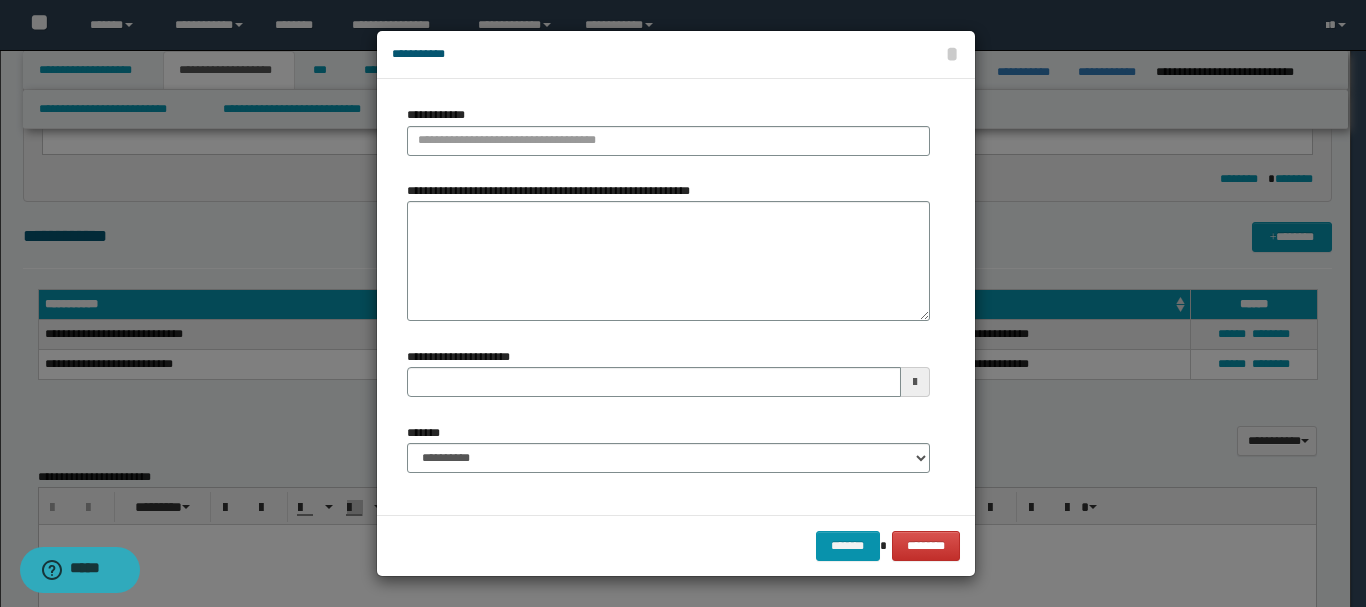 type 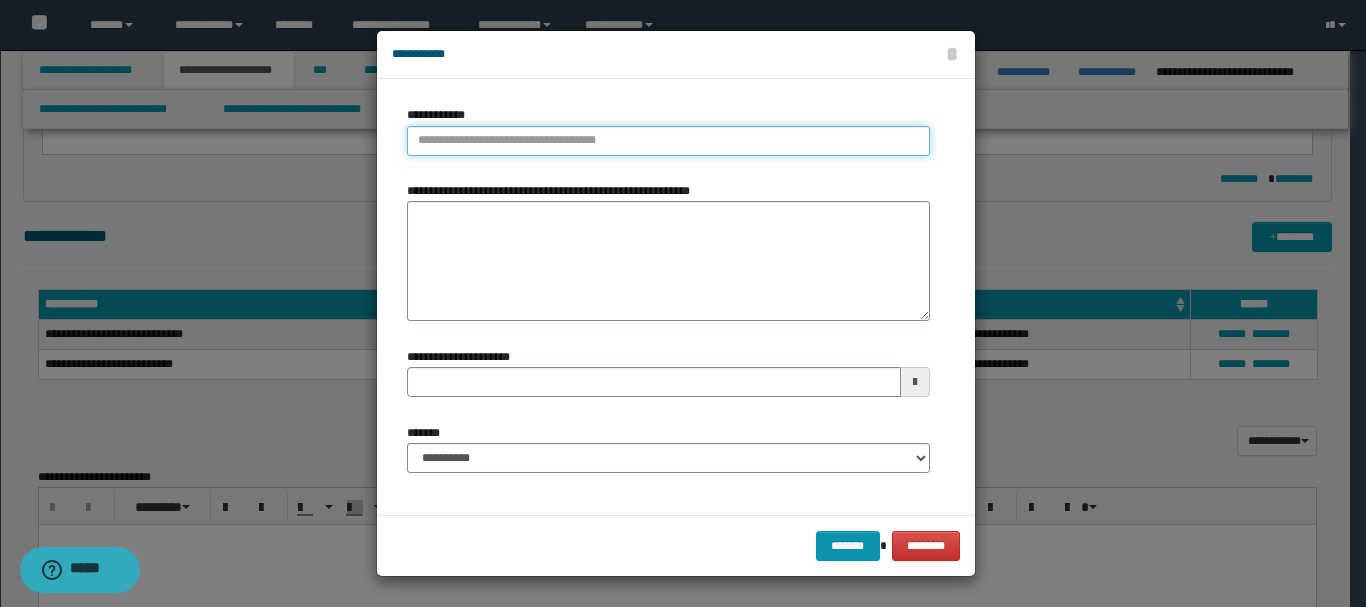 type on "**********" 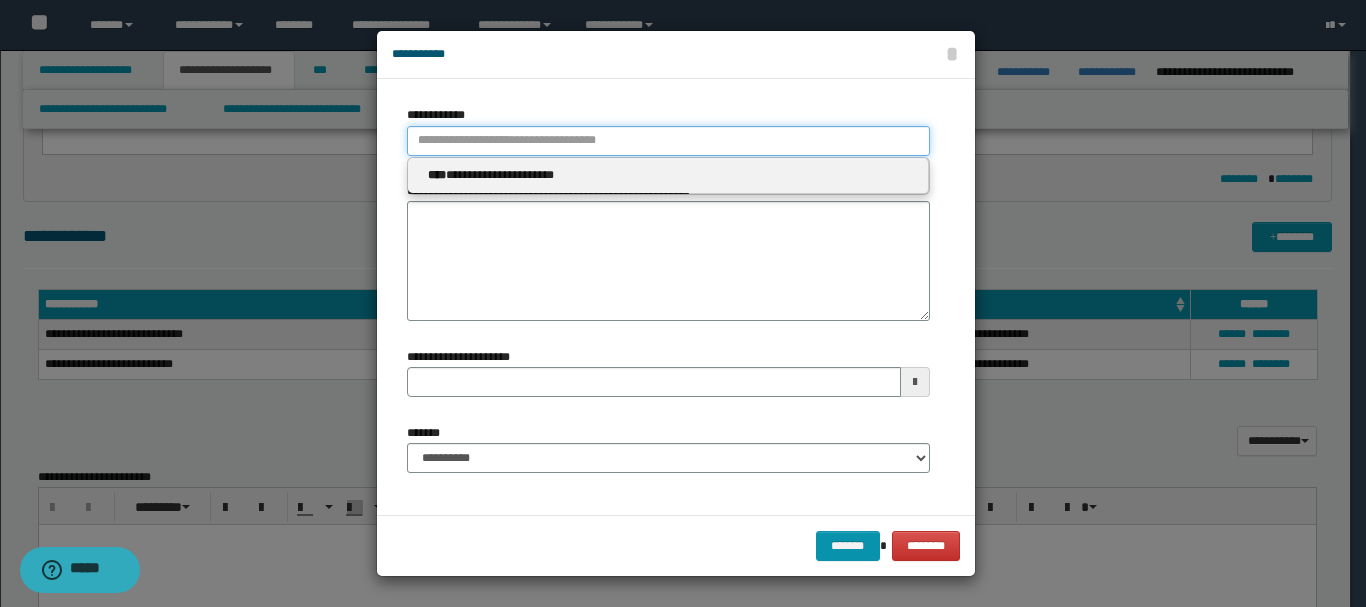 click on "**********" at bounding box center [668, 141] 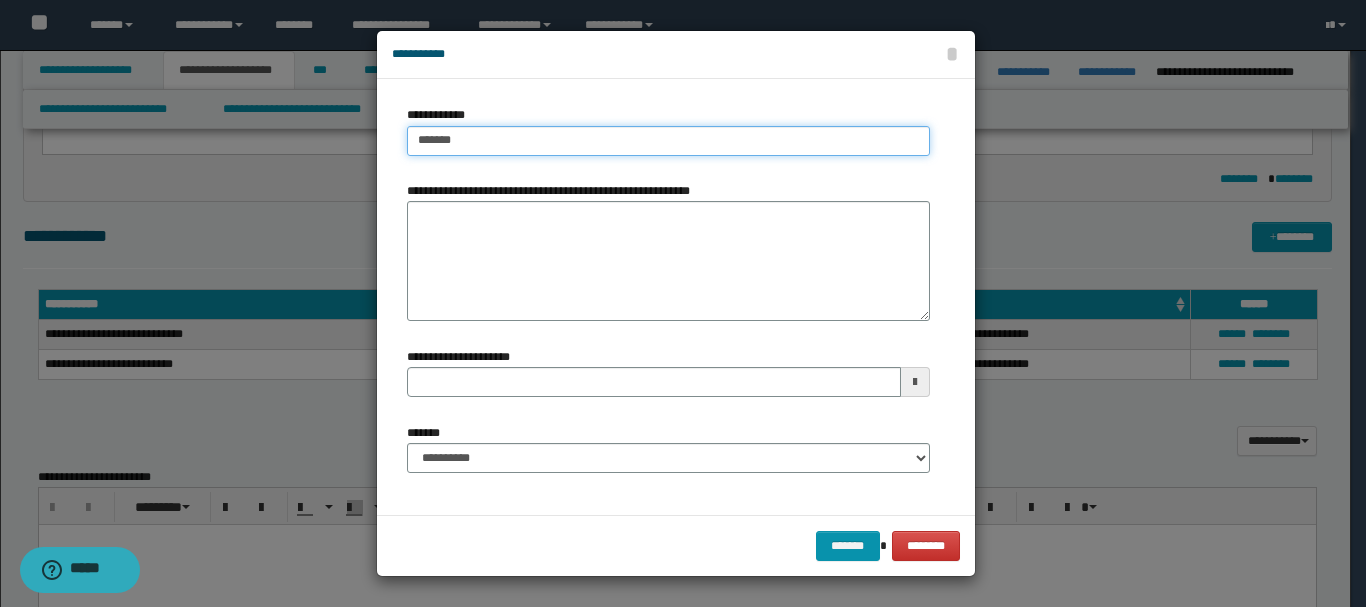 click on "*******" at bounding box center (668, 141) 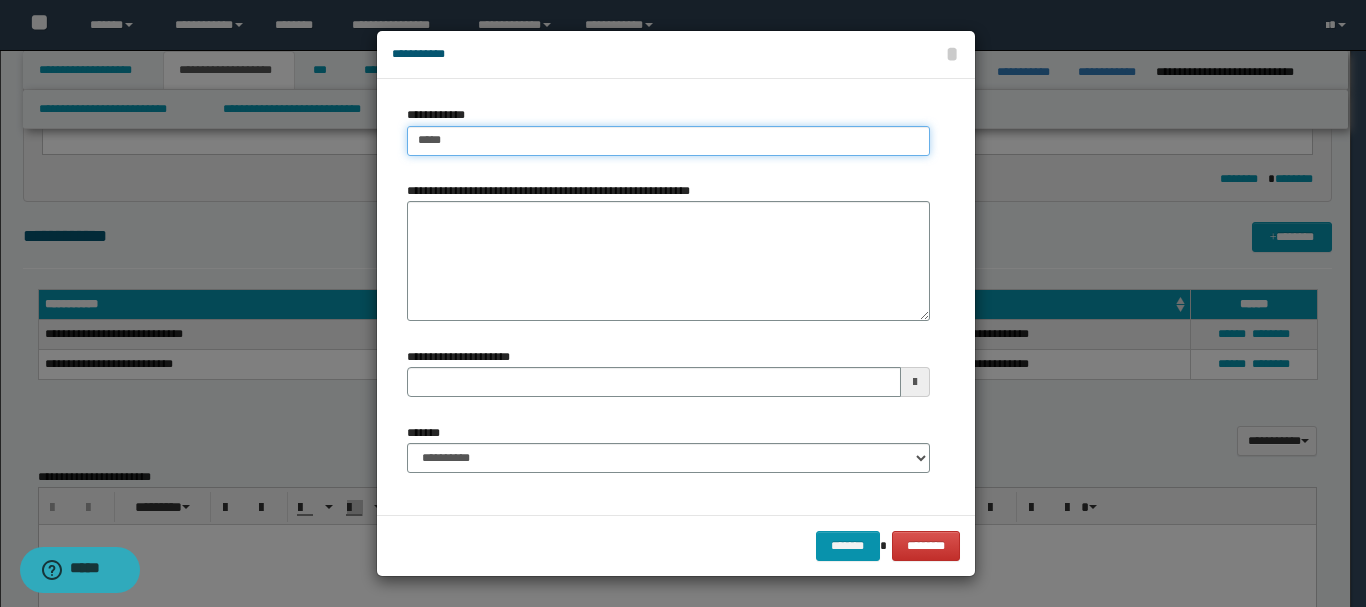 type on "****" 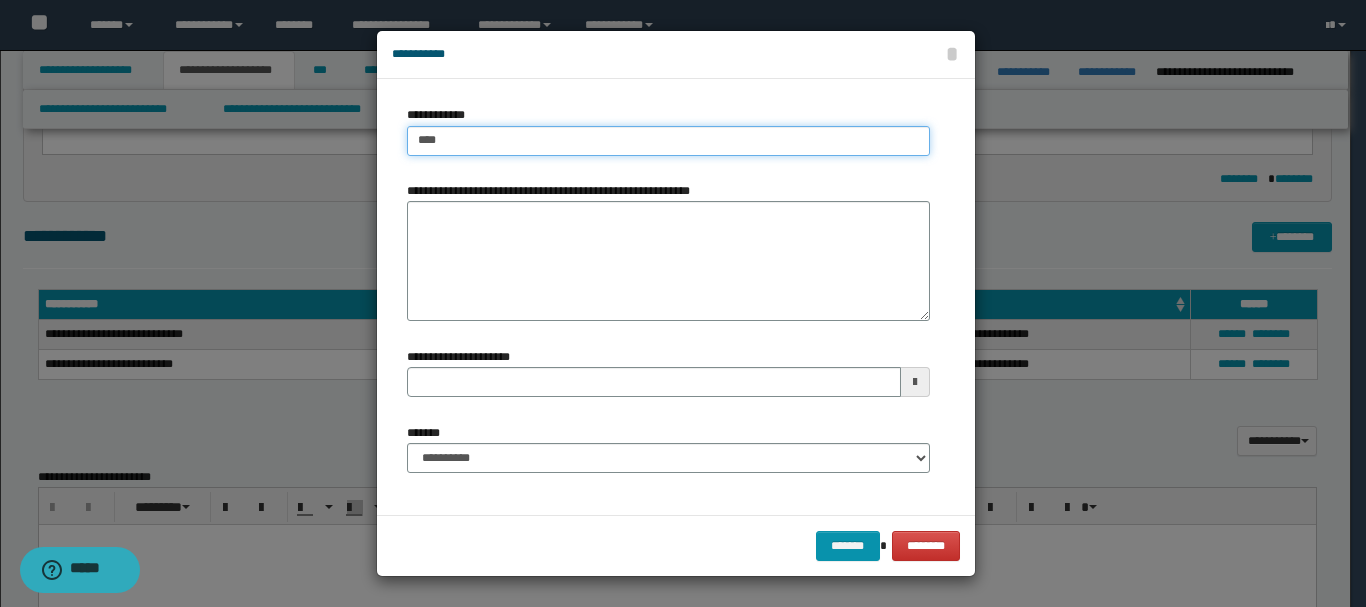 type on "****" 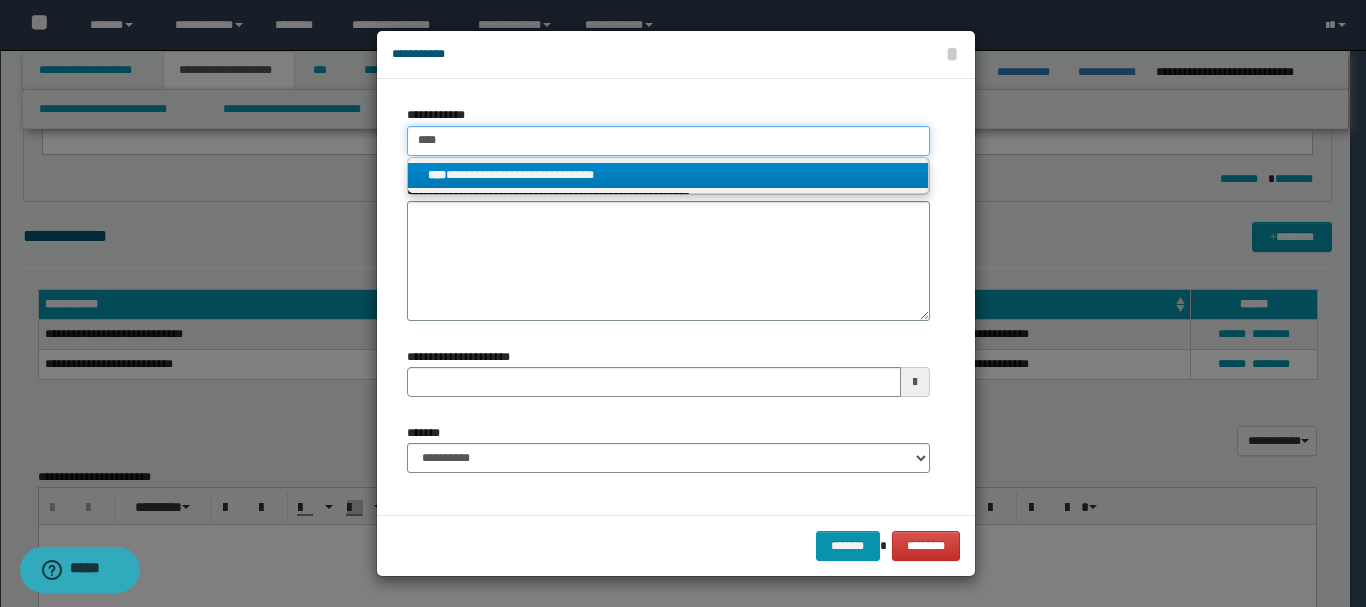 type on "****" 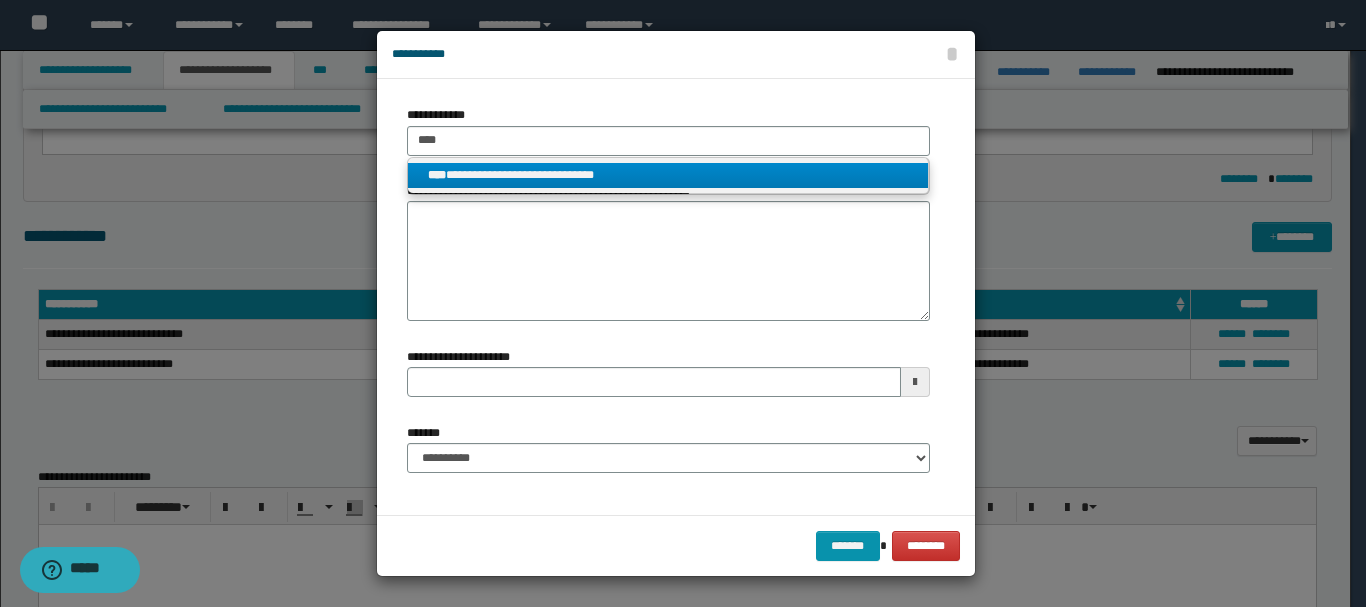 click on "**********" at bounding box center (668, 175) 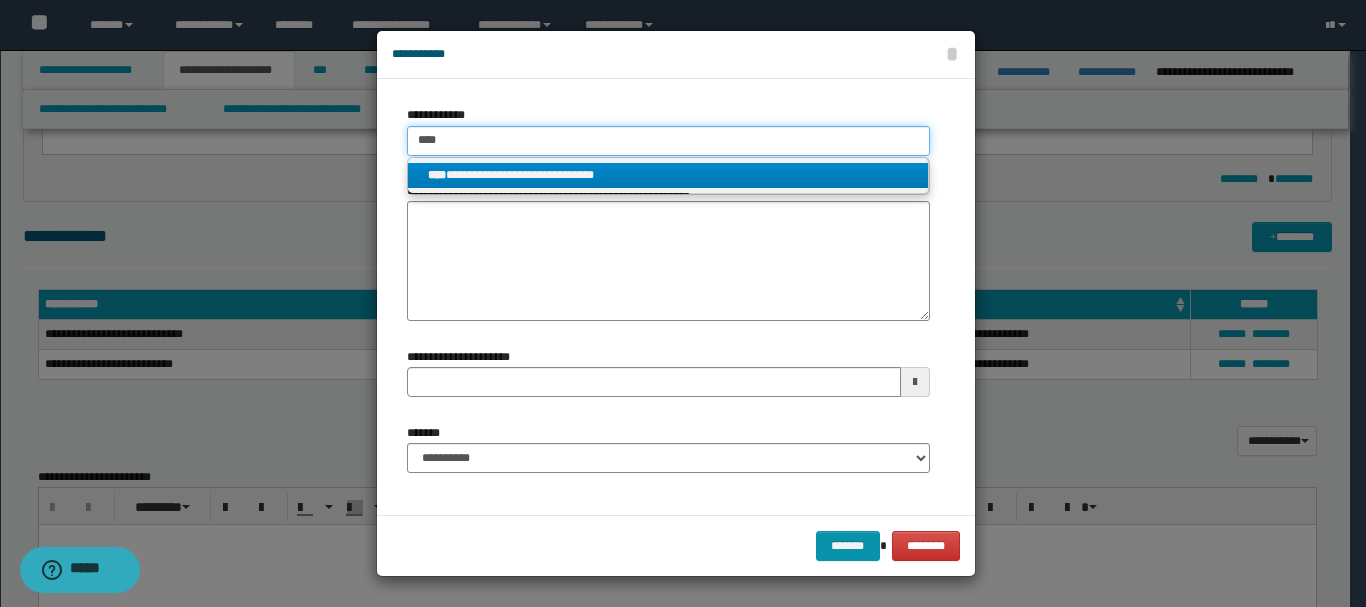 type 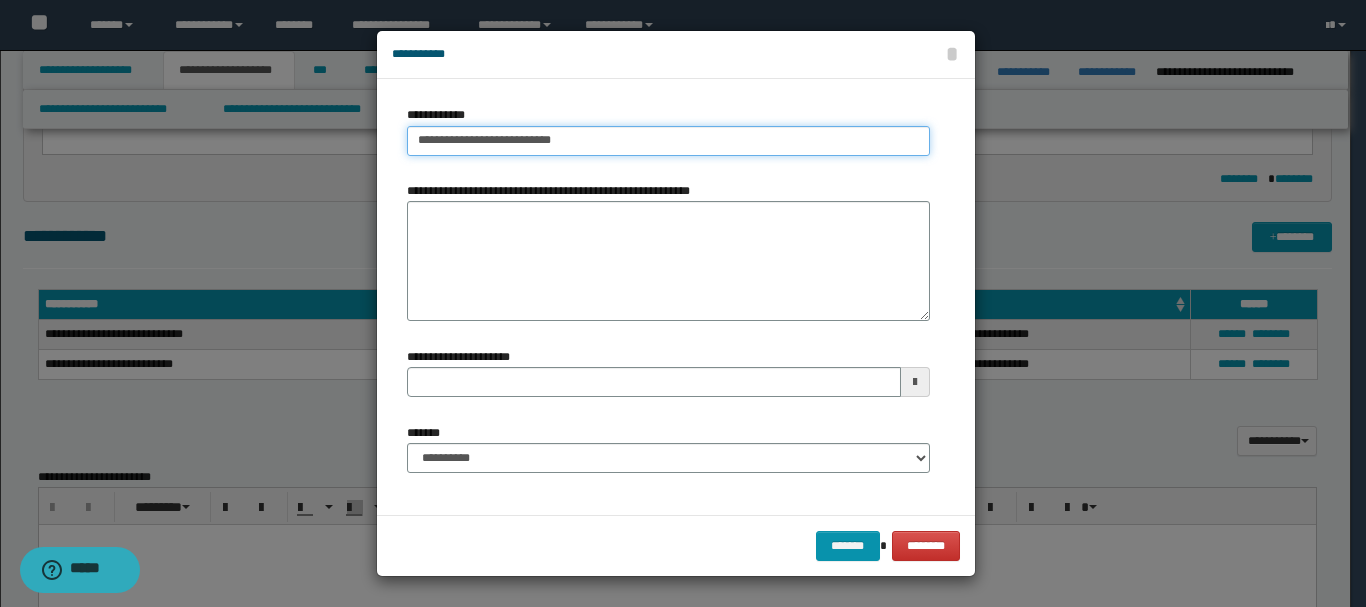 type 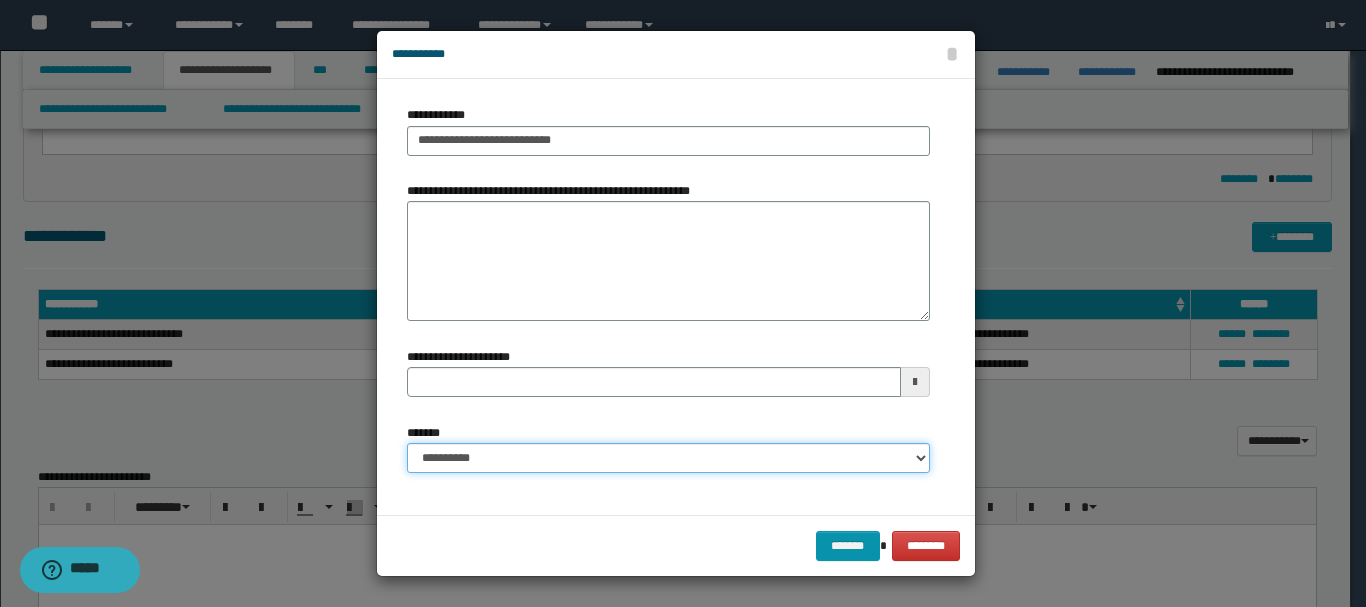 click on "**********" at bounding box center [668, 458] 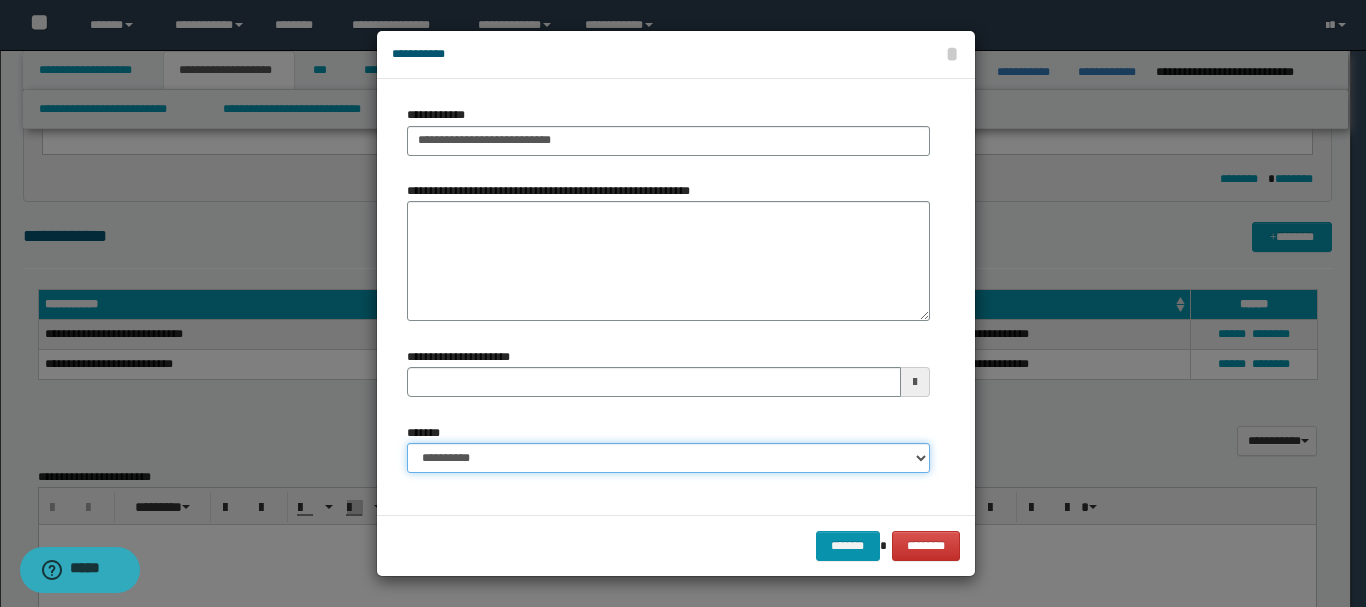 select on "*" 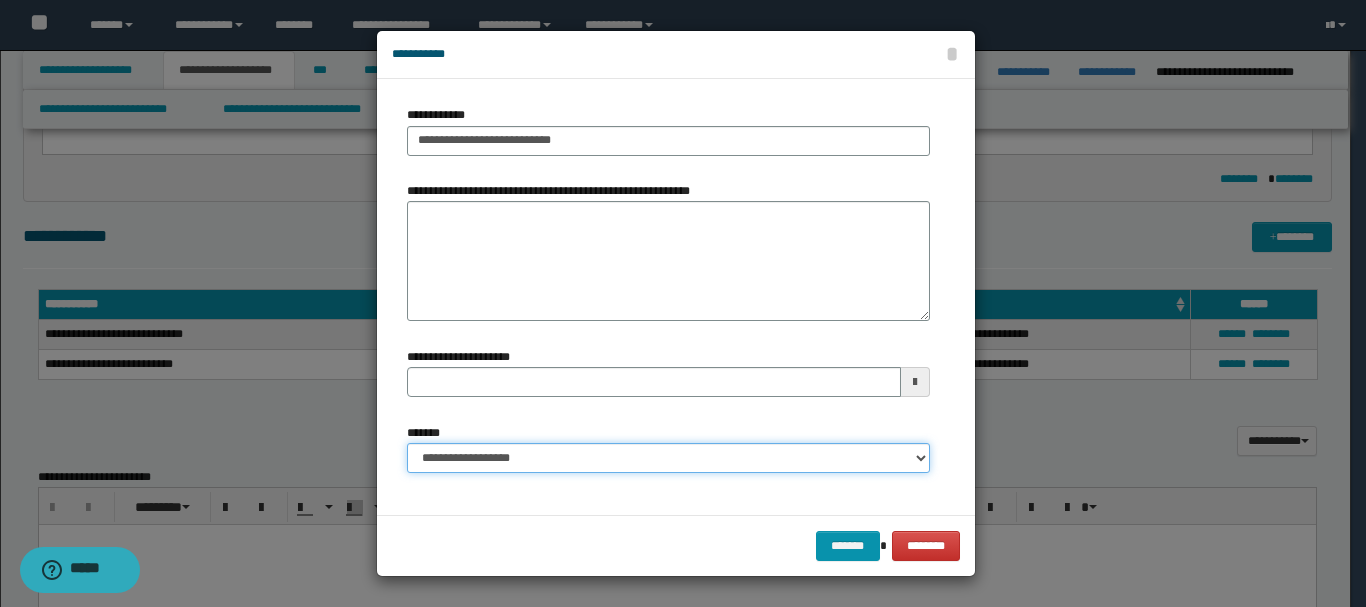 type 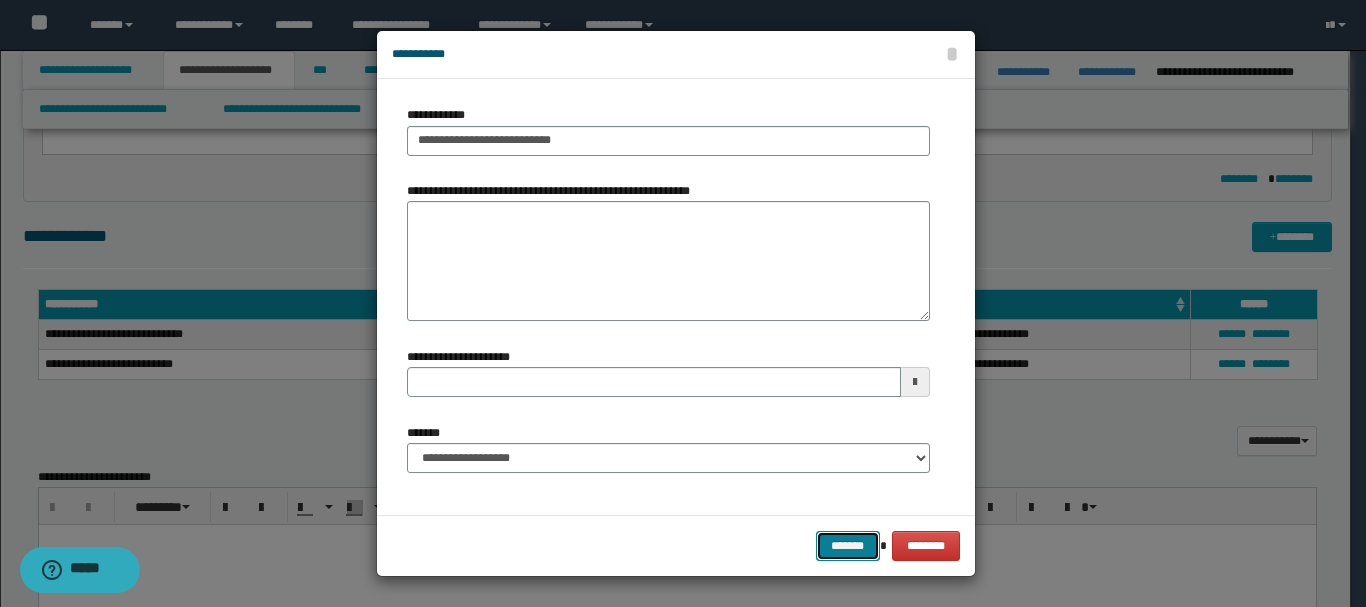 click on "*******" at bounding box center [848, 546] 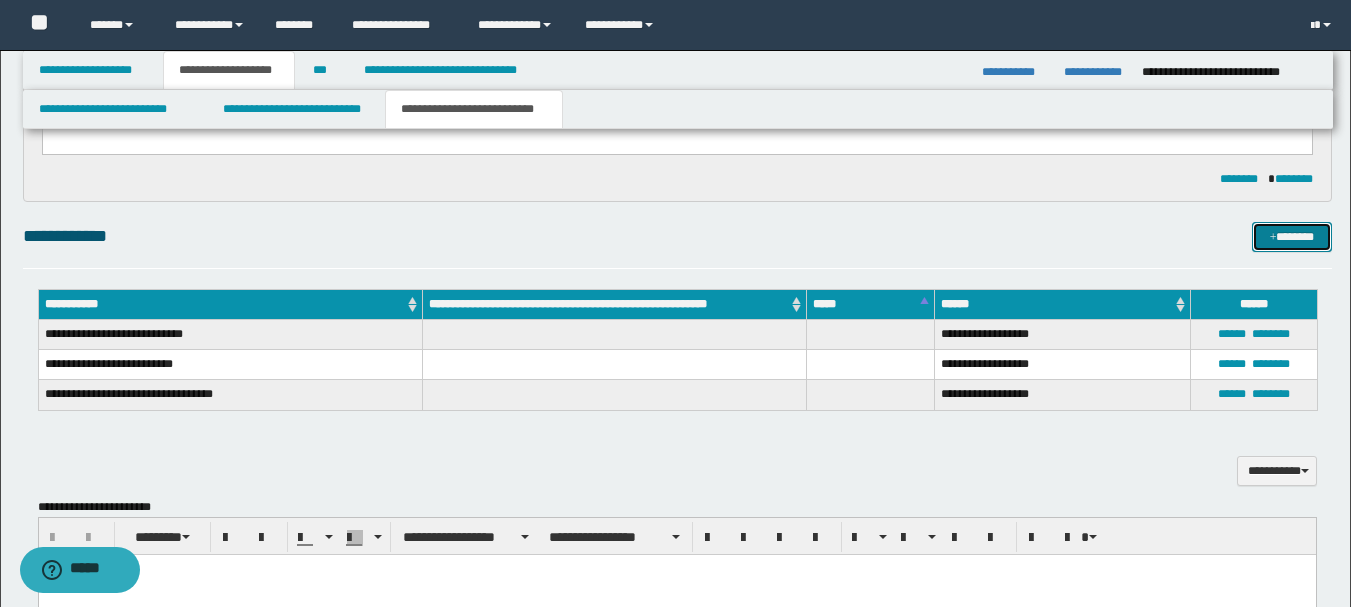 click on "*******" at bounding box center (1292, 237) 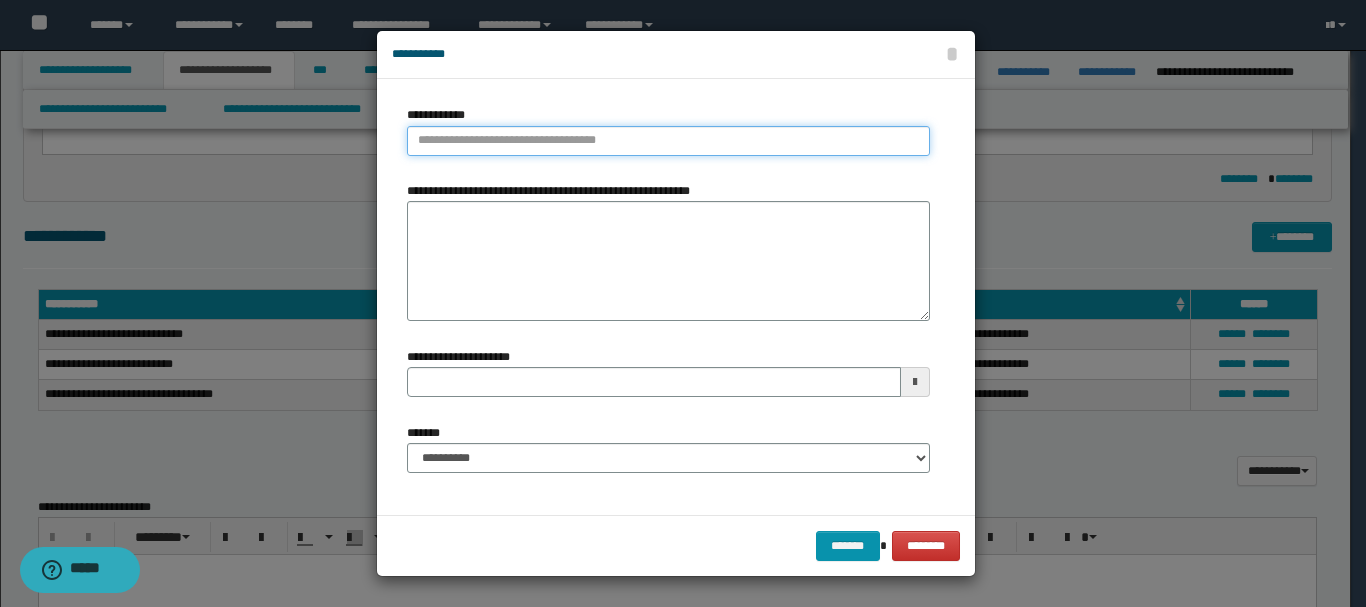 type on "**********" 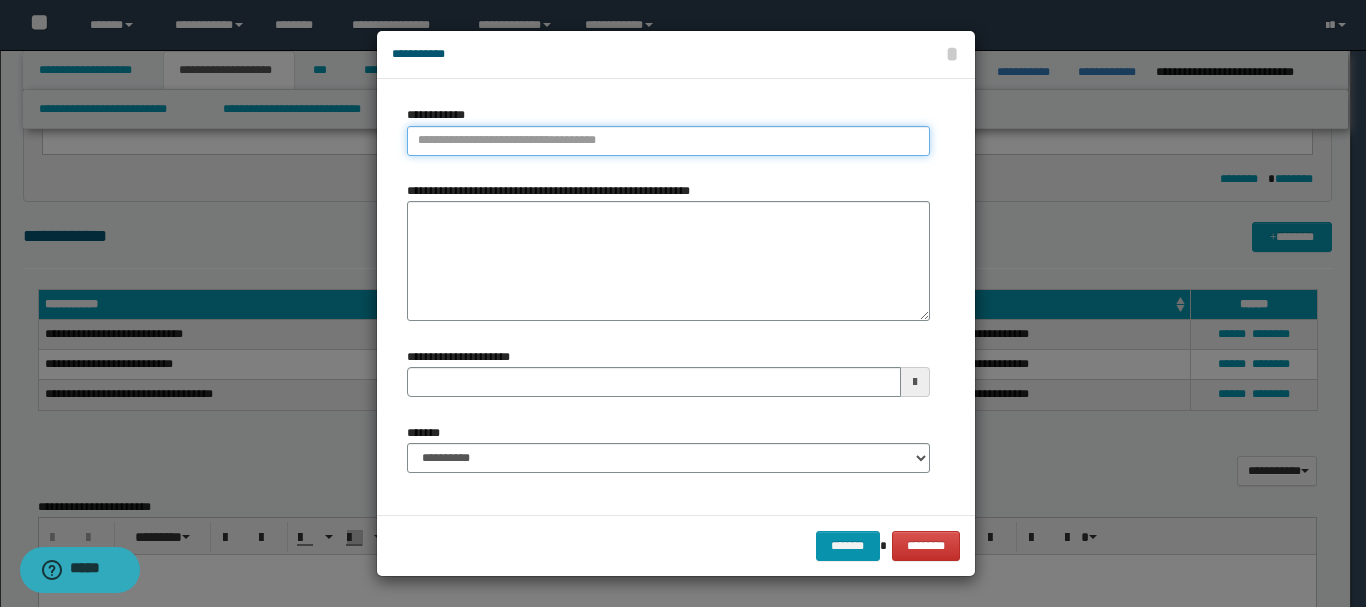 click on "**********" at bounding box center (668, 141) 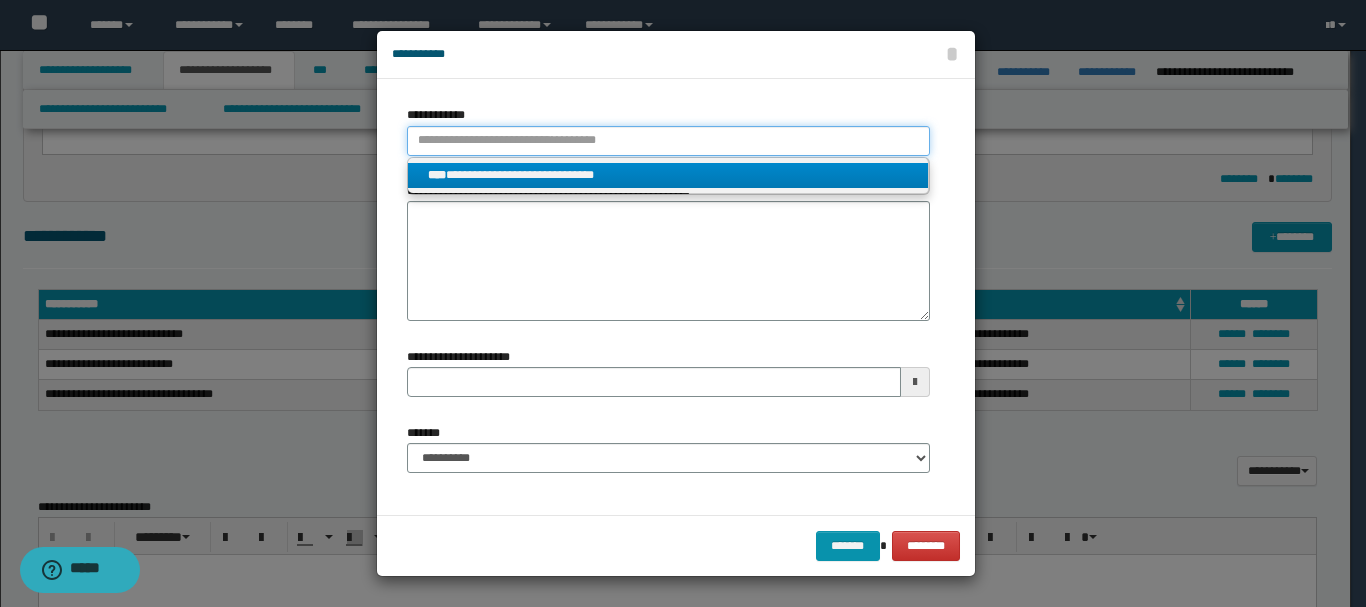 paste on "*******" 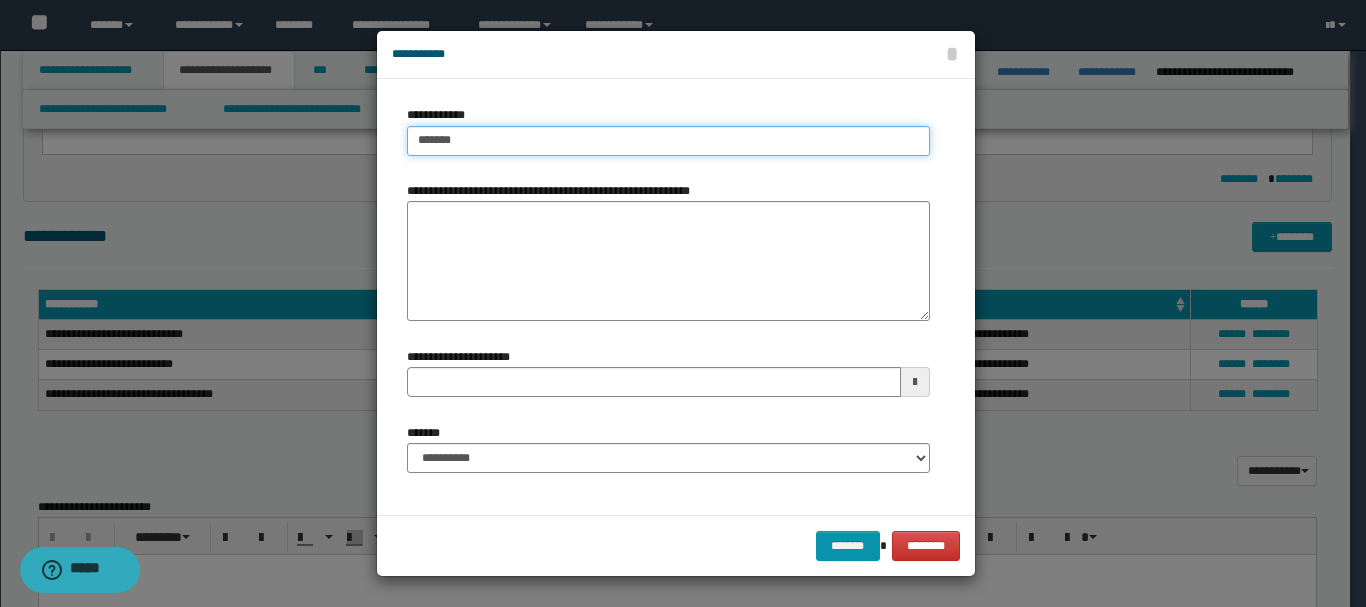 drag, startPoint x: 440, startPoint y: 136, endPoint x: 504, endPoint y: 177, distance: 76.00658 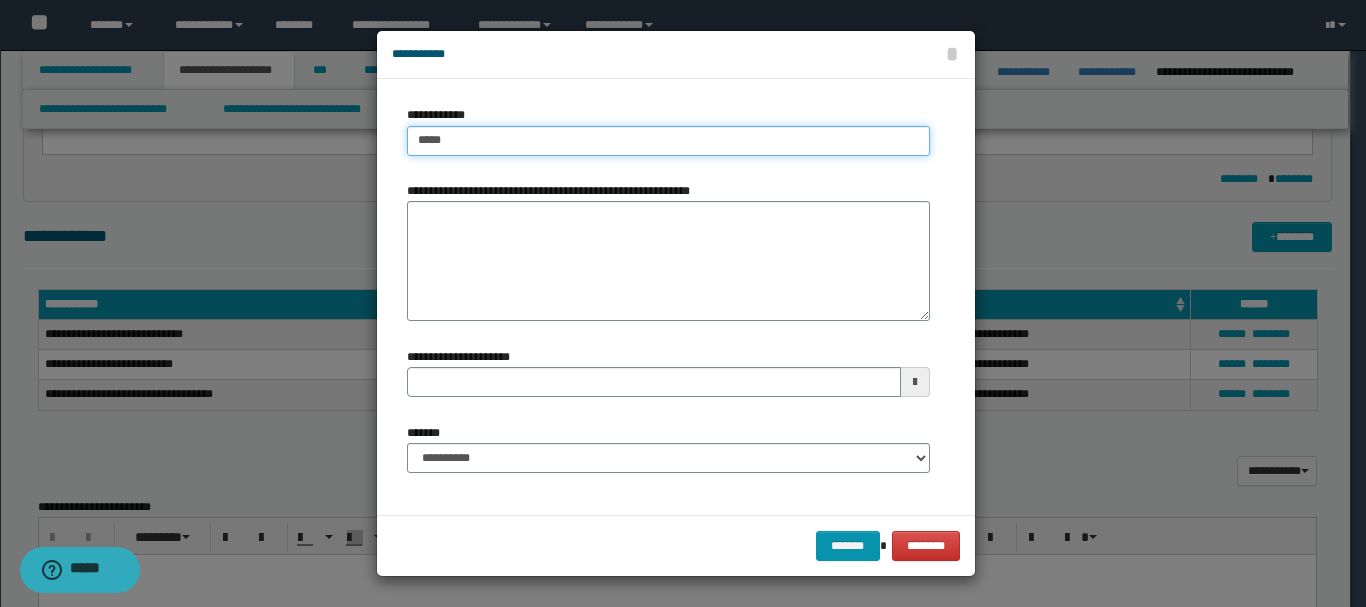 type on "****" 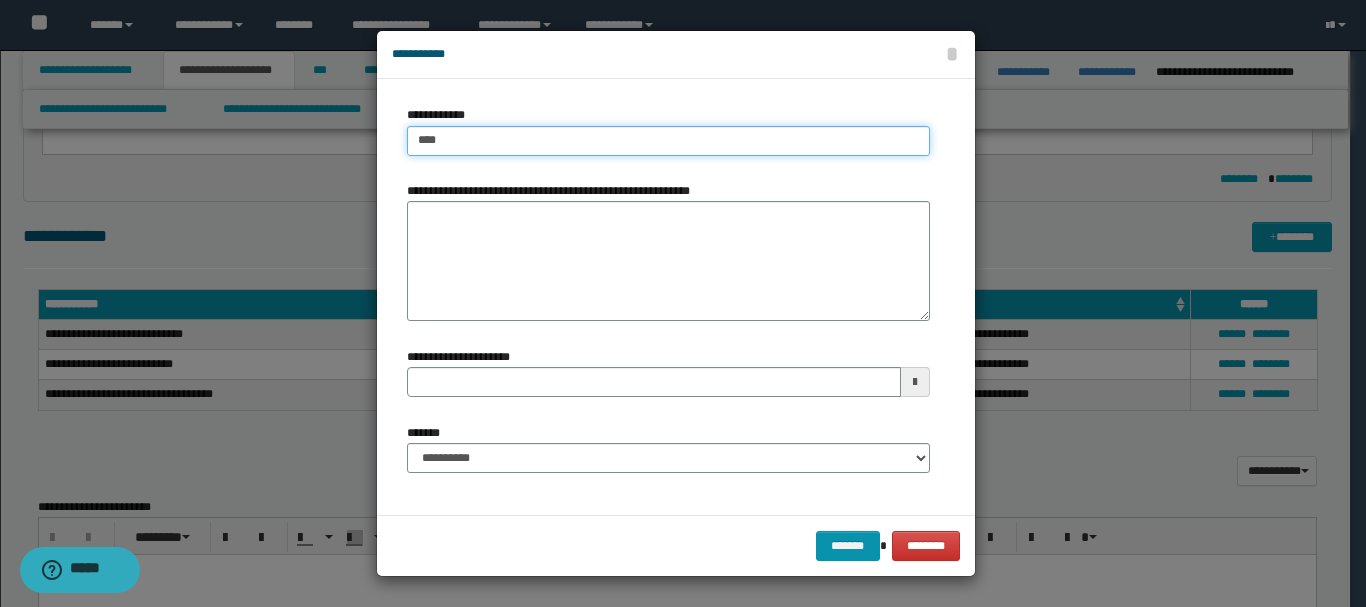 type on "****" 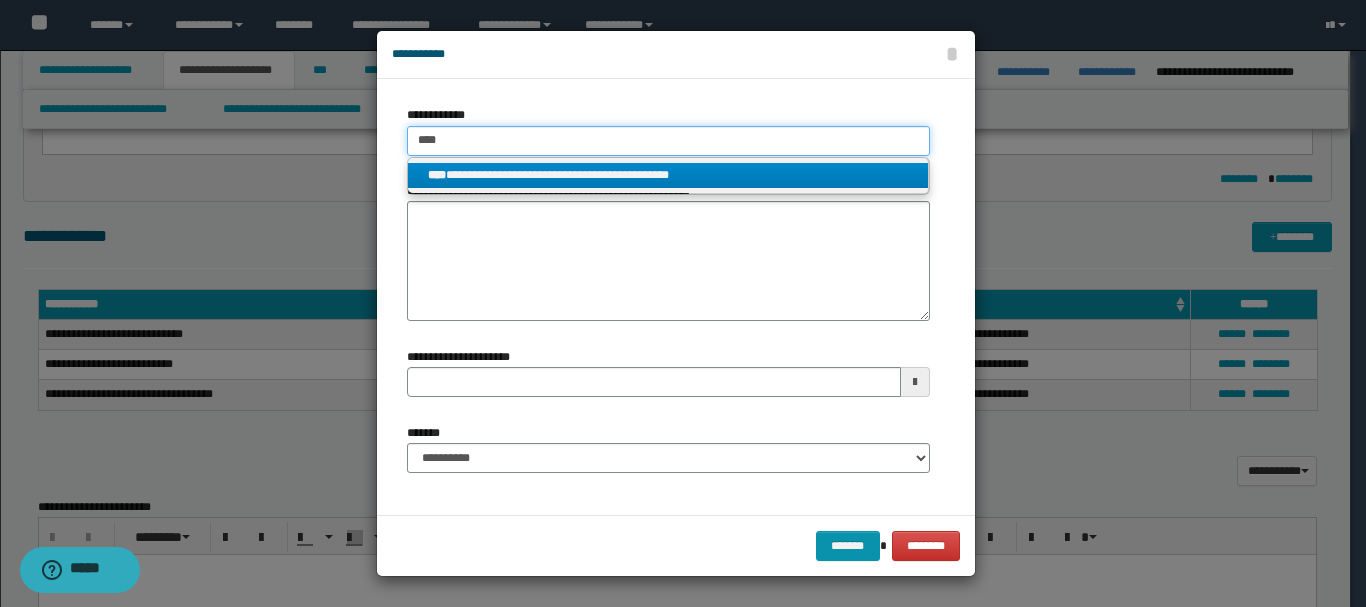 type on "****" 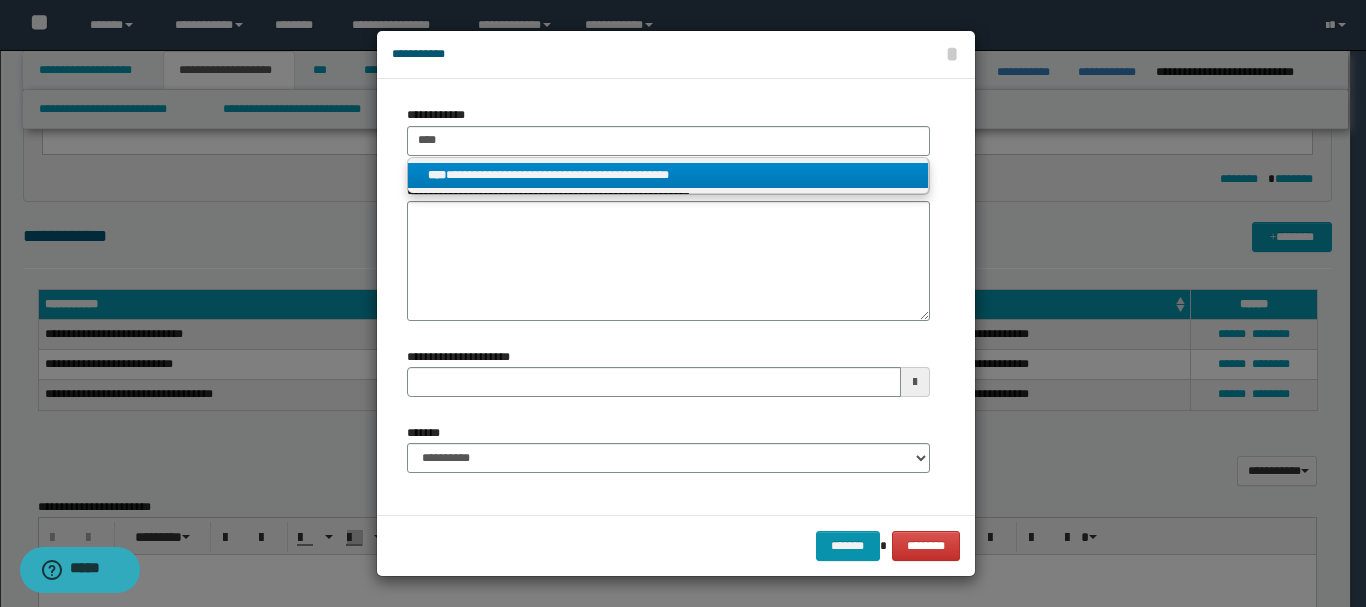 click on "**********" at bounding box center [668, 175] 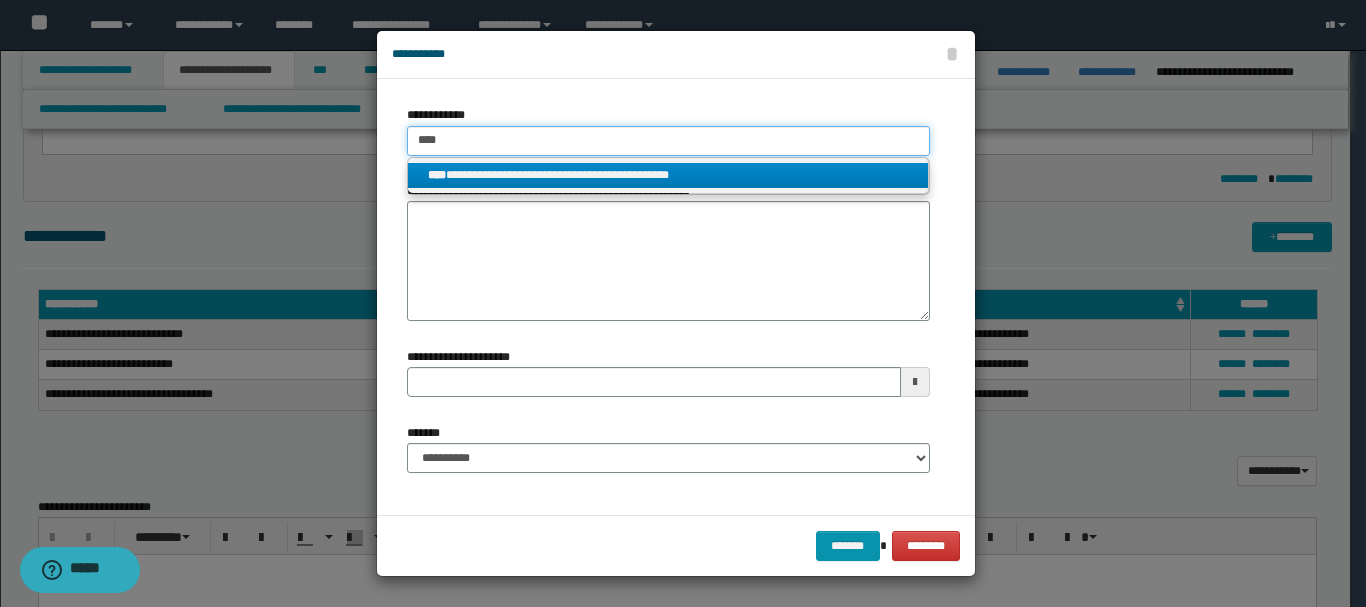 type 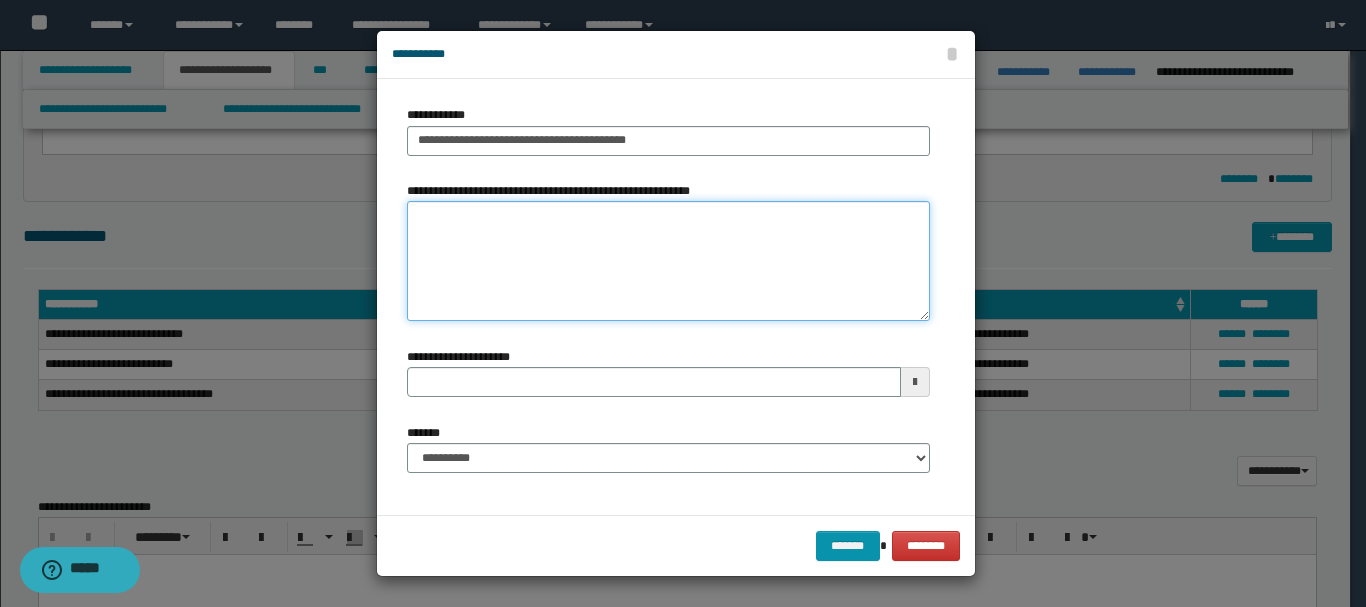 click on "**********" at bounding box center [668, 261] 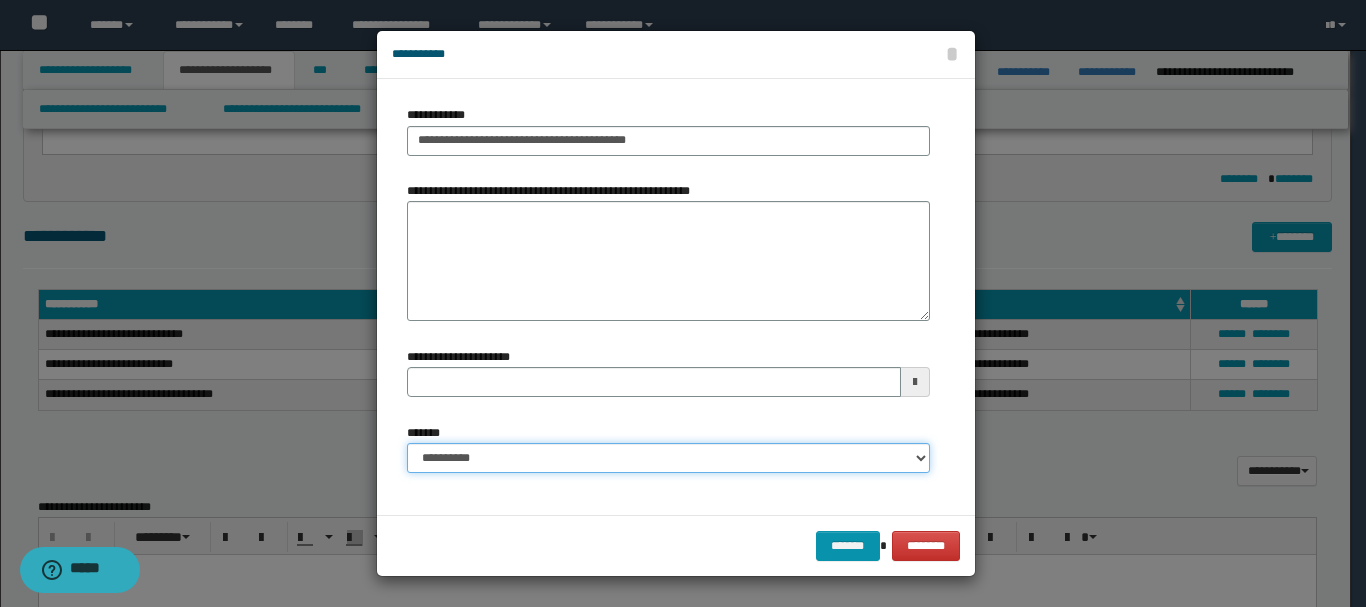 click on "**********" at bounding box center [668, 458] 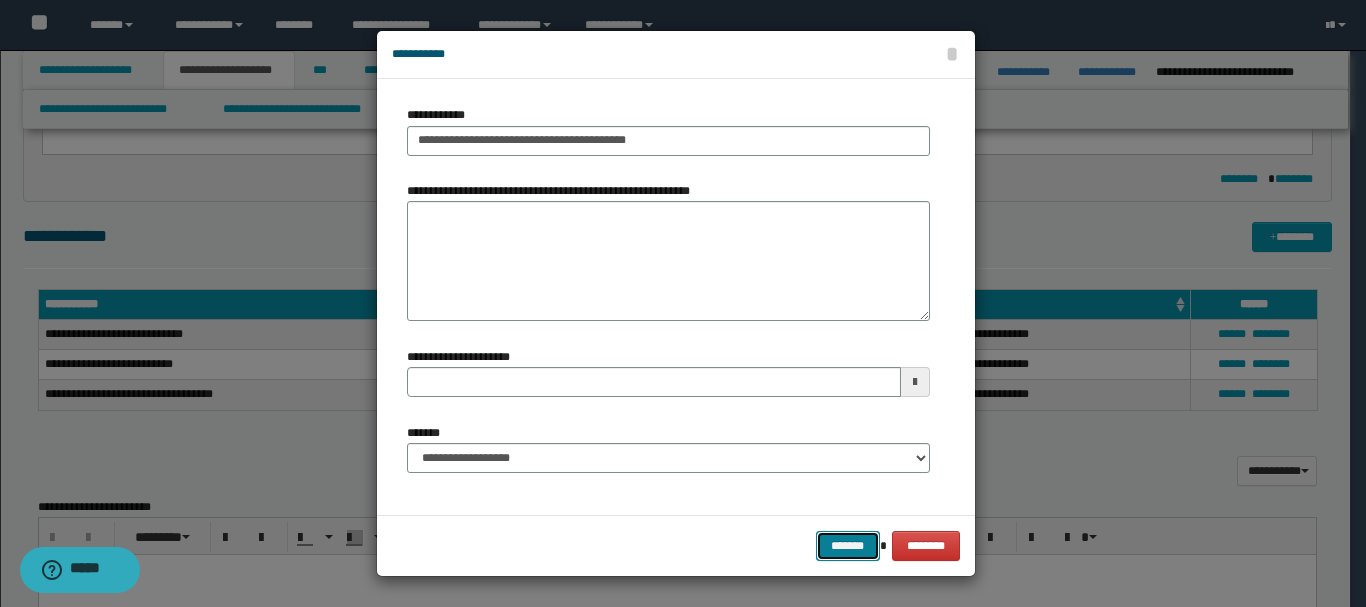 click on "*******" at bounding box center [848, 546] 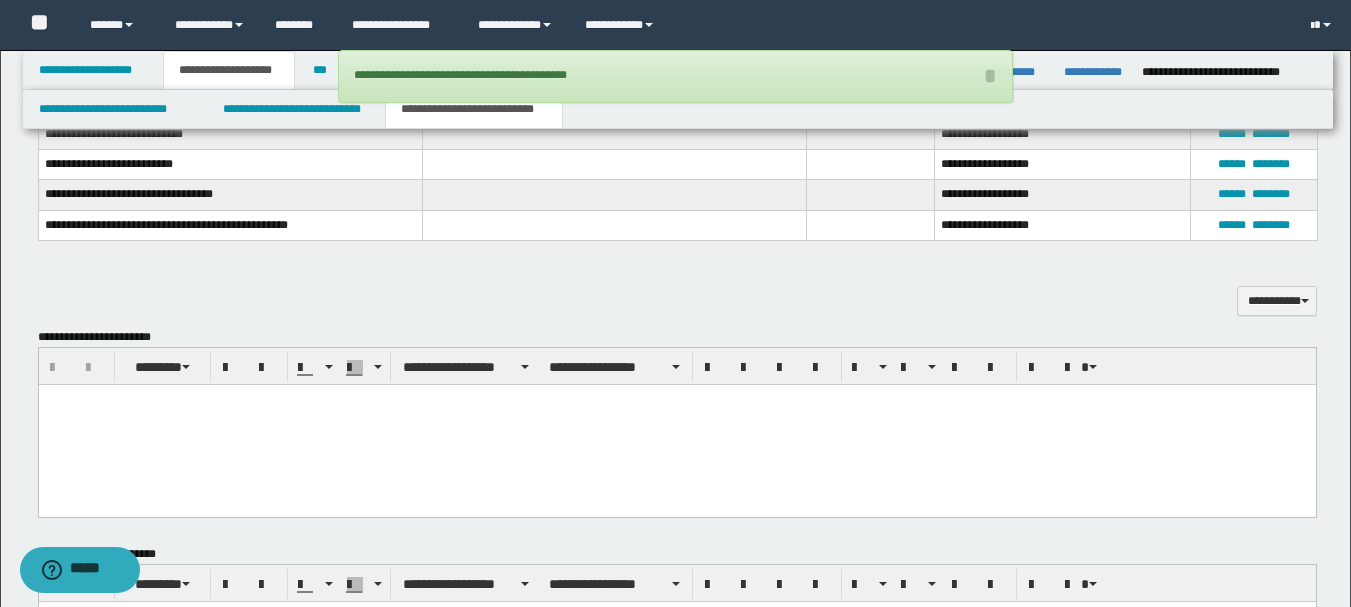 scroll, scrollTop: 1218, scrollLeft: 0, axis: vertical 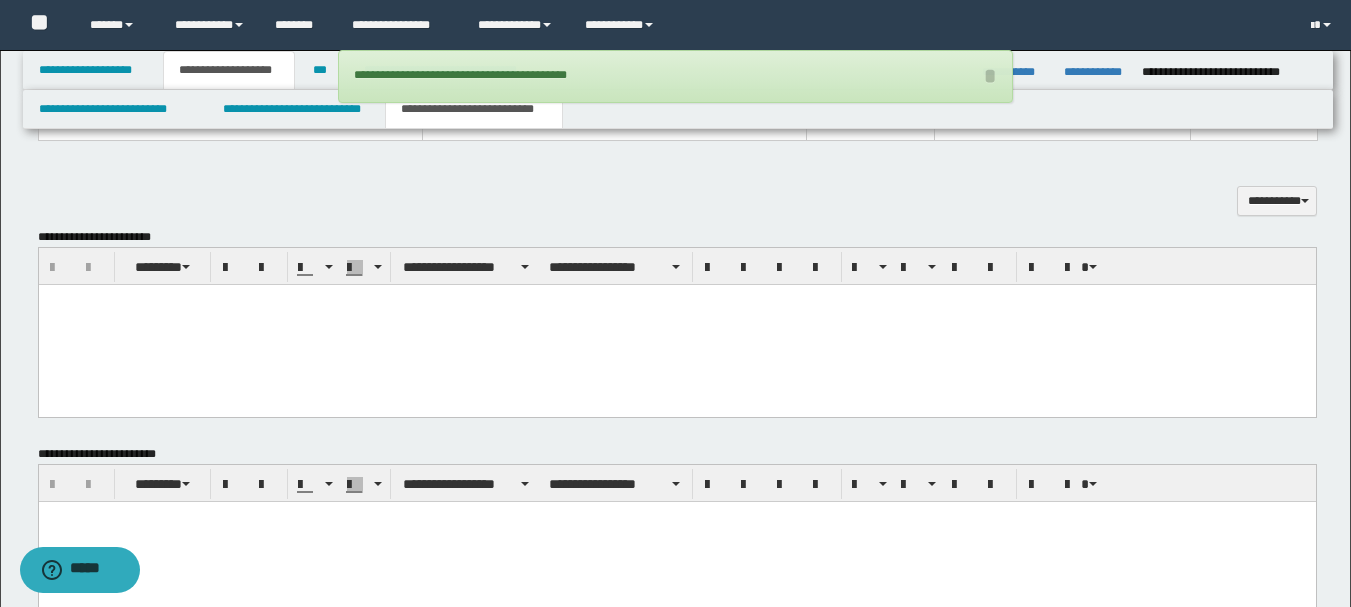 click at bounding box center [676, 325] 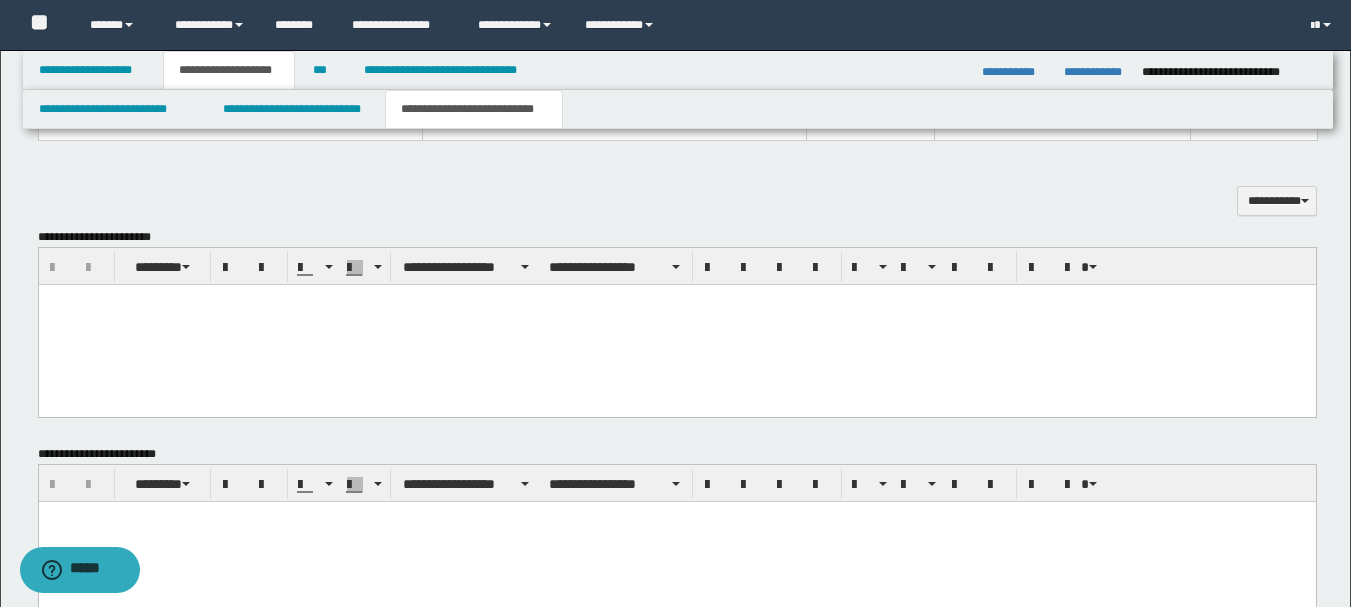paste 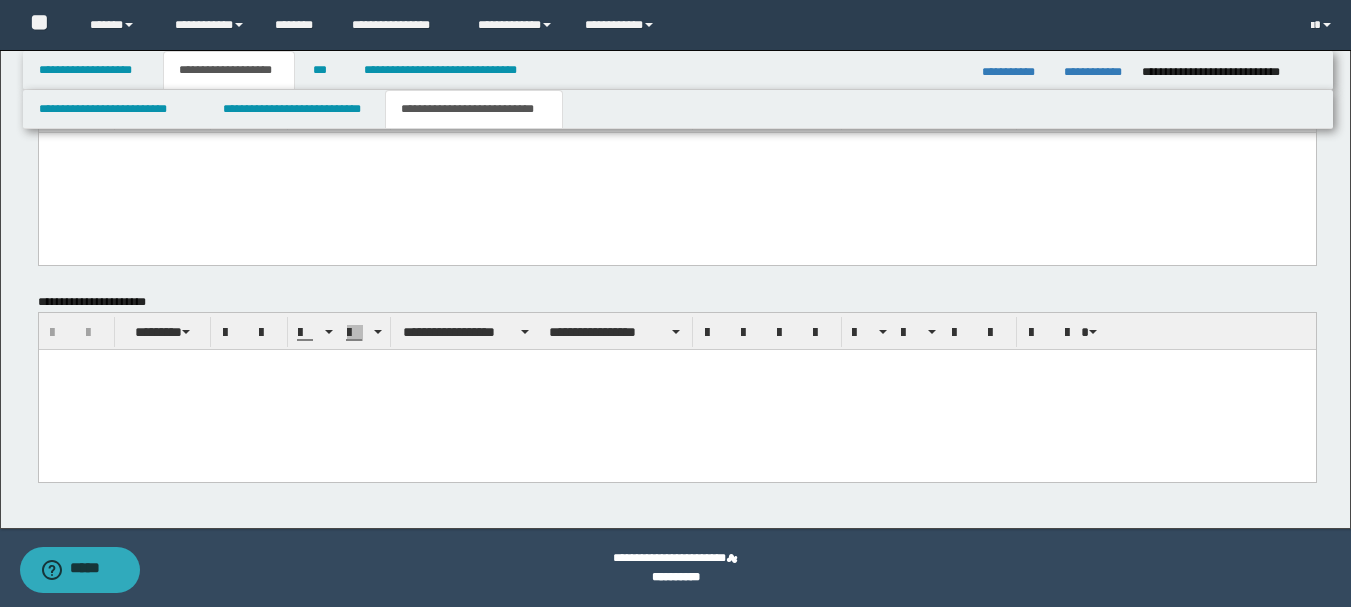 drag, startPoint x: 47, startPoint y: -1319, endPoint x: 685, endPoint y: 602, distance: 2024.1752 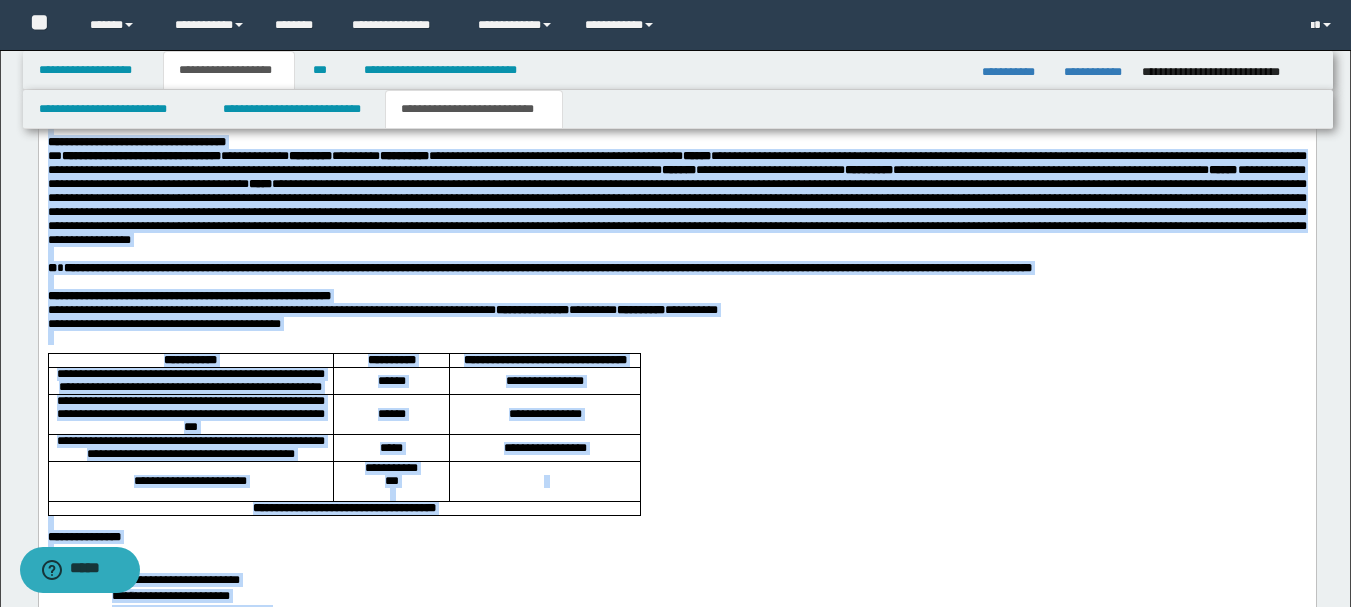 scroll, scrollTop: 1132, scrollLeft: 0, axis: vertical 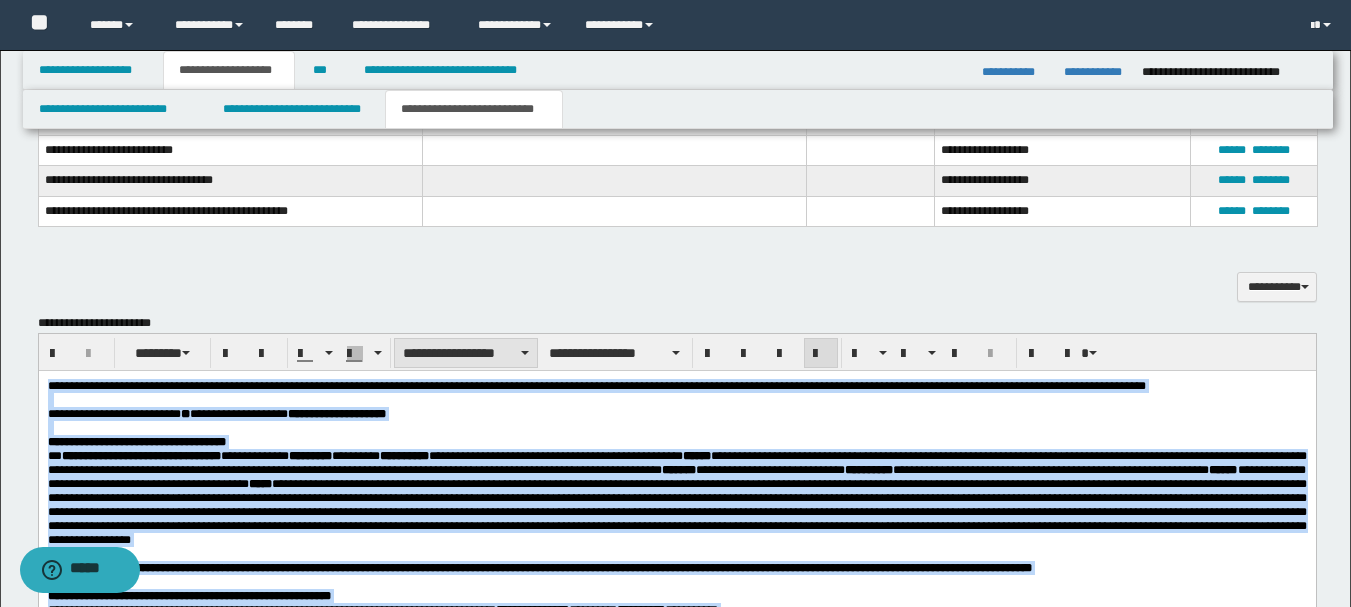 click on "**********" at bounding box center [466, 353] 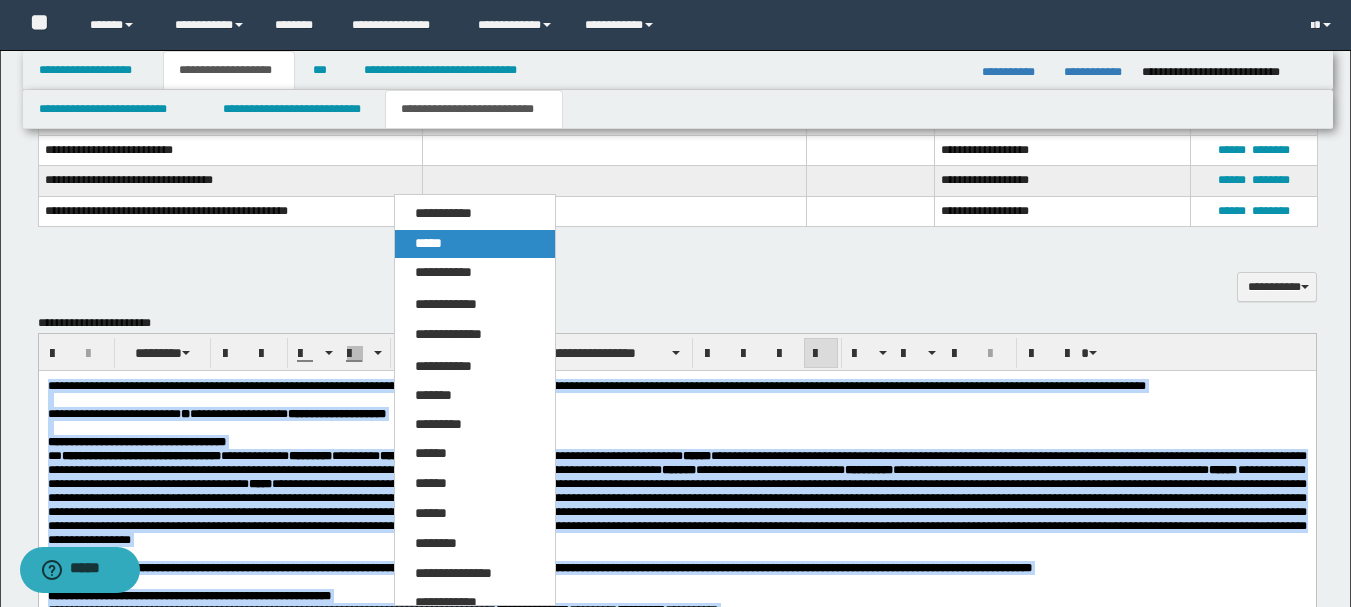 click on "*****" at bounding box center (475, 244) 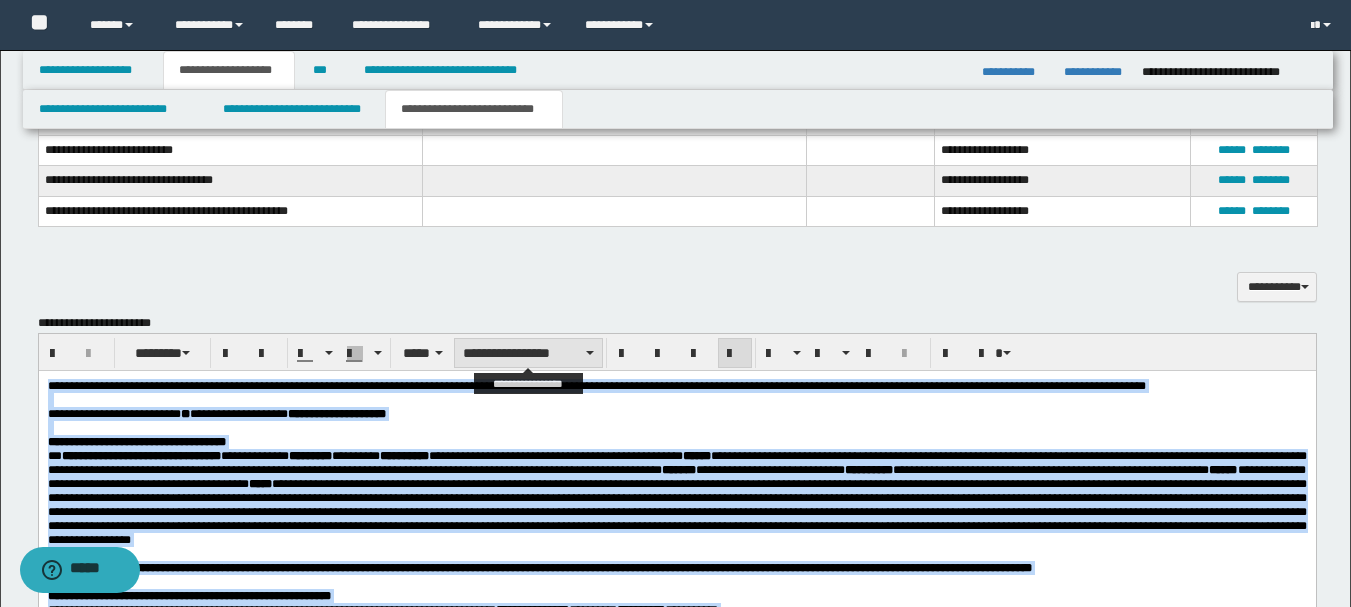 click on "**********" at bounding box center [528, 353] 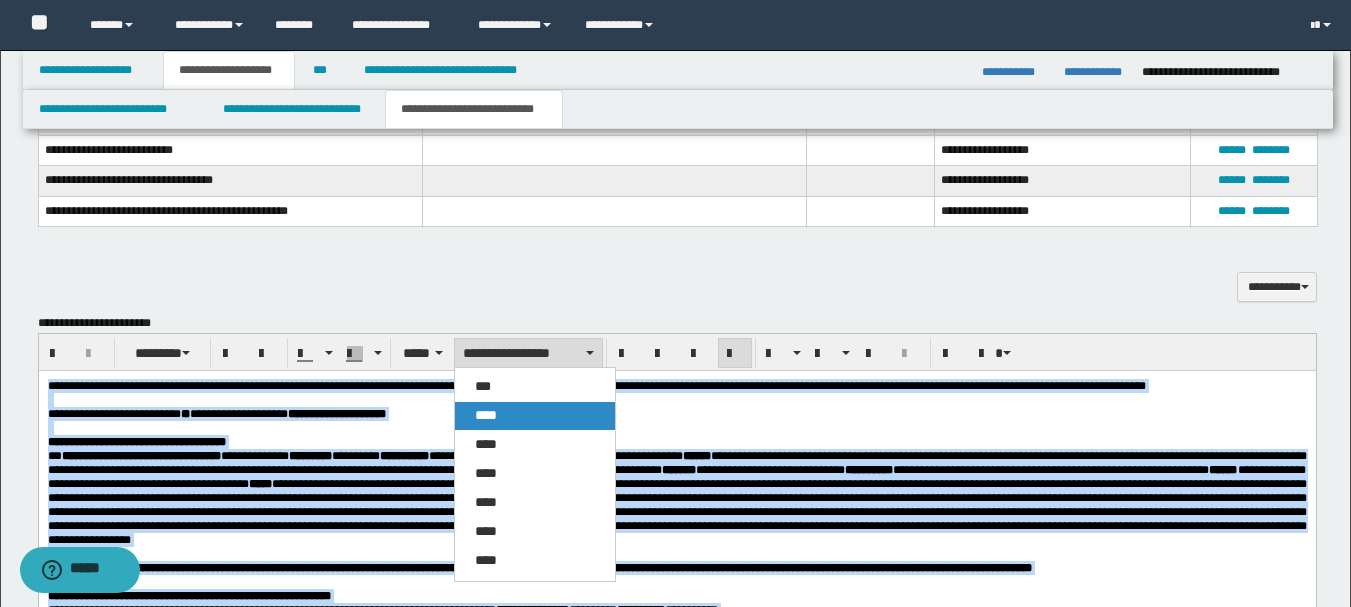 drag, startPoint x: 500, startPoint y: 414, endPoint x: 480, endPoint y: 33, distance: 381.52457 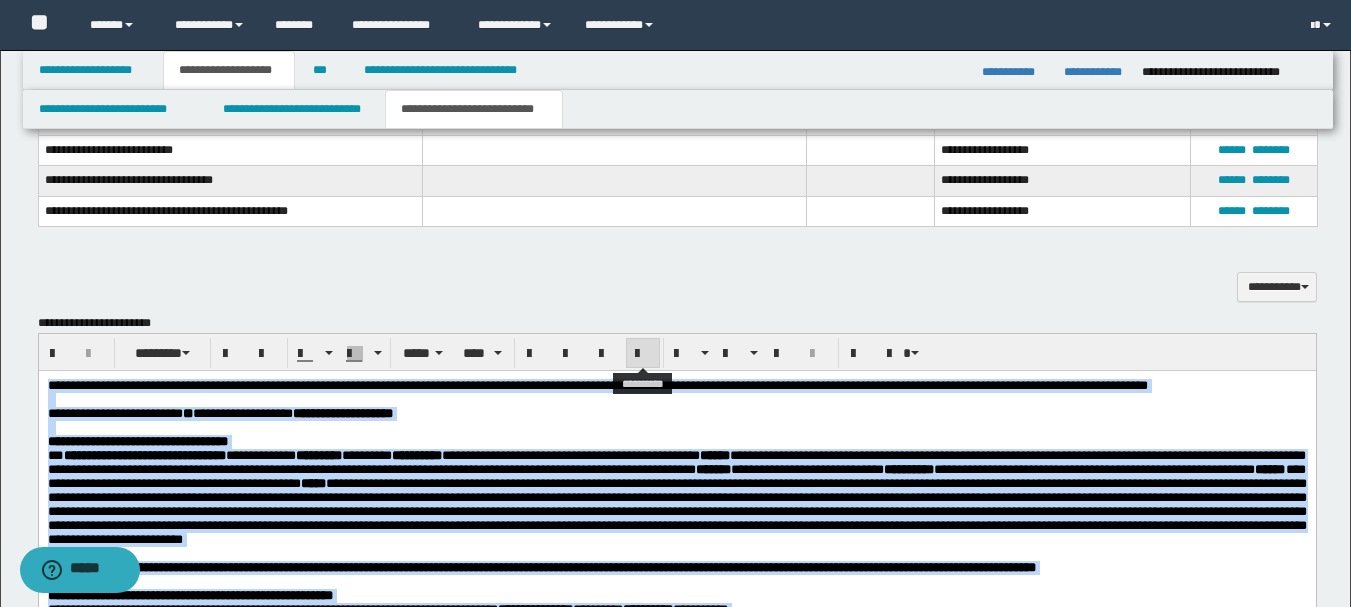 click at bounding box center (643, 354) 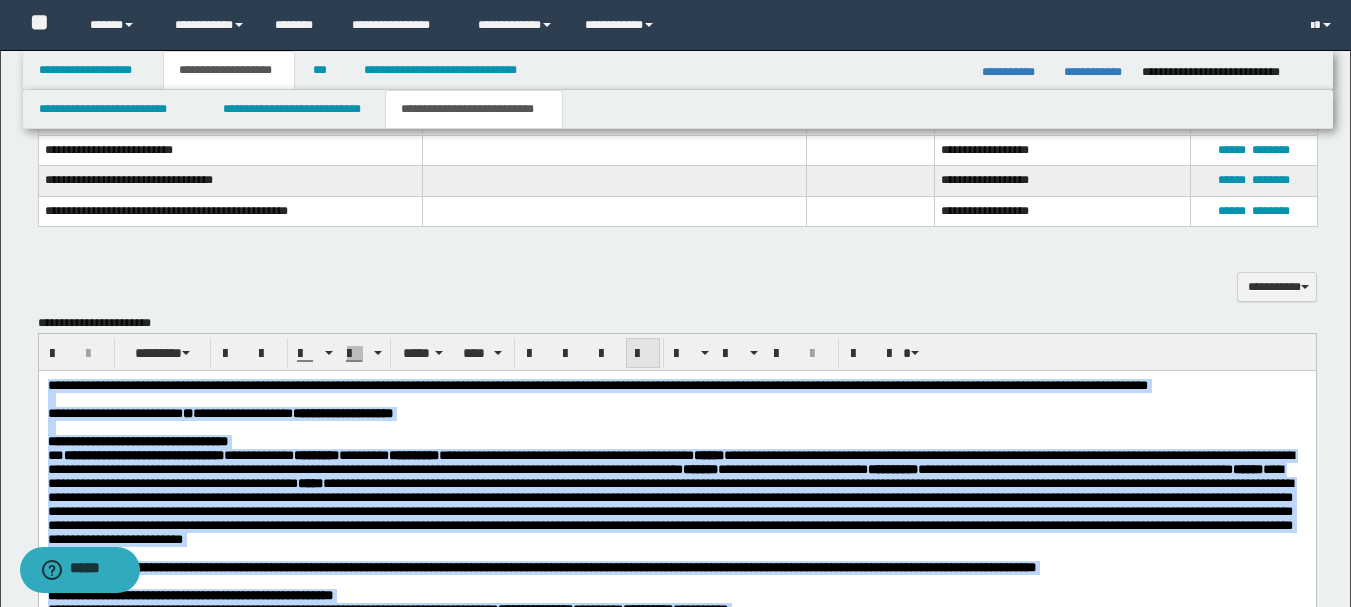 click at bounding box center (643, 354) 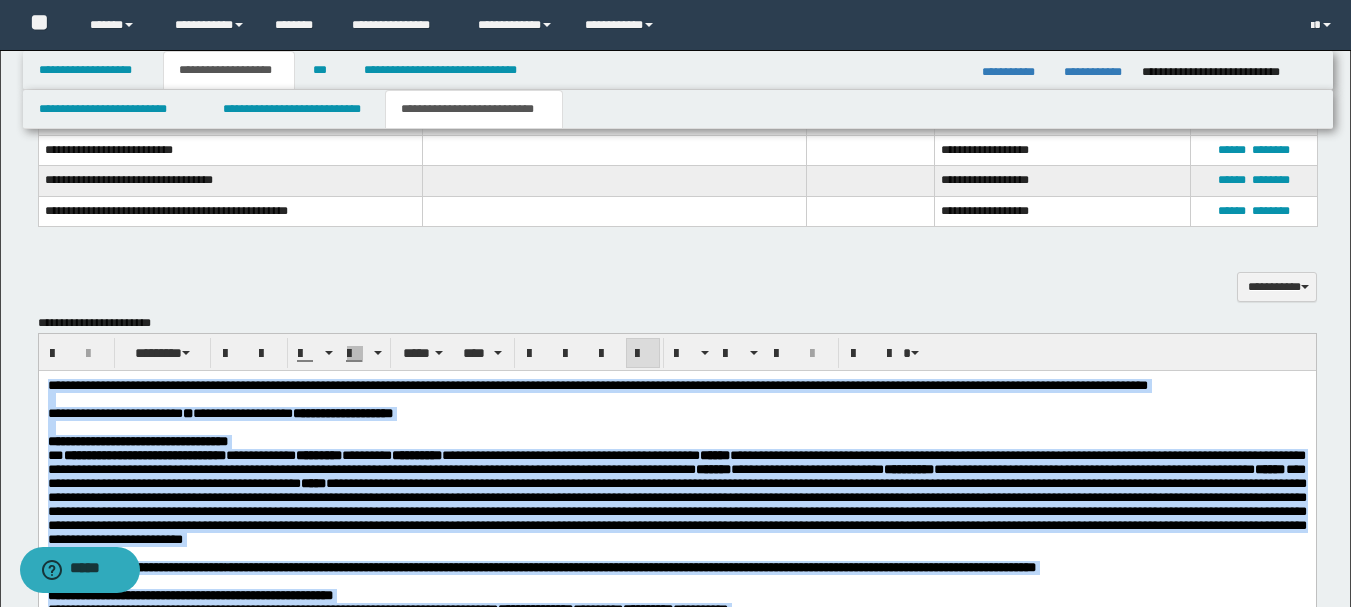 click on "**********" at bounding box center (676, 442) 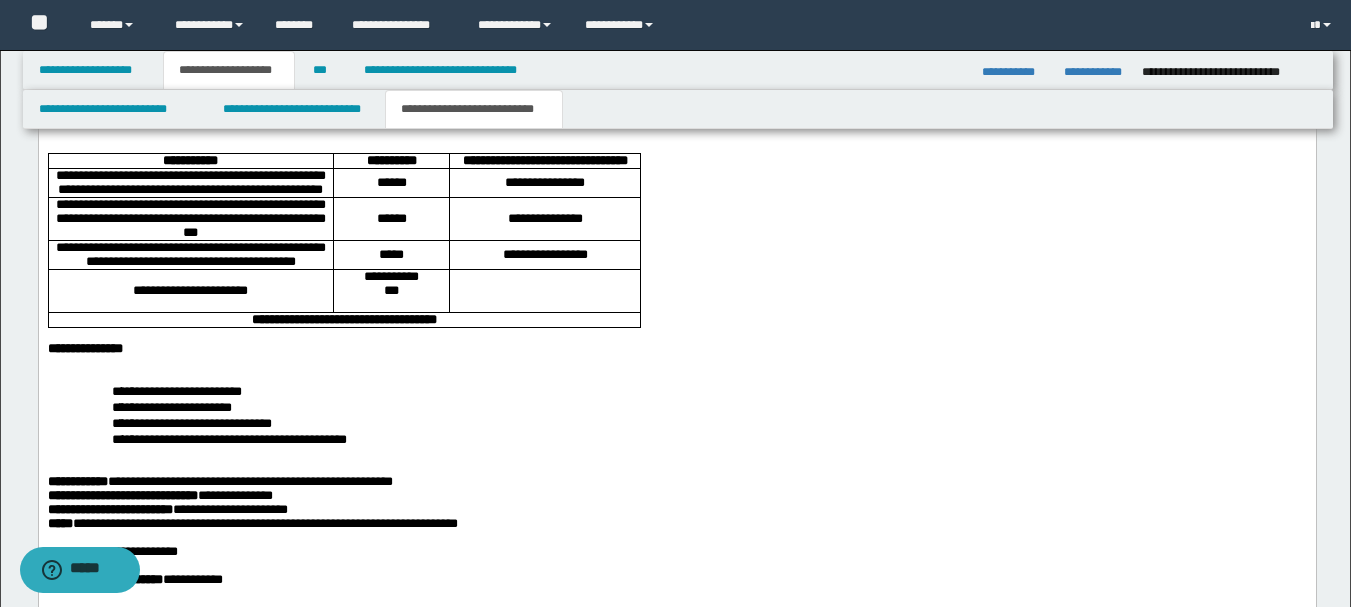 scroll, scrollTop: 1832, scrollLeft: 0, axis: vertical 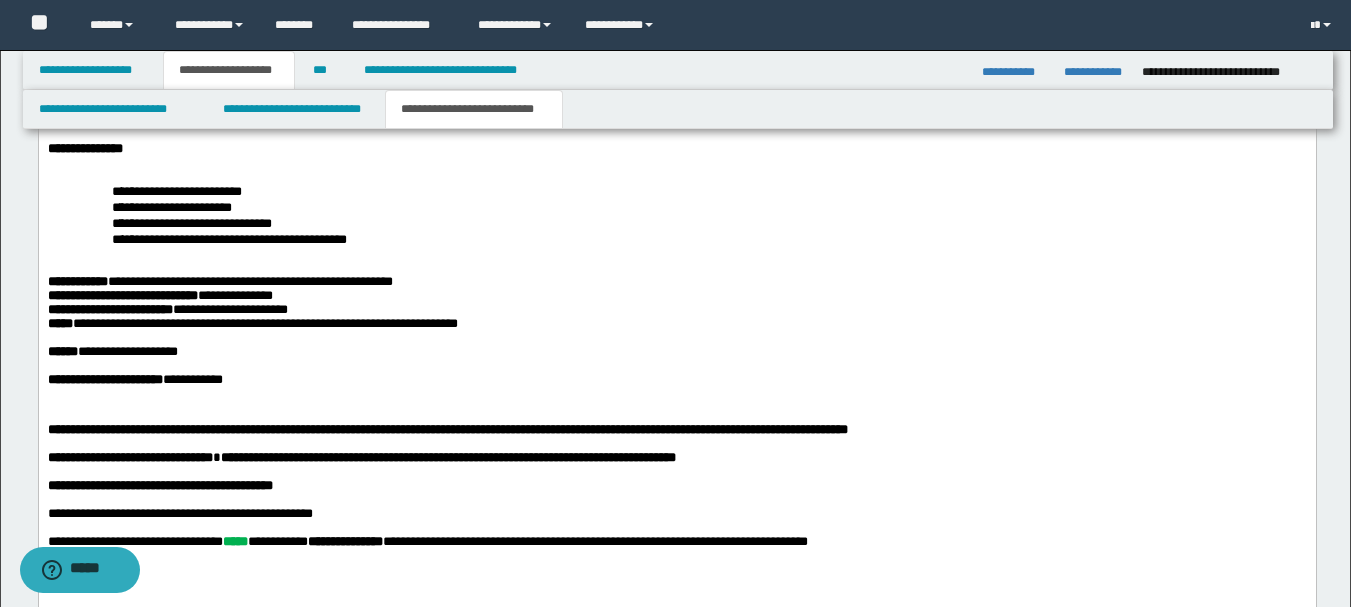 click on "**********" at bounding box center (252, 324) 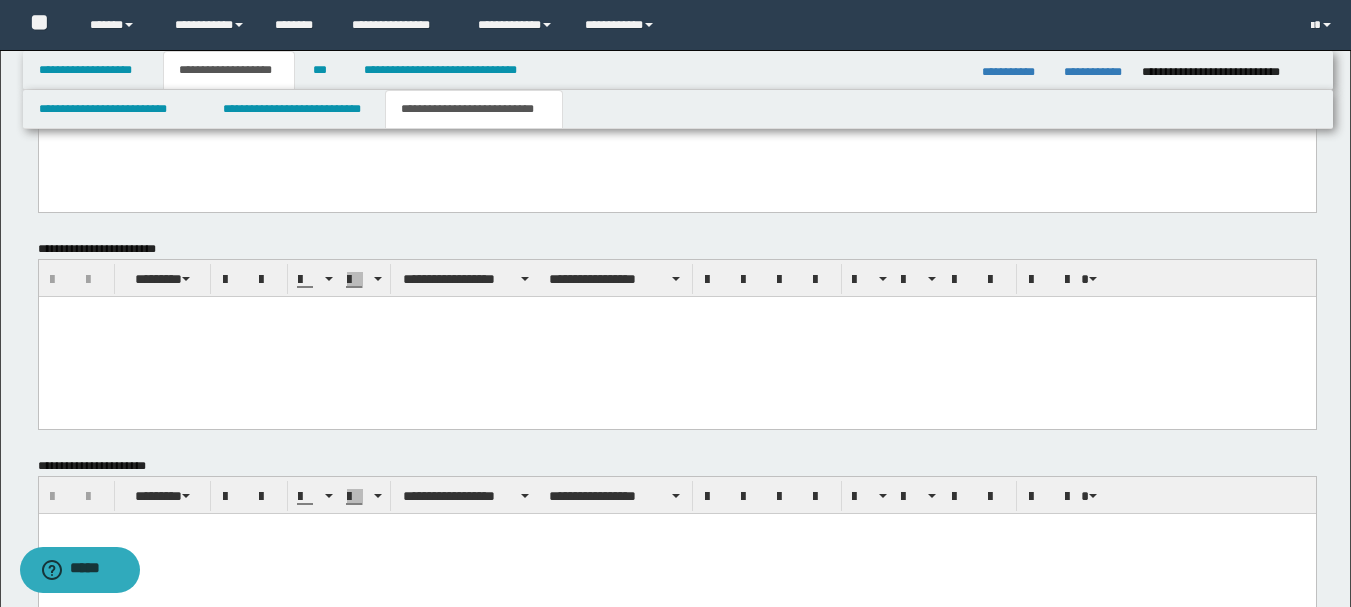 scroll, scrollTop: 2896, scrollLeft: 0, axis: vertical 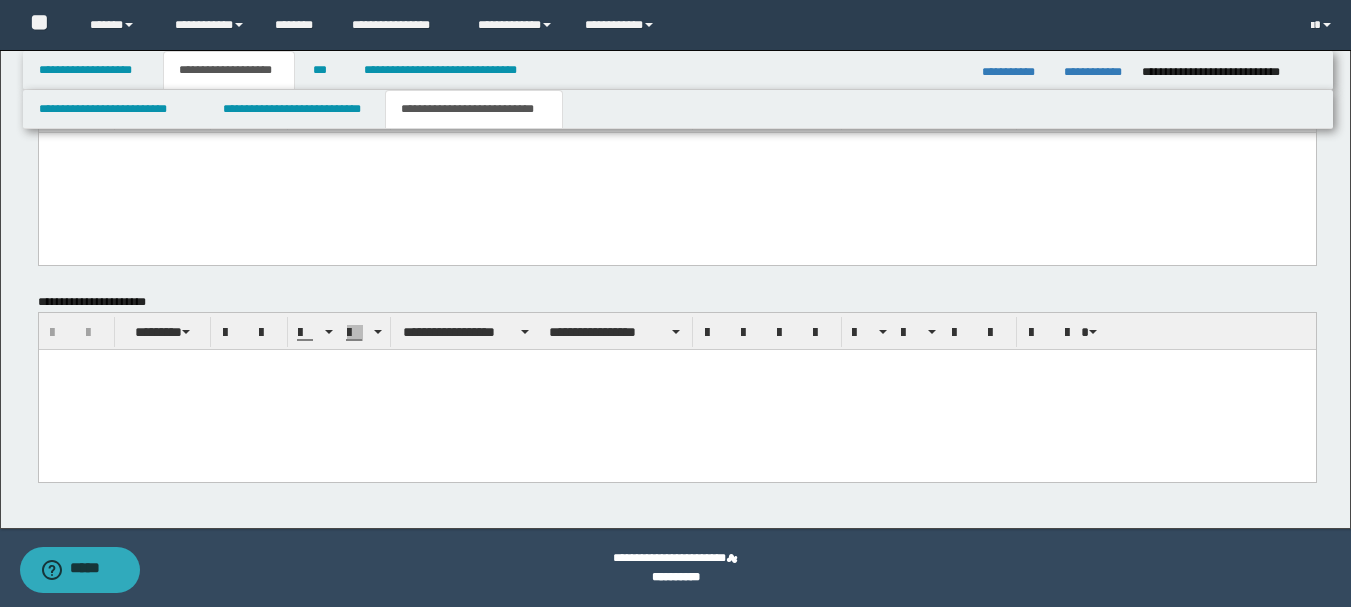 click at bounding box center [676, 389] 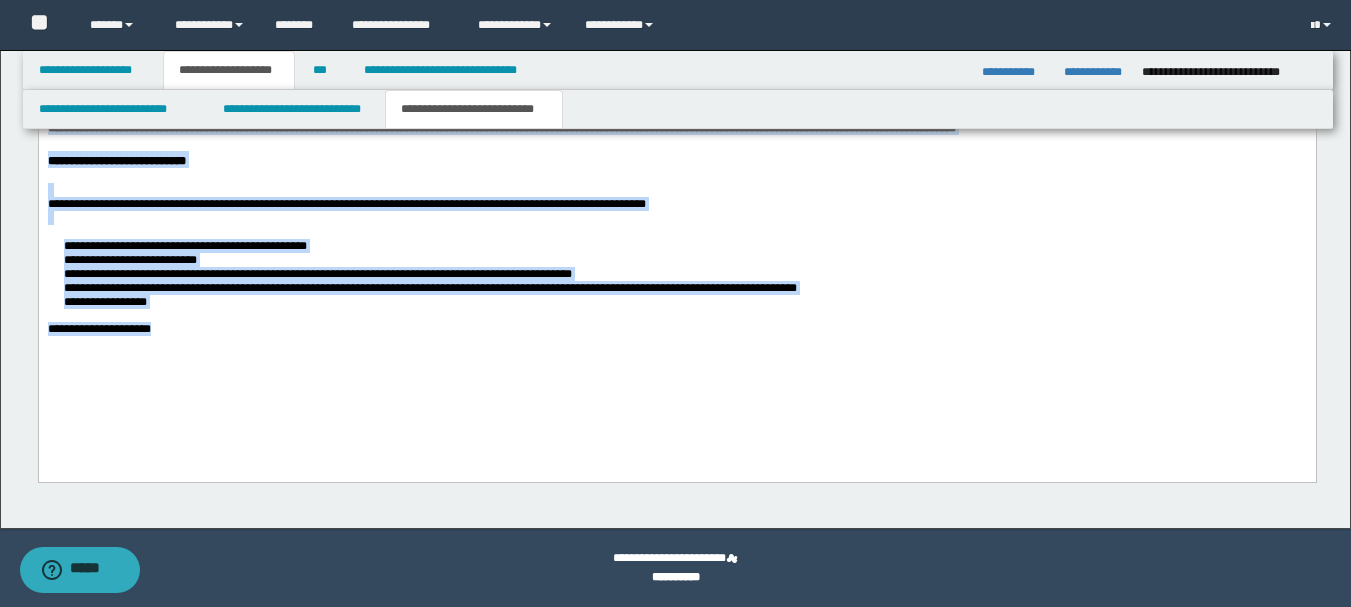drag, startPoint x: 48, startPoint y: -162, endPoint x: 642, endPoint y: 438, distance: 844.29614 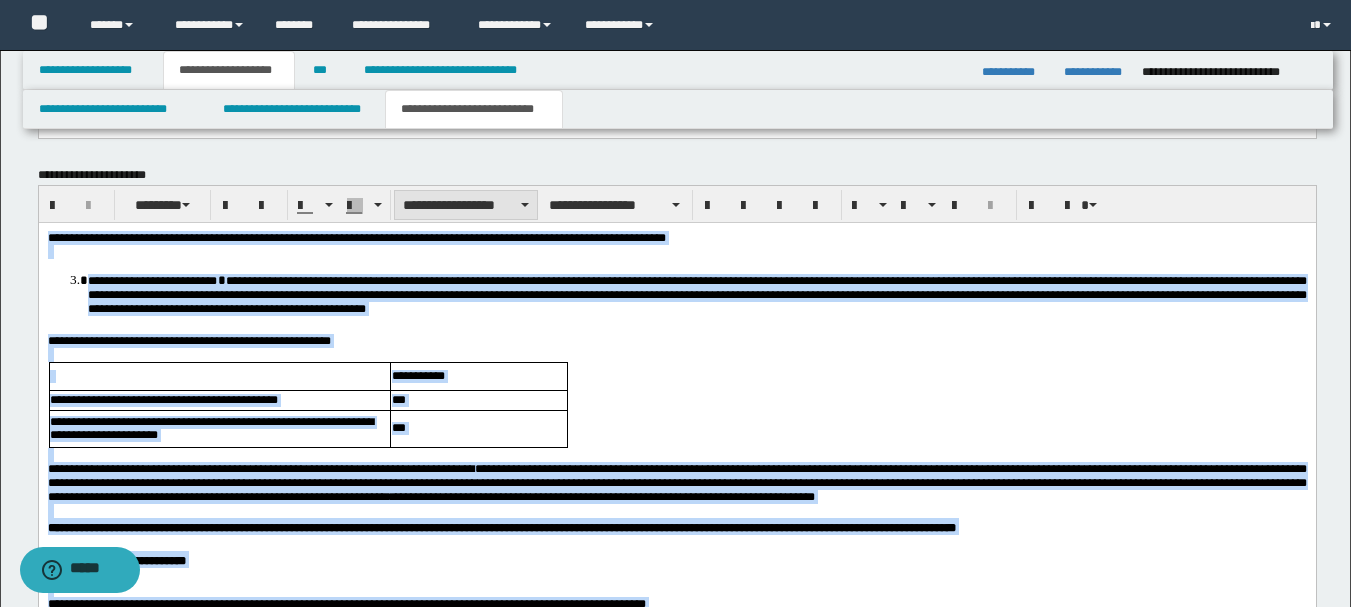click on "**********" at bounding box center (466, 205) 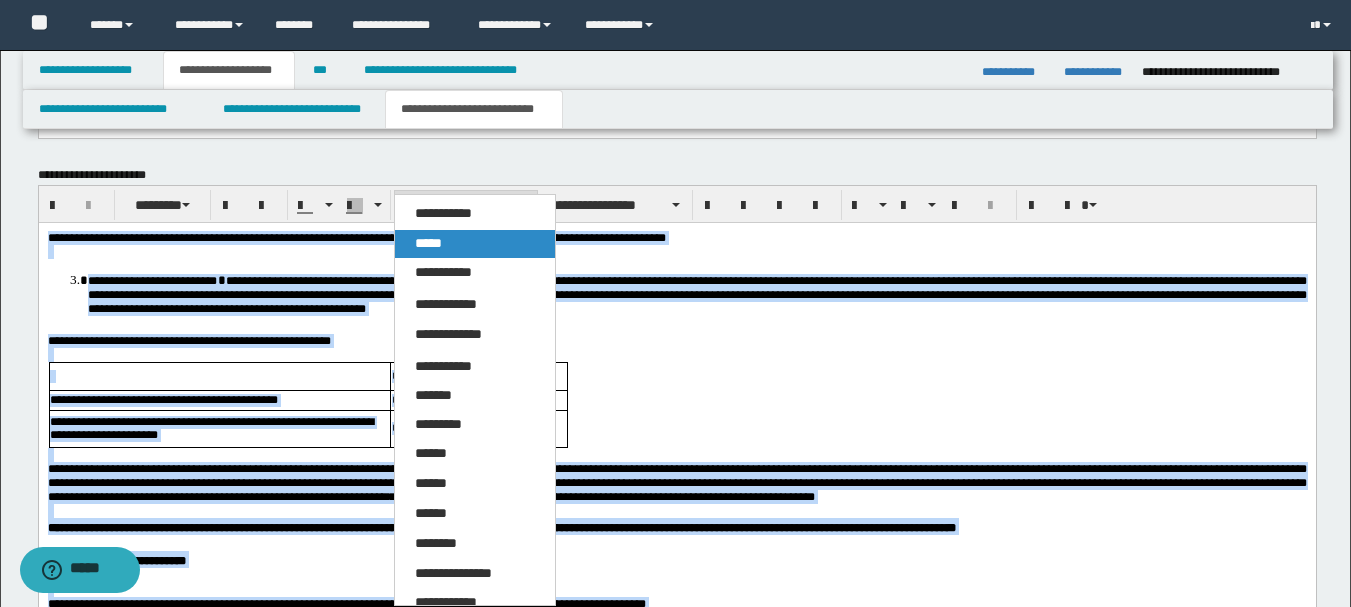 click on "*****" at bounding box center (428, 243) 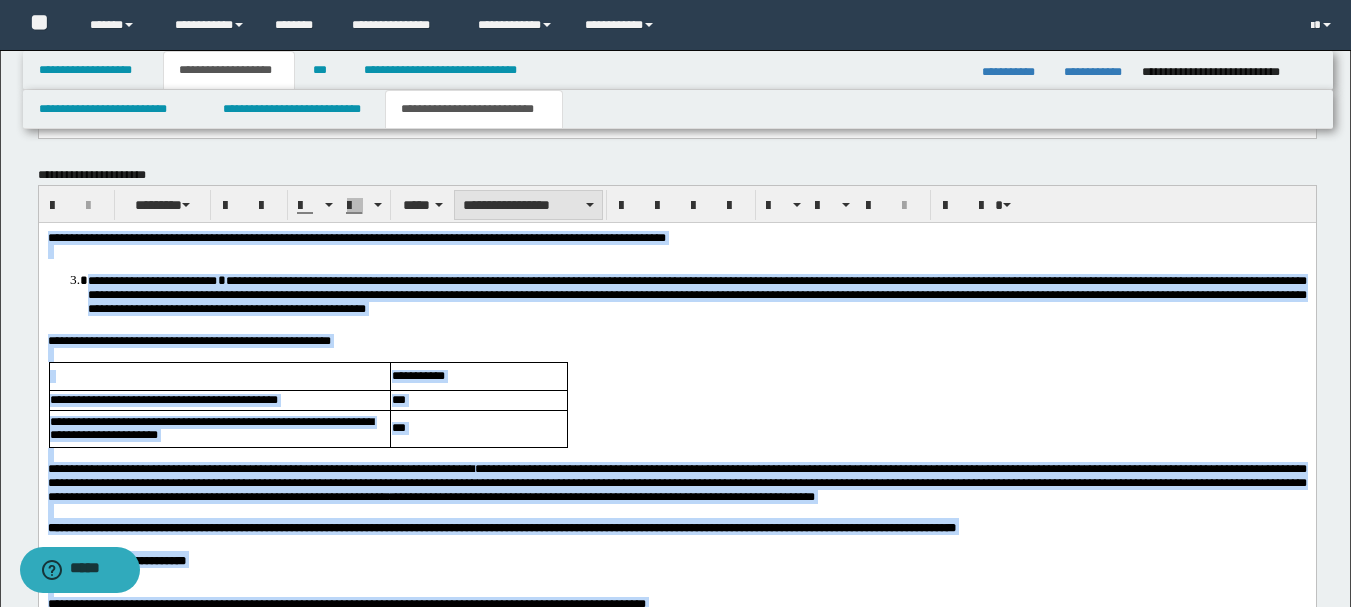 click on "**********" at bounding box center (528, 205) 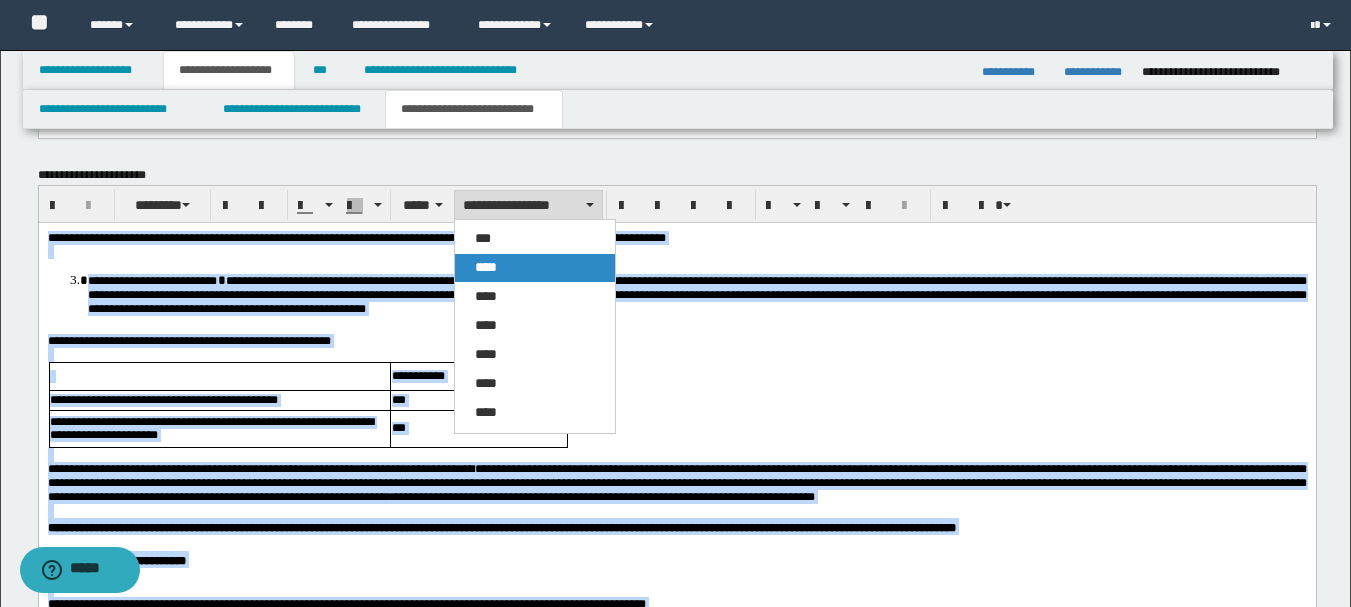 click on "****" at bounding box center [486, 267] 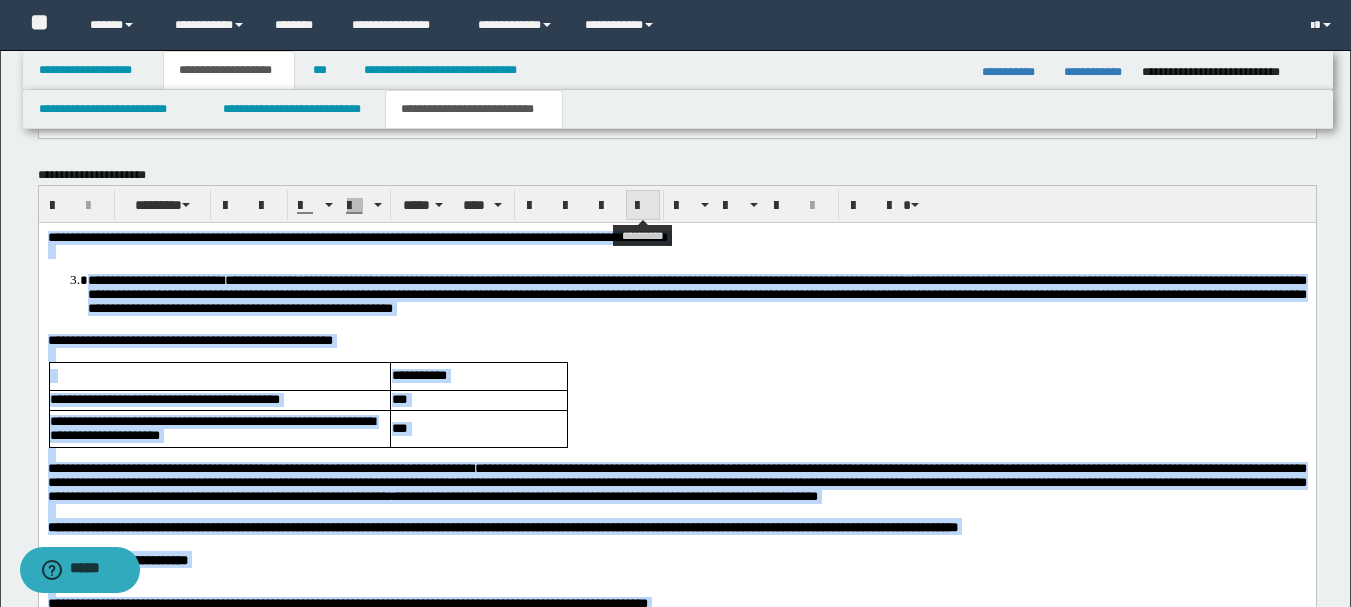 click at bounding box center [643, 206] 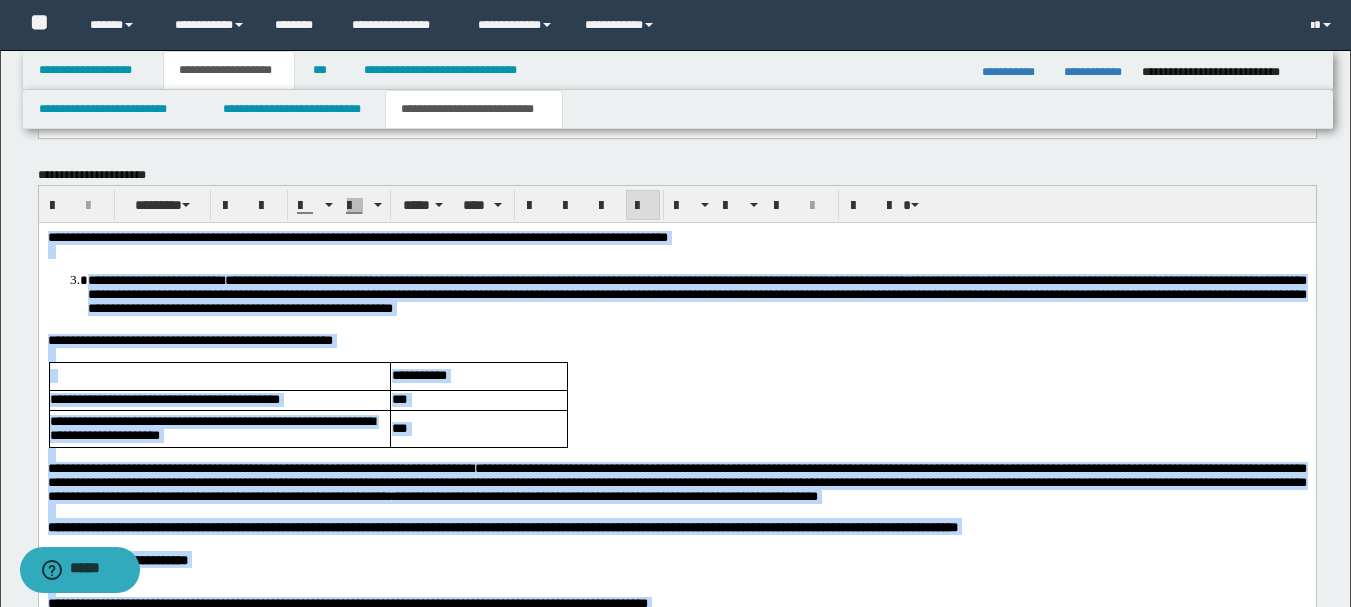 click at bounding box center [643, 206] 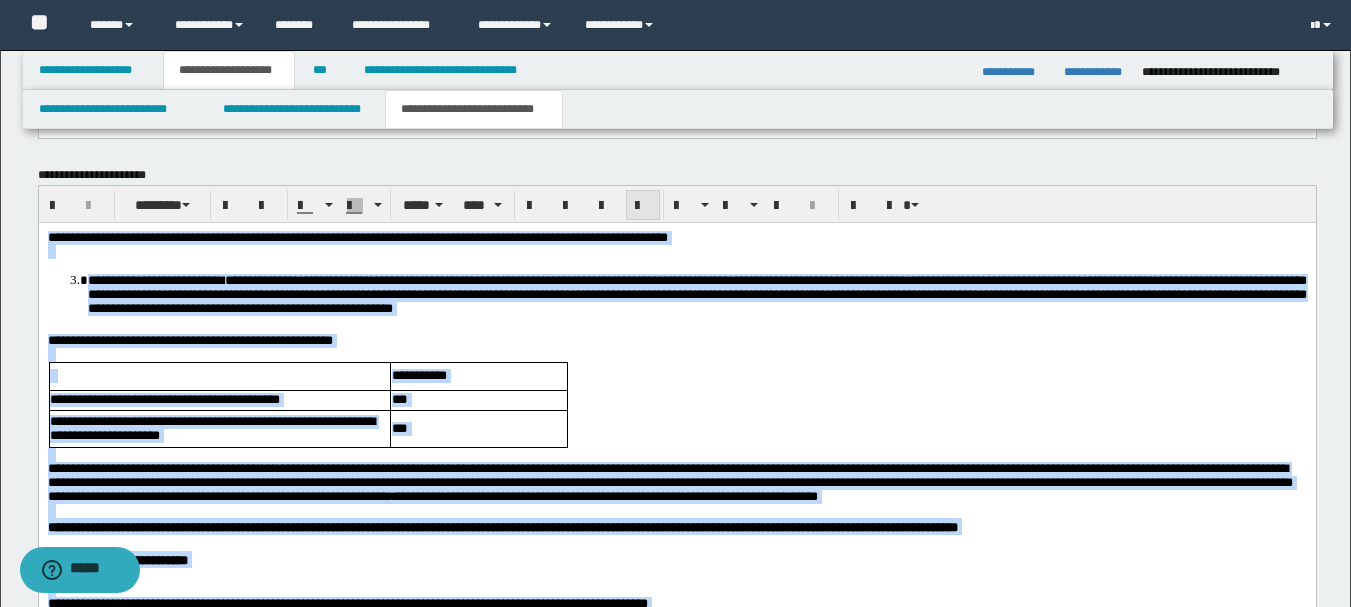 click at bounding box center (643, 206) 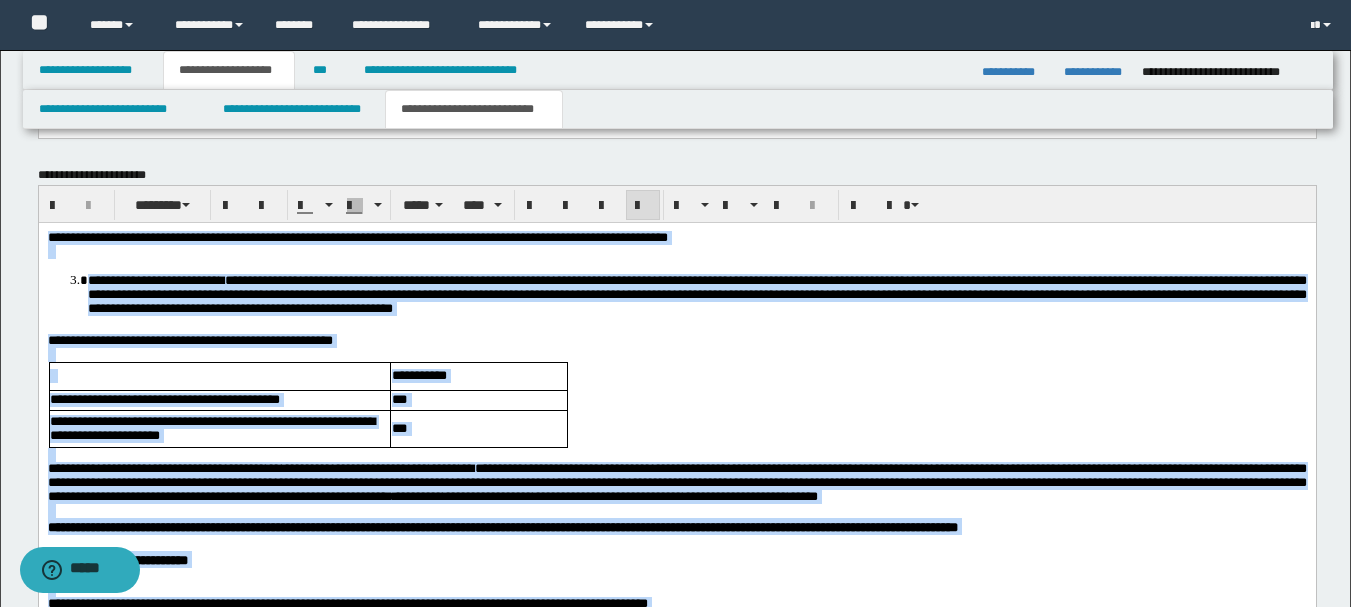 click on "**********" at bounding box center [676, 507] 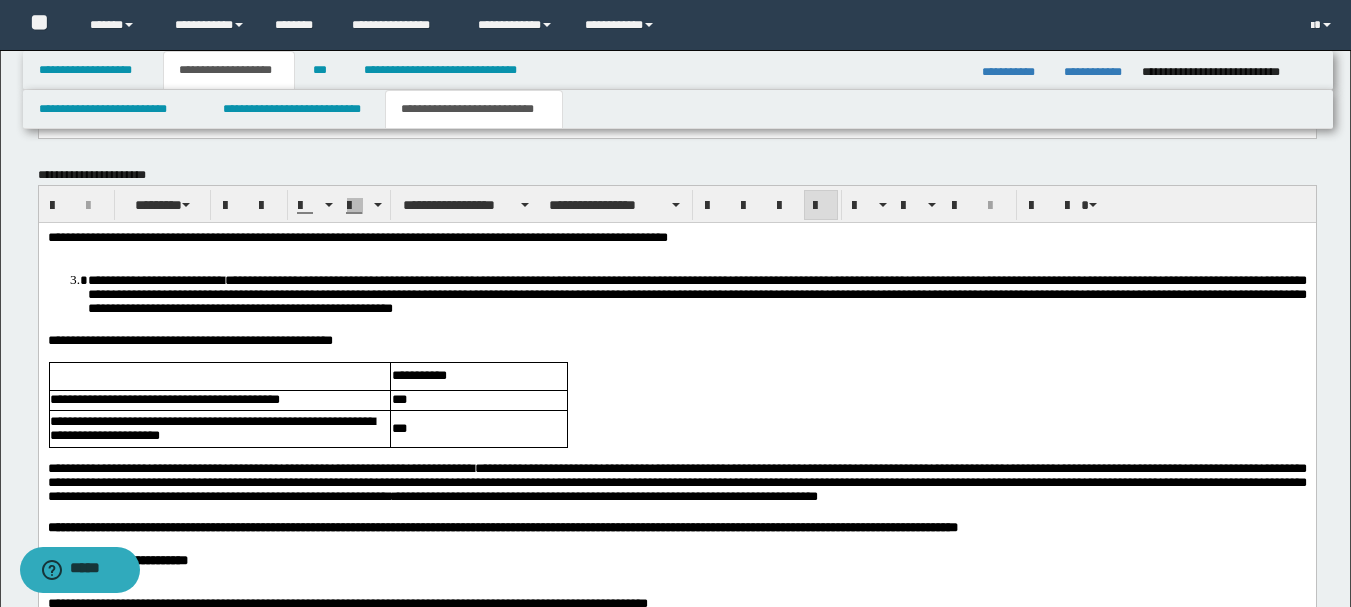 scroll, scrollTop: 3323, scrollLeft: 0, axis: vertical 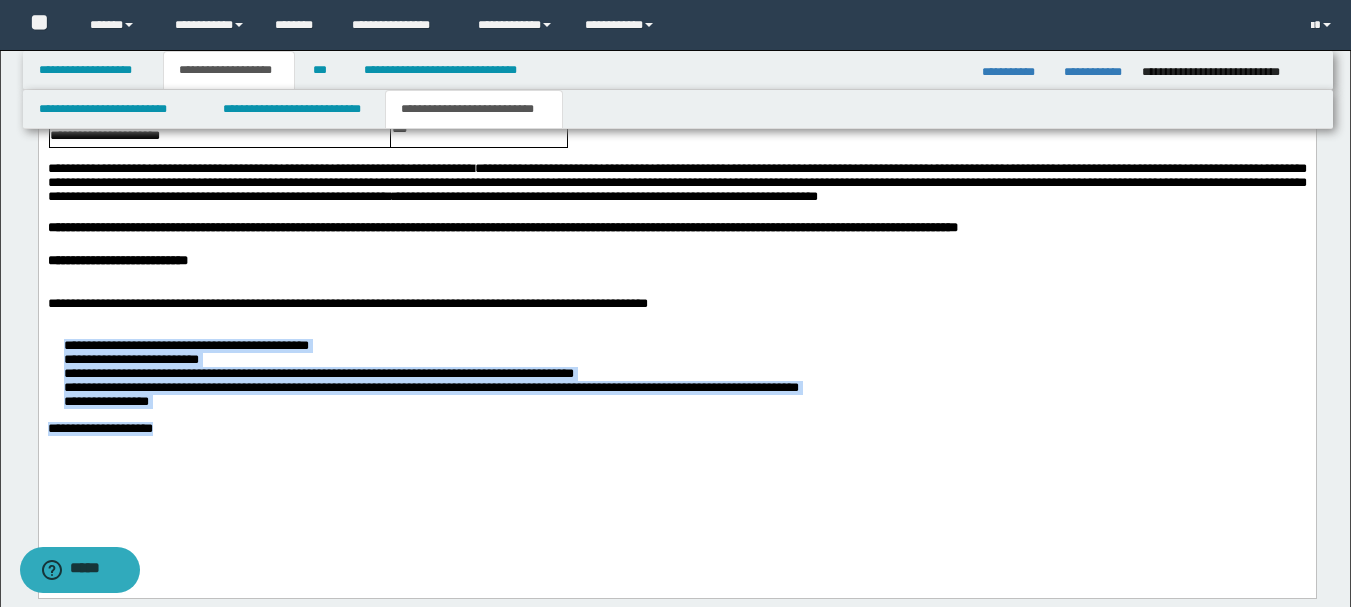 drag, startPoint x: 206, startPoint y: 492, endPoint x: 56, endPoint y: 382, distance: 186.01076 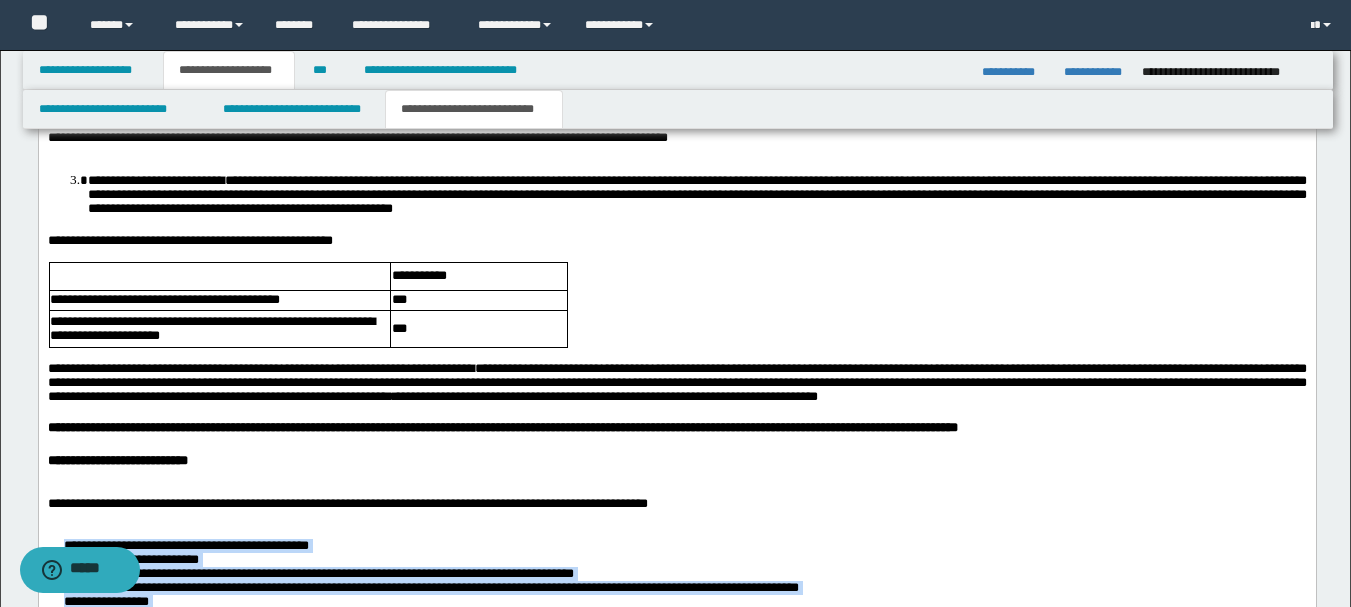 scroll, scrollTop: 2923, scrollLeft: 0, axis: vertical 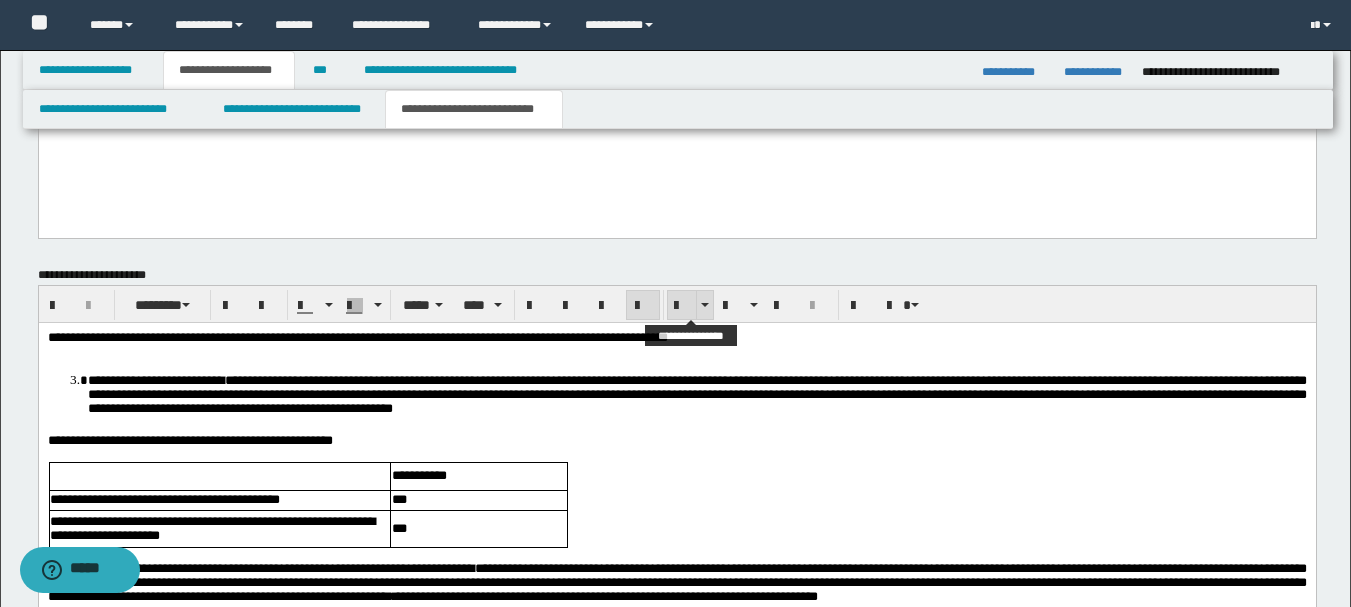 click at bounding box center [682, 306] 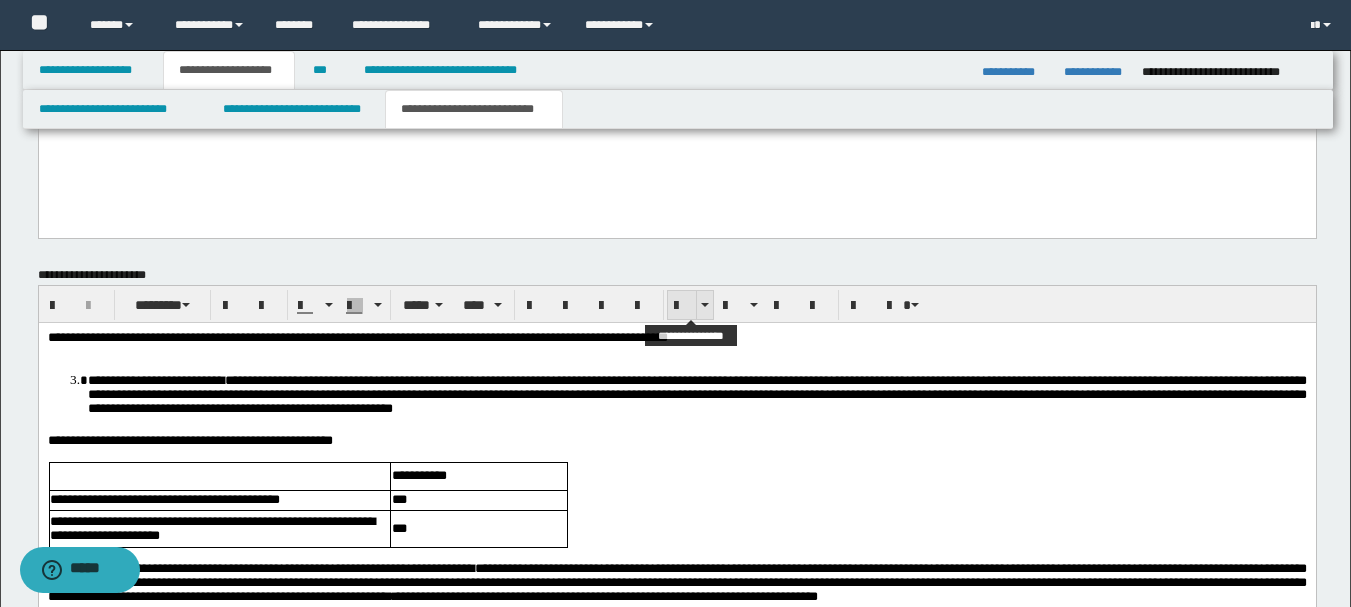 click at bounding box center [682, 305] 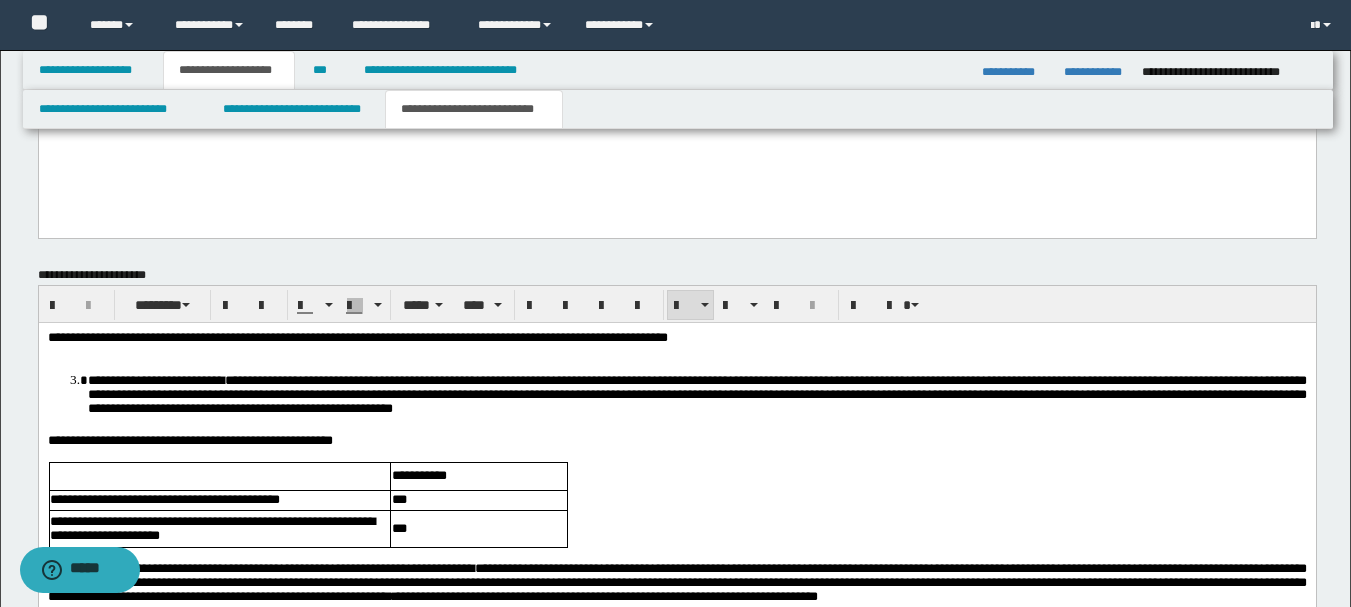 scroll, scrollTop: 3423, scrollLeft: 0, axis: vertical 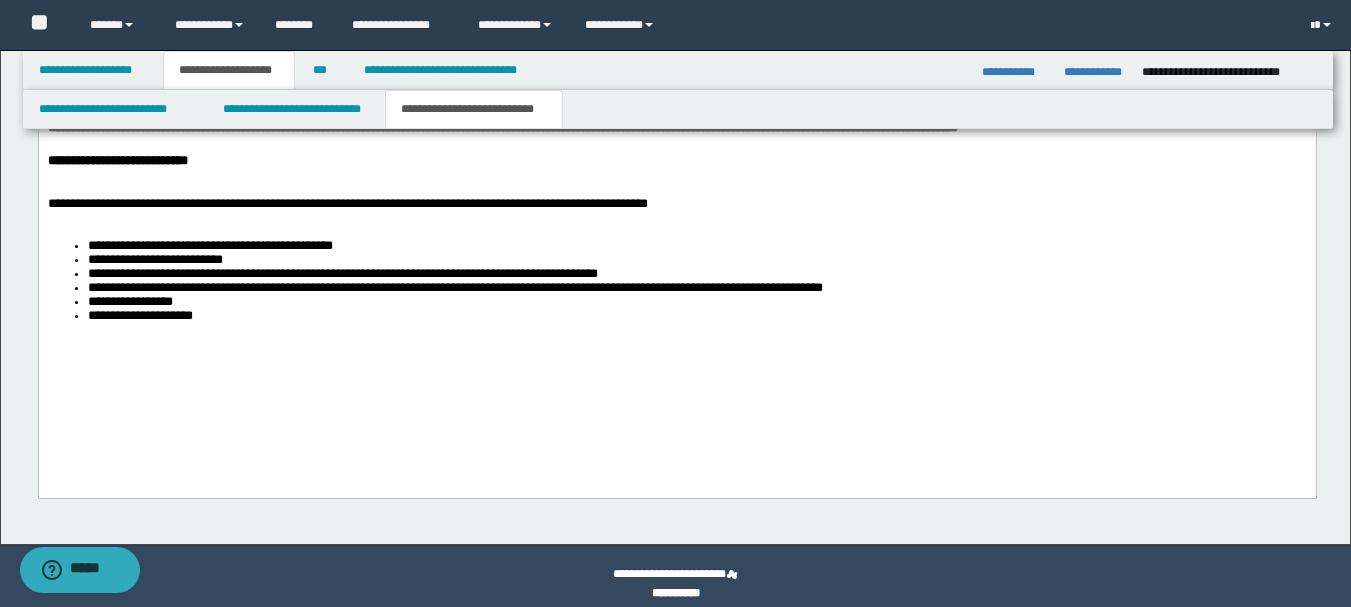 click on "**********" at bounding box center [676, 108] 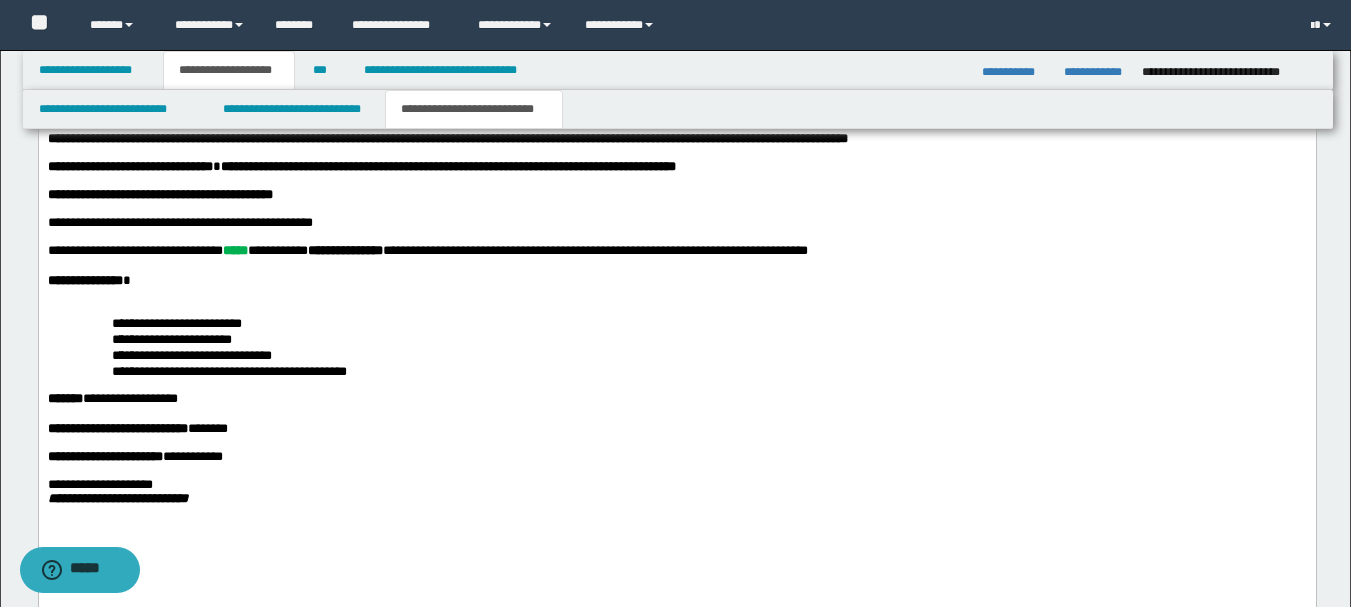 scroll, scrollTop: 1623, scrollLeft: 0, axis: vertical 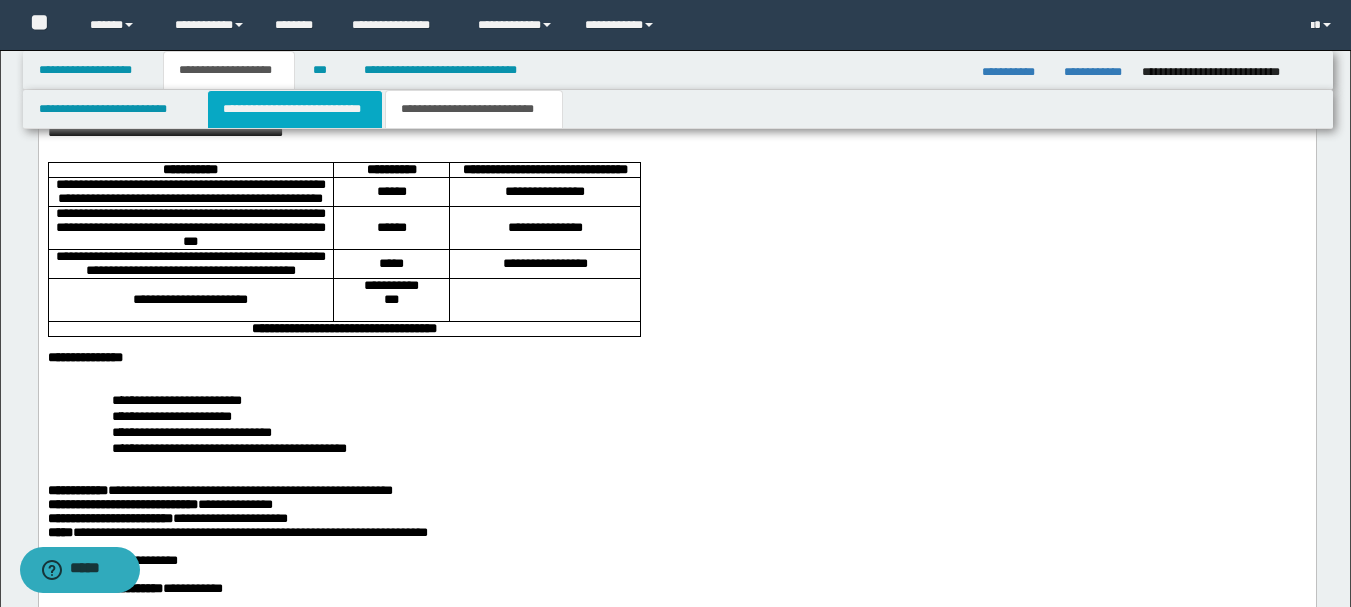 click on "**********" at bounding box center (295, 109) 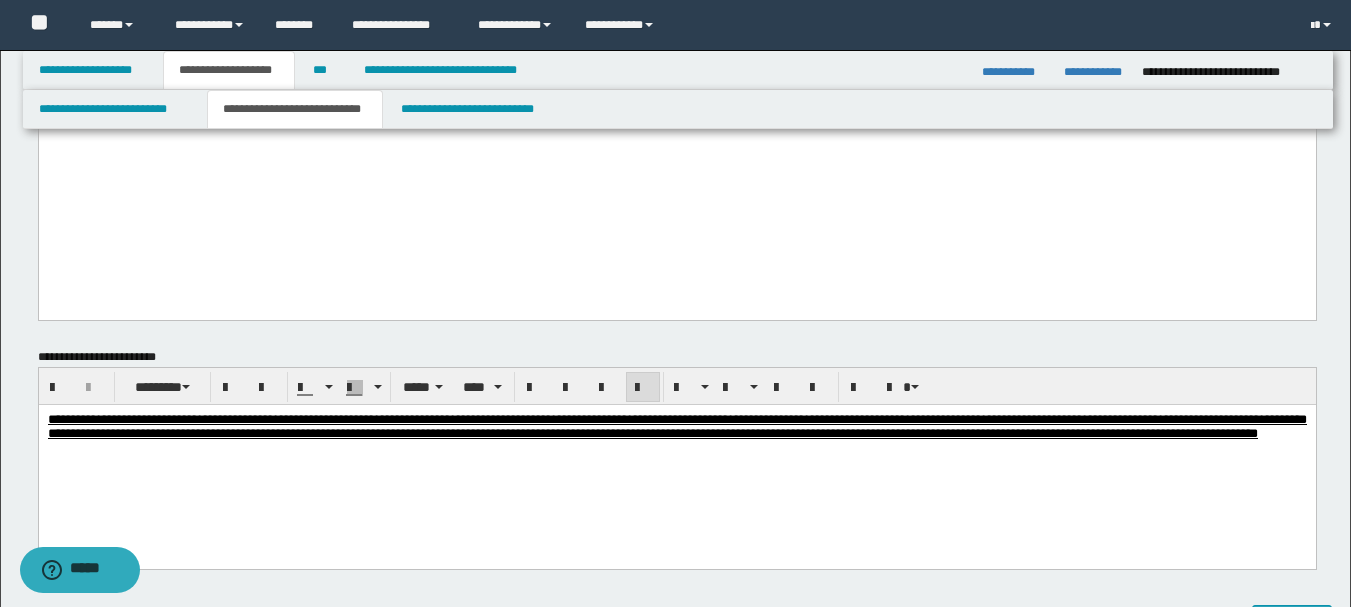 scroll, scrollTop: 923, scrollLeft: 0, axis: vertical 